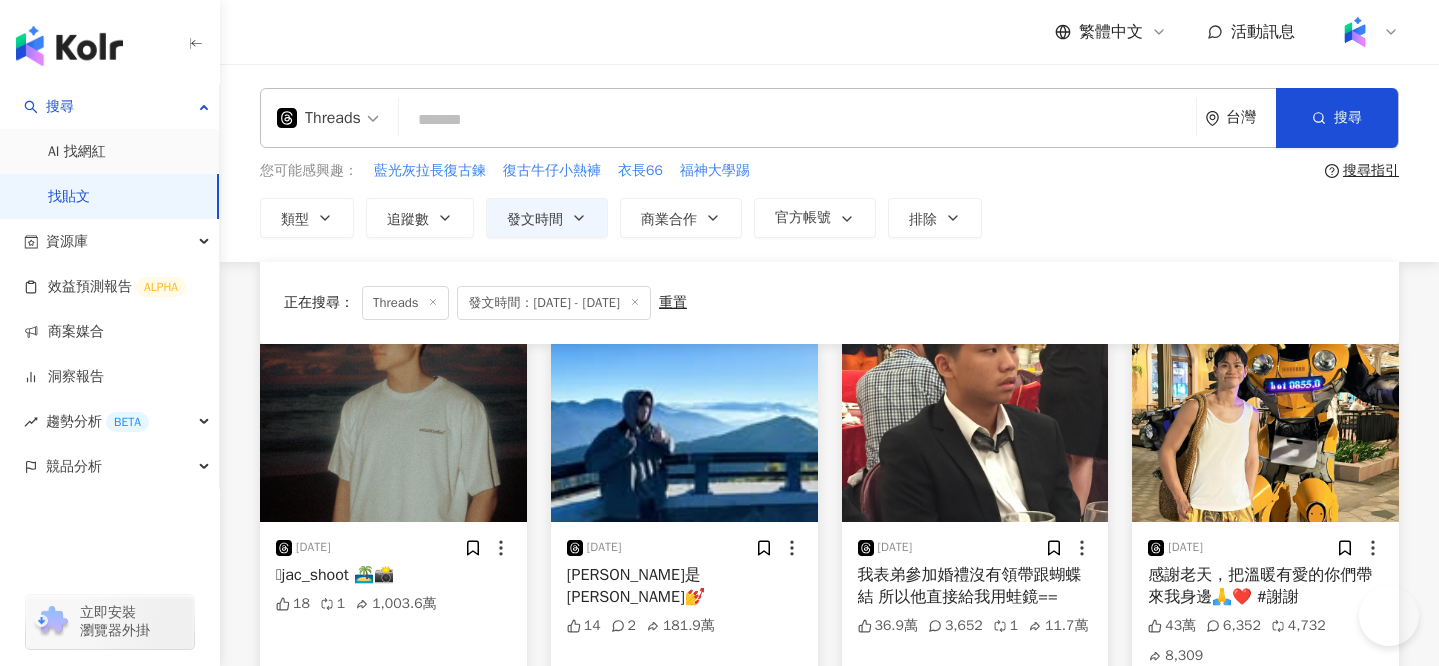 scroll, scrollTop: 1170, scrollLeft: 0, axis: vertical 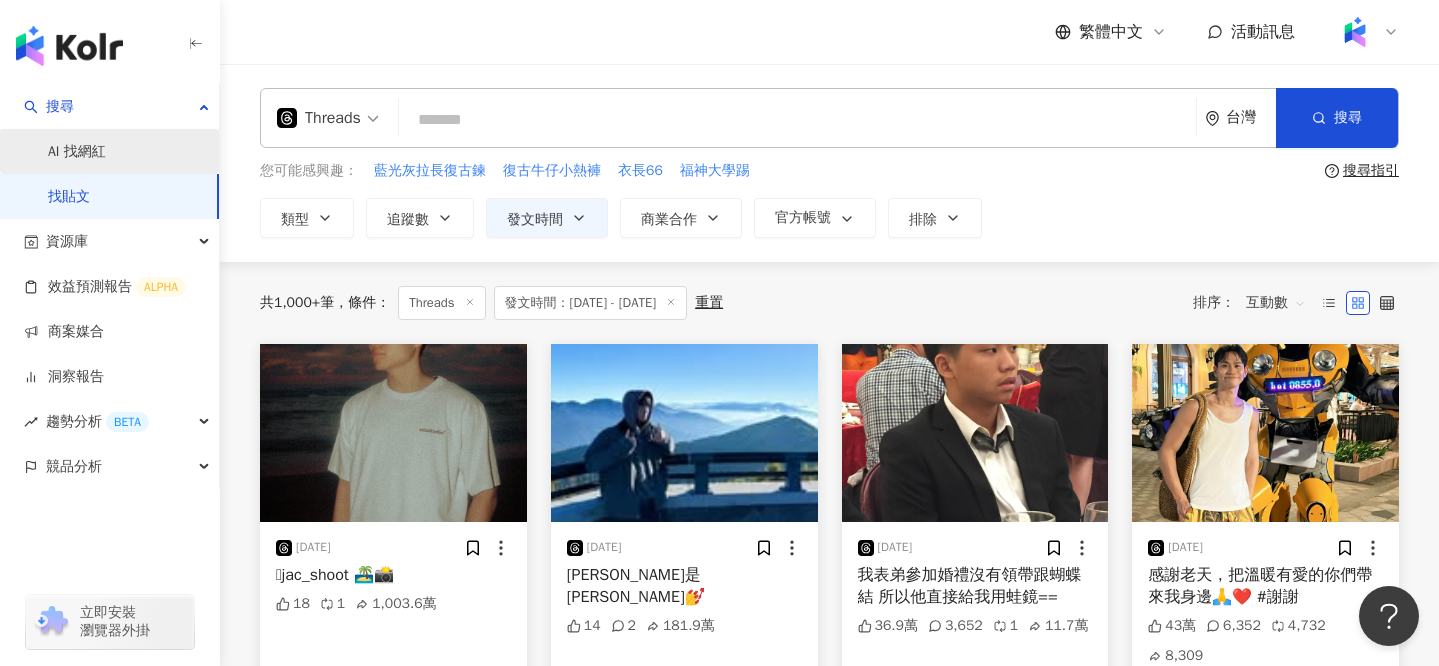 click on "AI 找網紅" at bounding box center [77, 152] 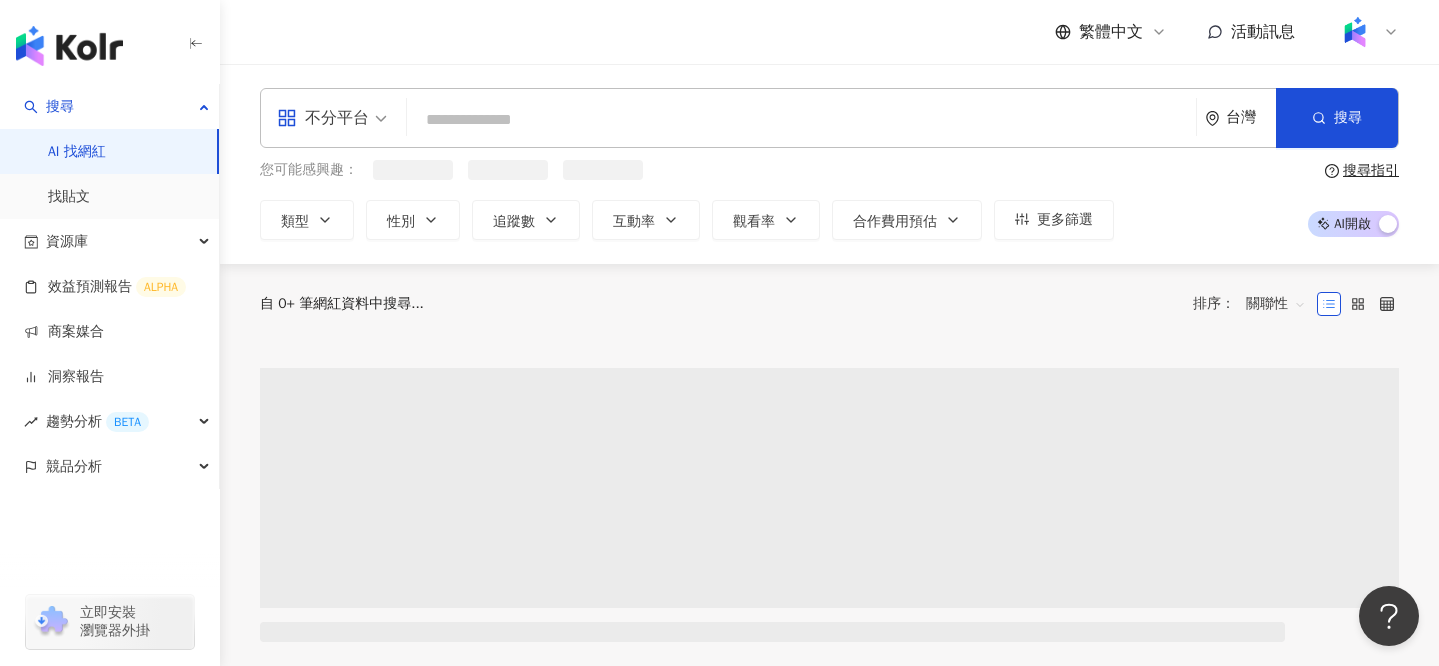 click on "不分平台" at bounding box center [323, 118] 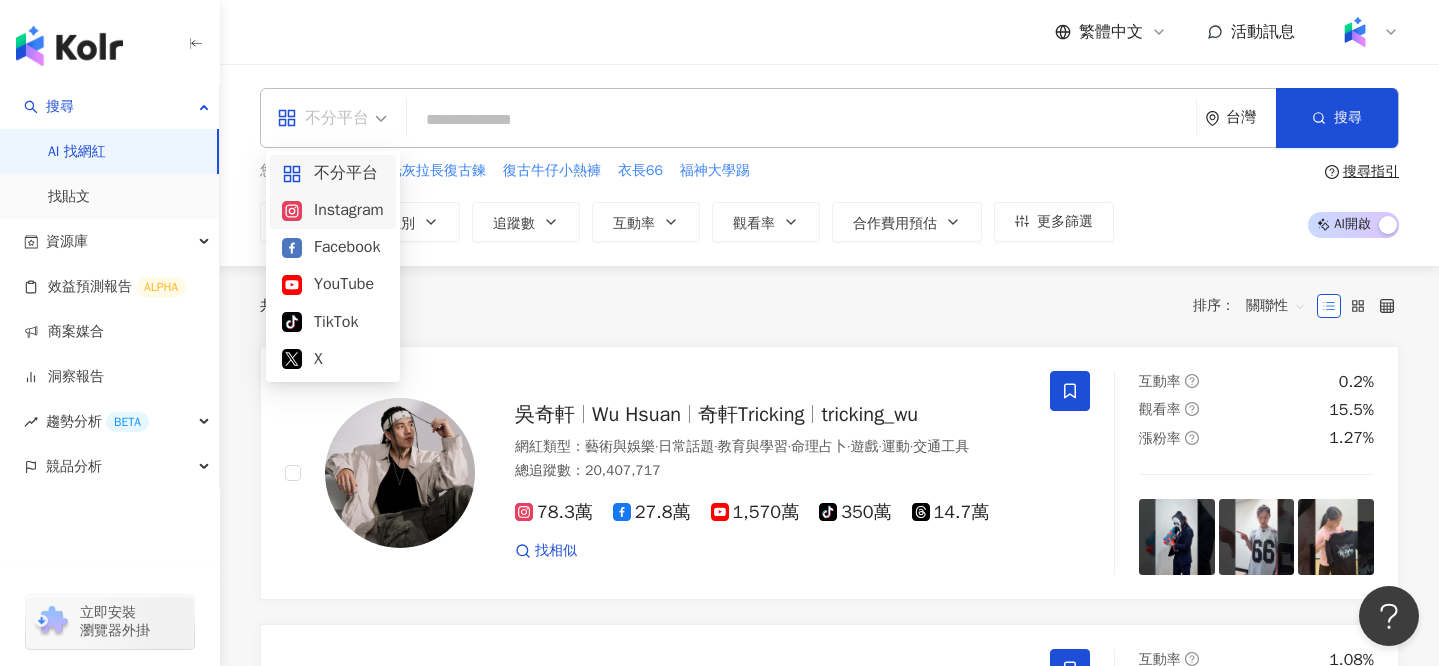 click on "Instagram" at bounding box center [333, 210] 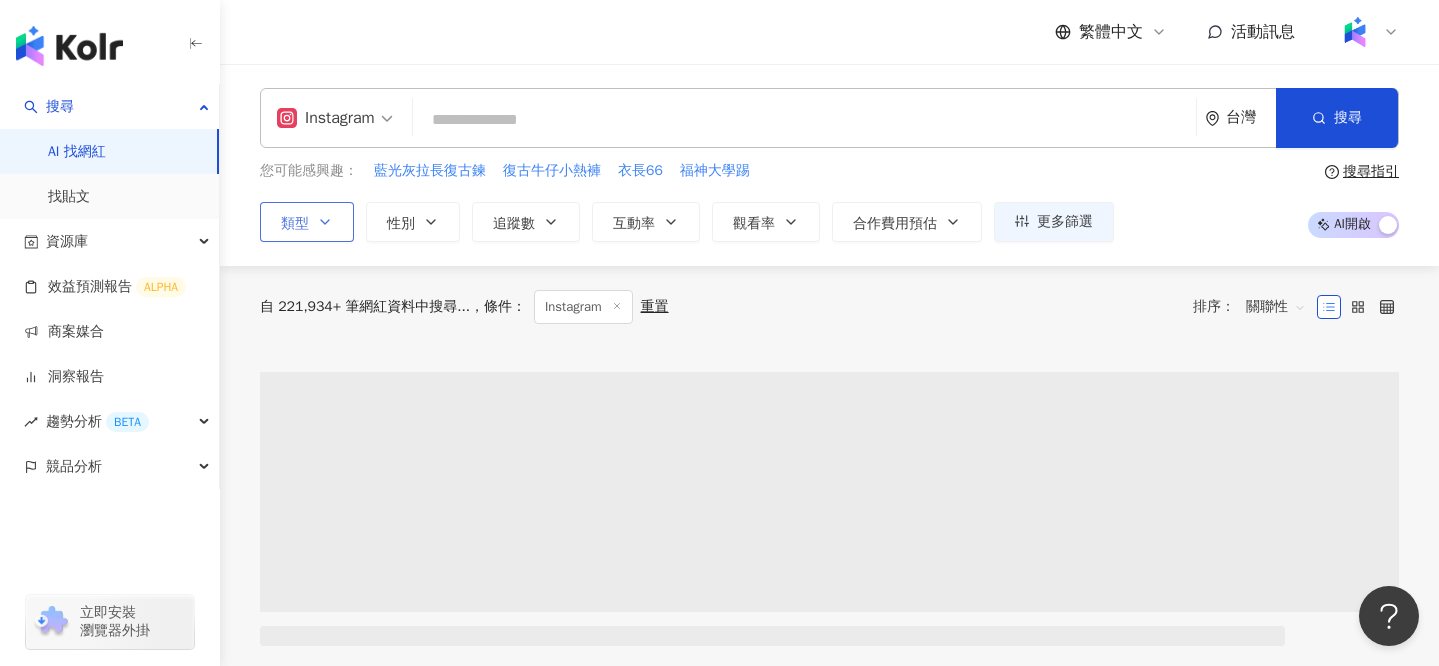 click on "類型" at bounding box center (307, 222) 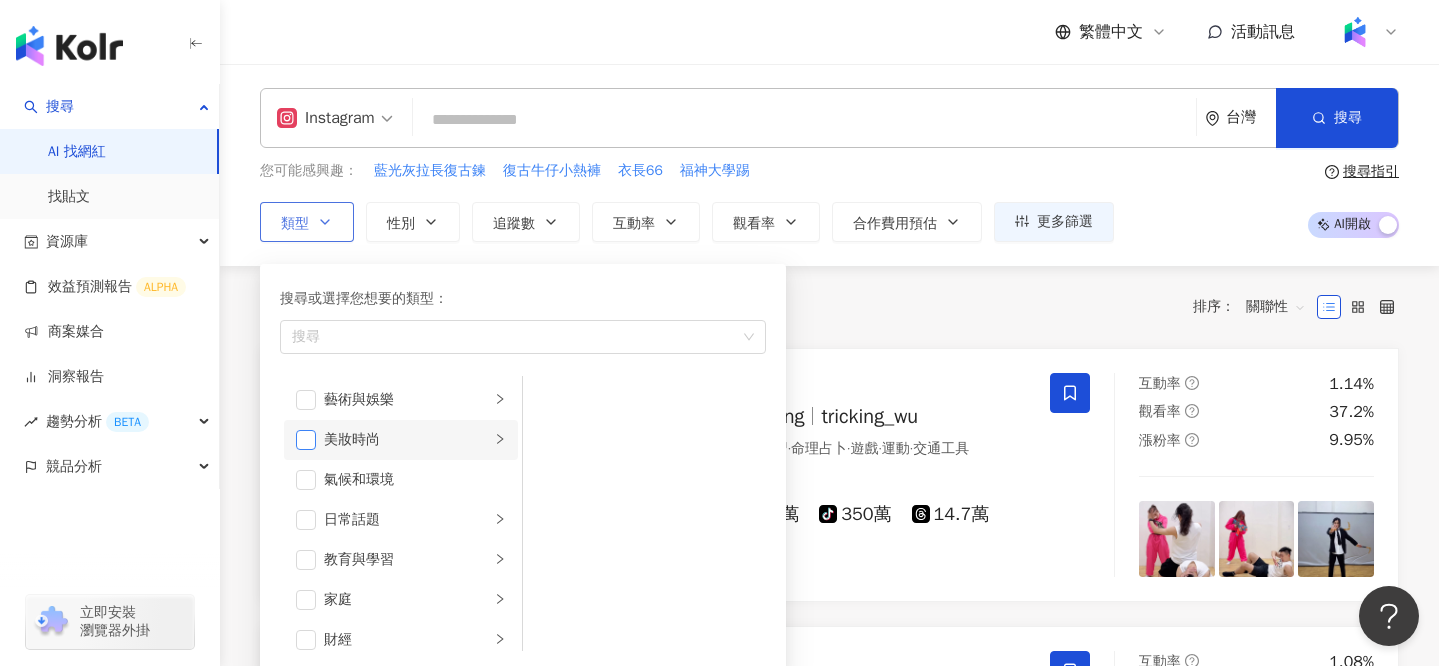click at bounding box center [306, 440] 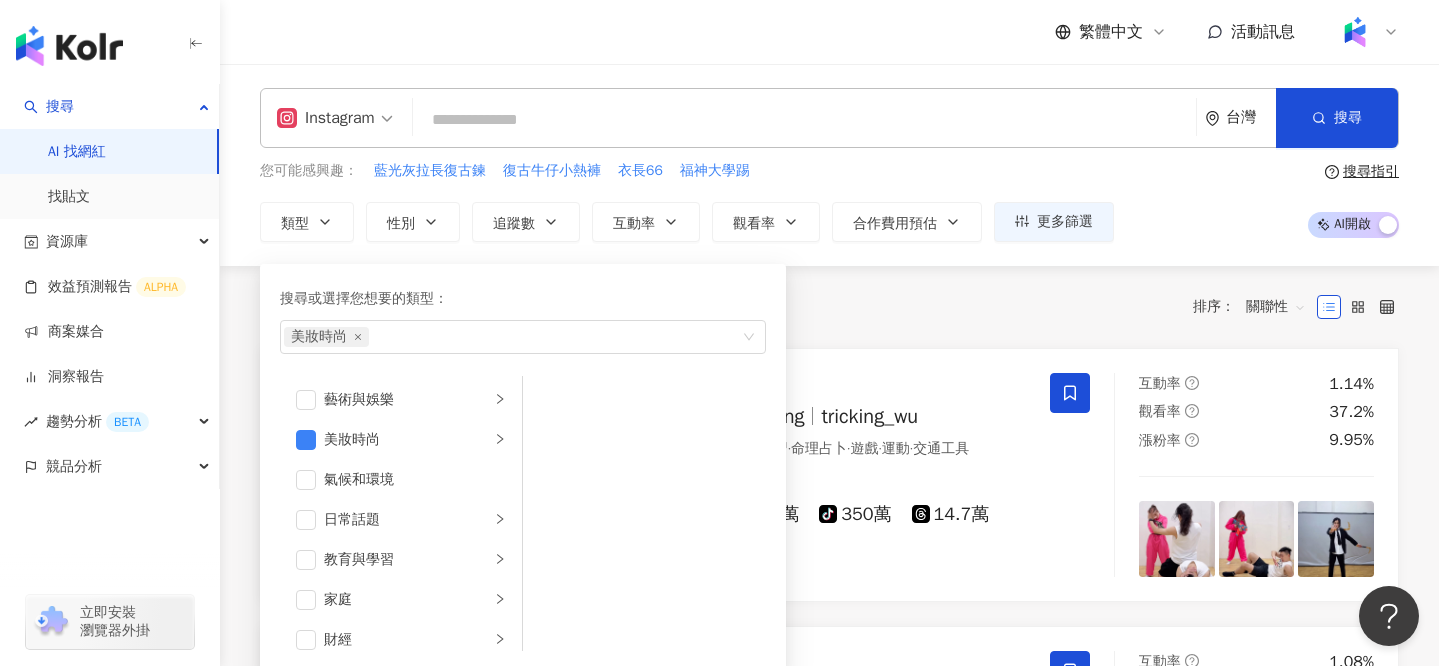 click on "共  10,000+  筆 條件 ： Instagram 重置 排序： 關聯性" at bounding box center [829, 307] 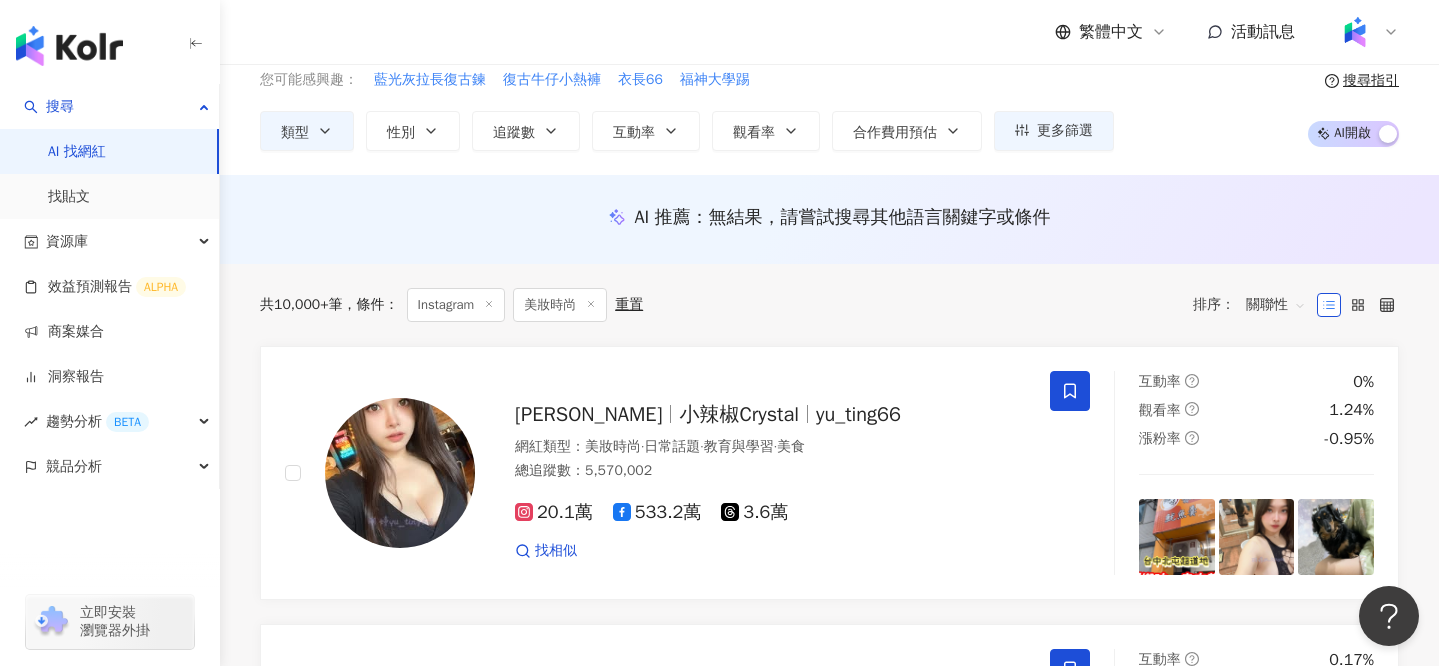 scroll, scrollTop: 93, scrollLeft: 0, axis: vertical 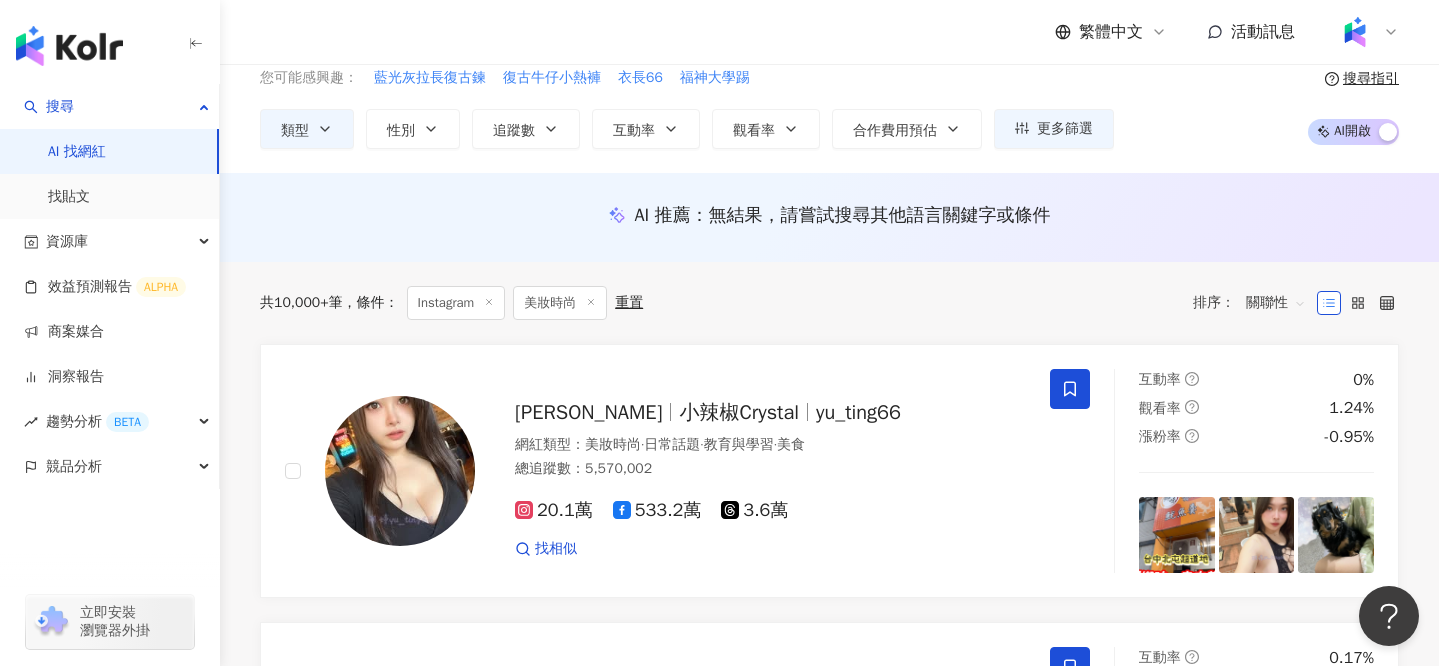 click on "關聯性" at bounding box center (1276, 303) 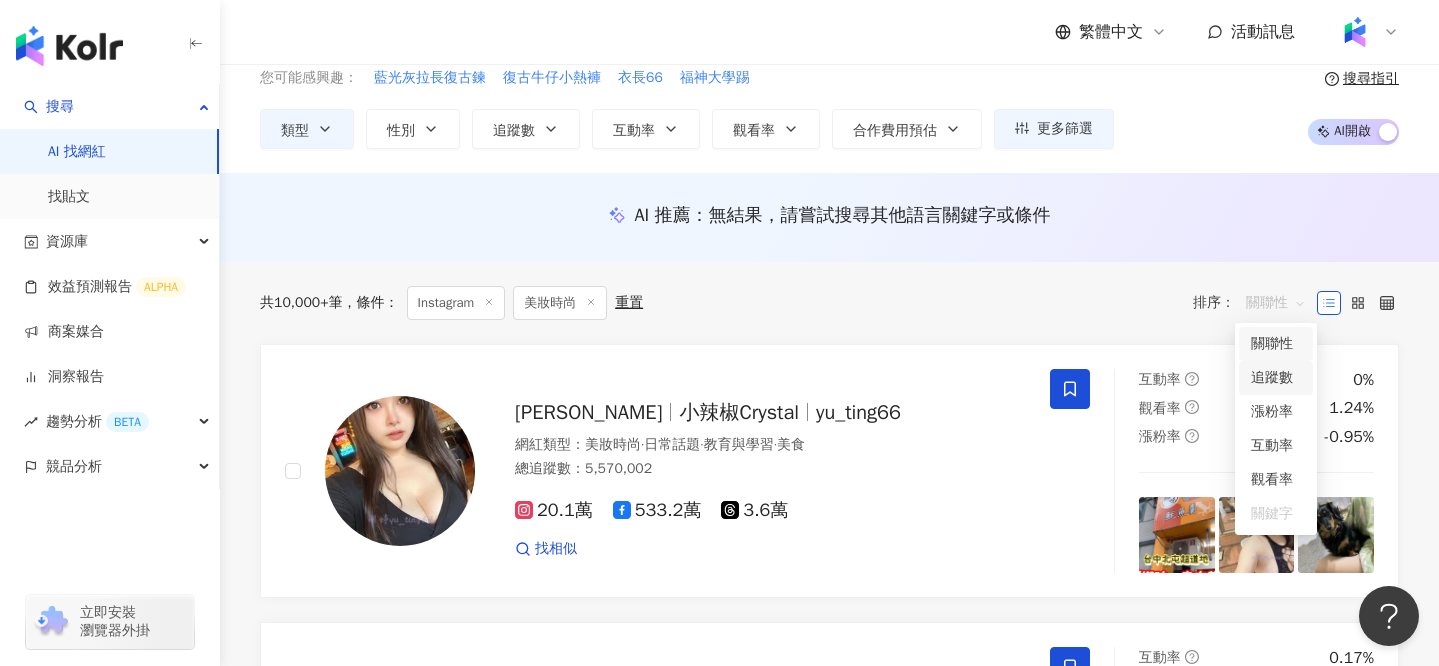 click on "追蹤數" at bounding box center [1276, 378] 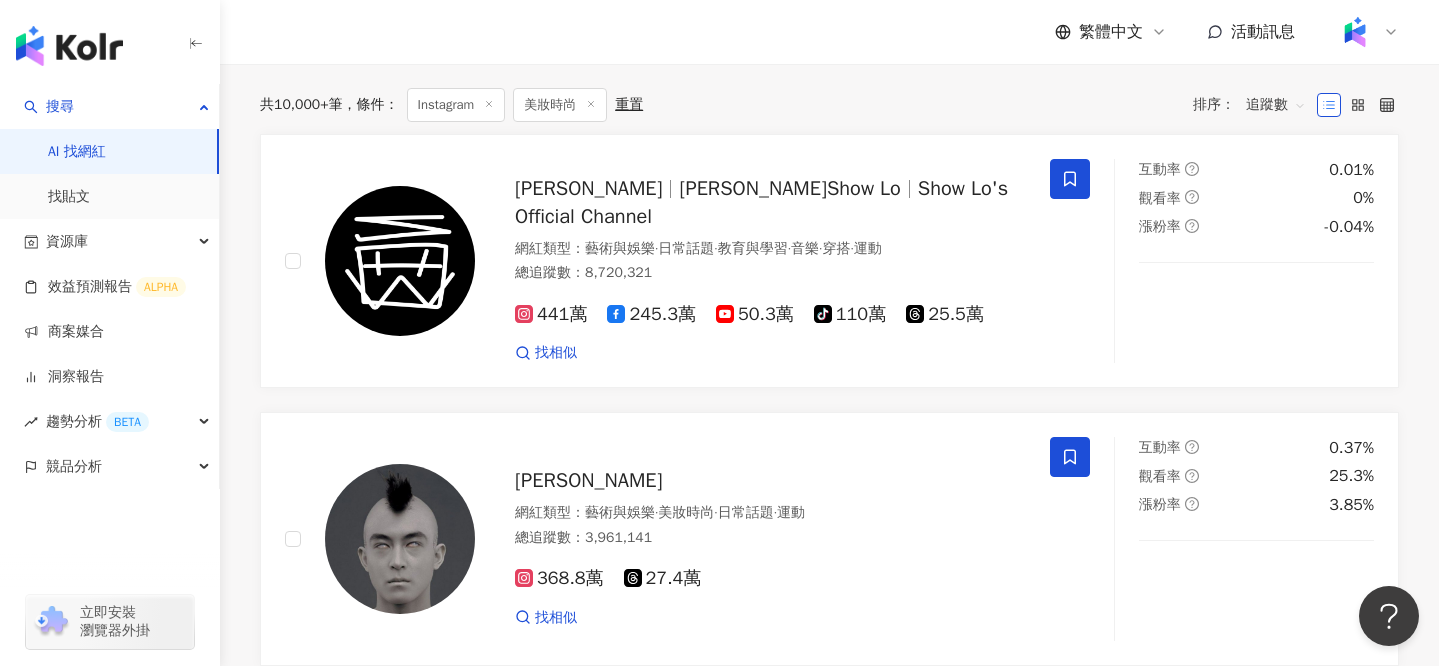 scroll, scrollTop: 0, scrollLeft: 0, axis: both 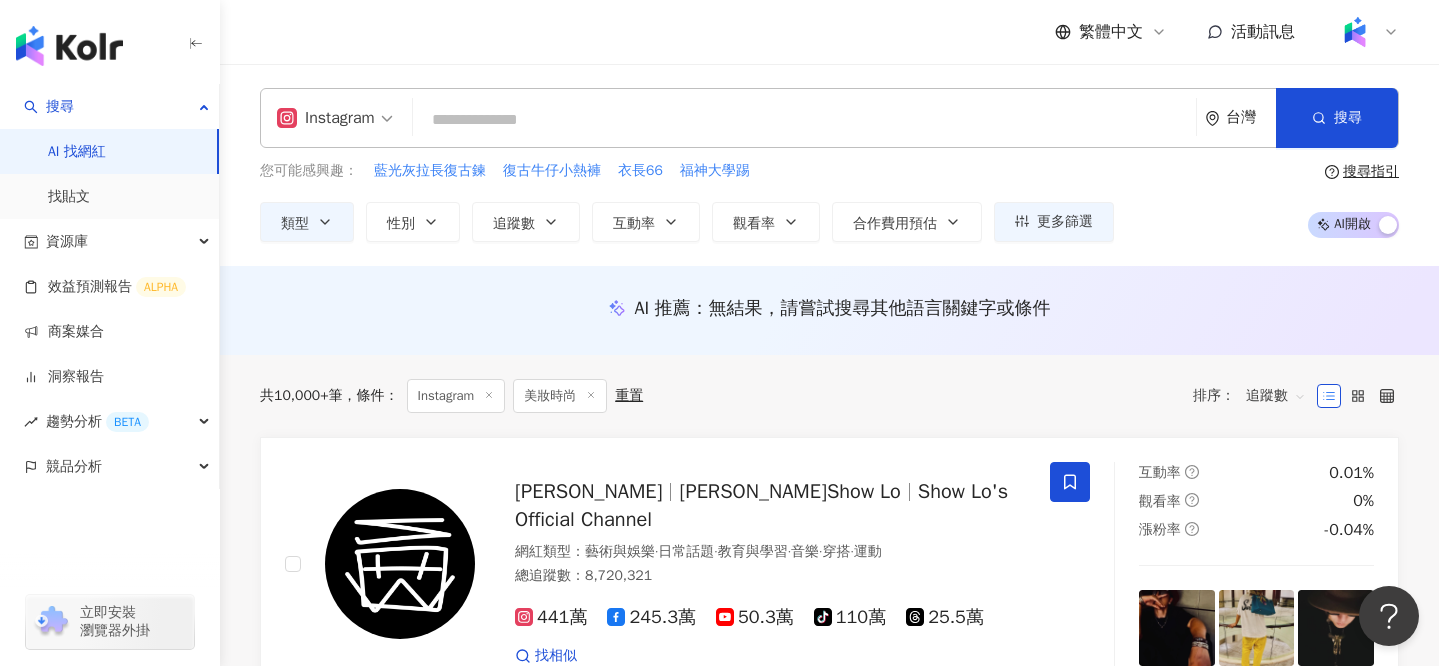 click on "Instagram 台灣 搜尋" at bounding box center [829, 118] 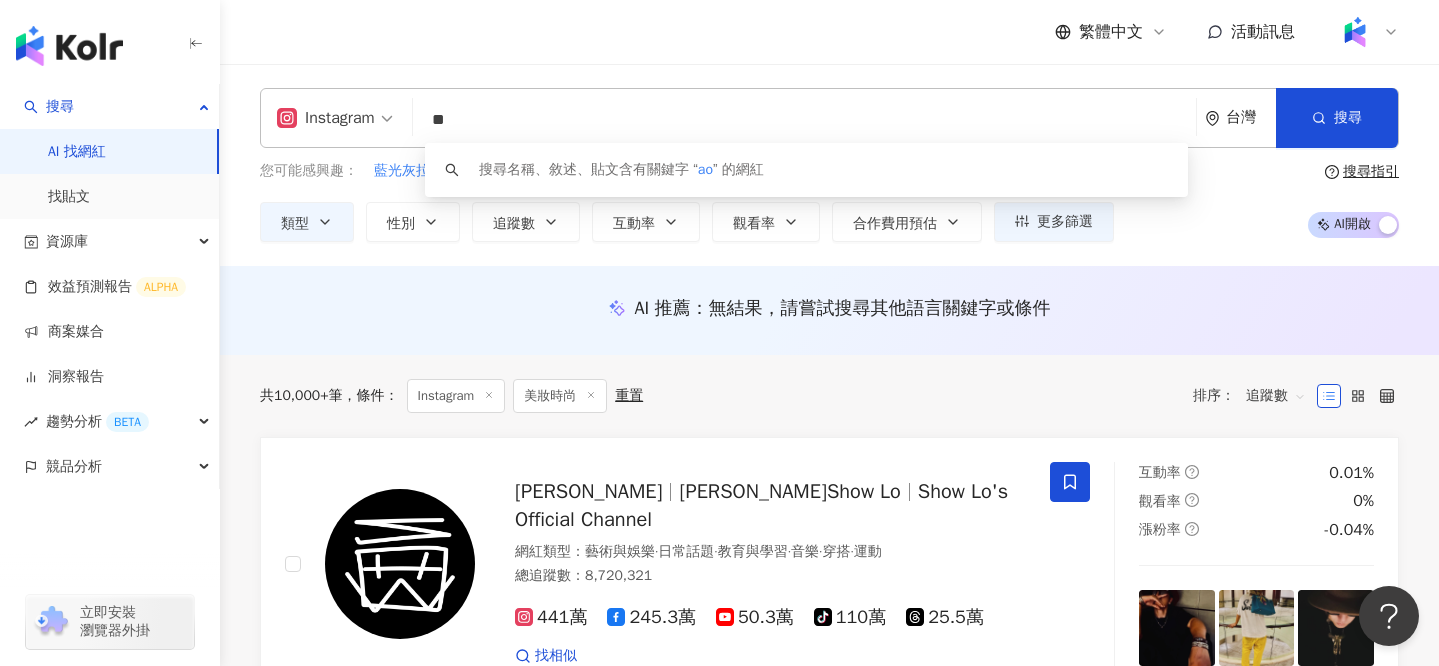 type on "*" 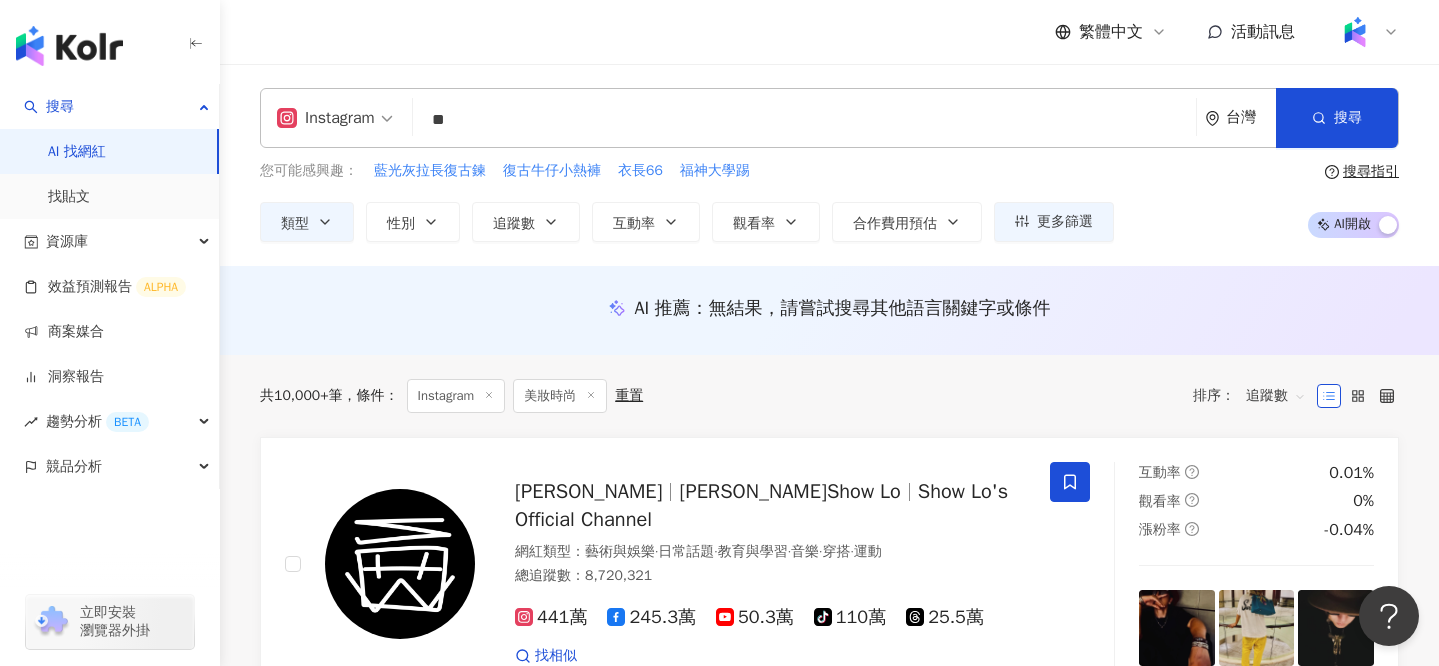 type on "**" 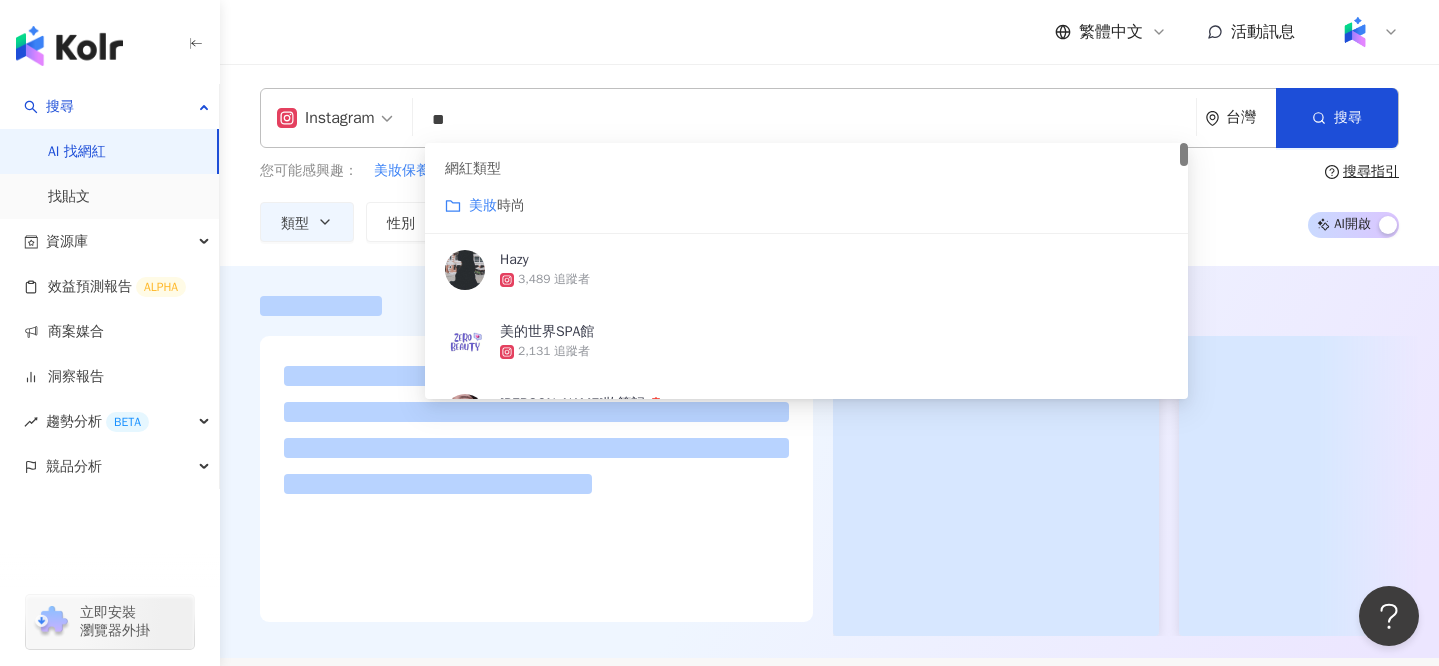 click on "繁體中文 活動訊息" at bounding box center (829, 32) 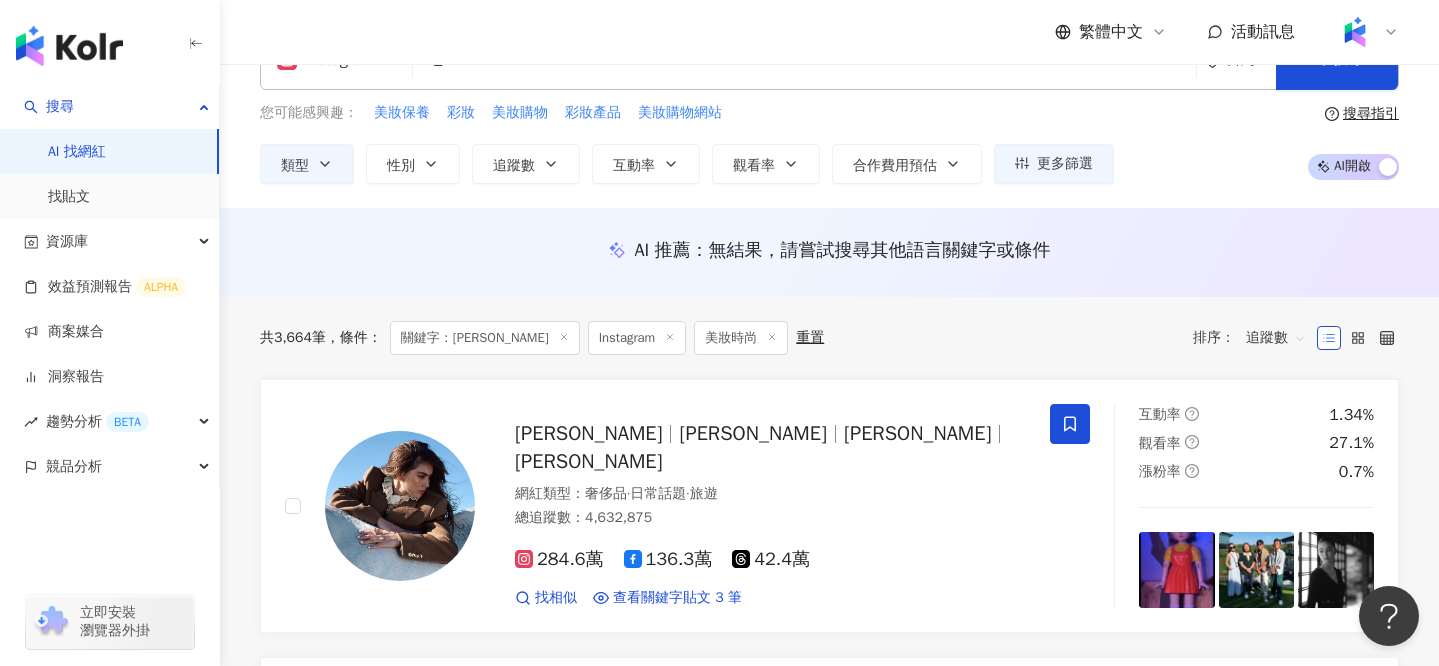 scroll, scrollTop: 73, scrollLeft: 0, axis: vertical 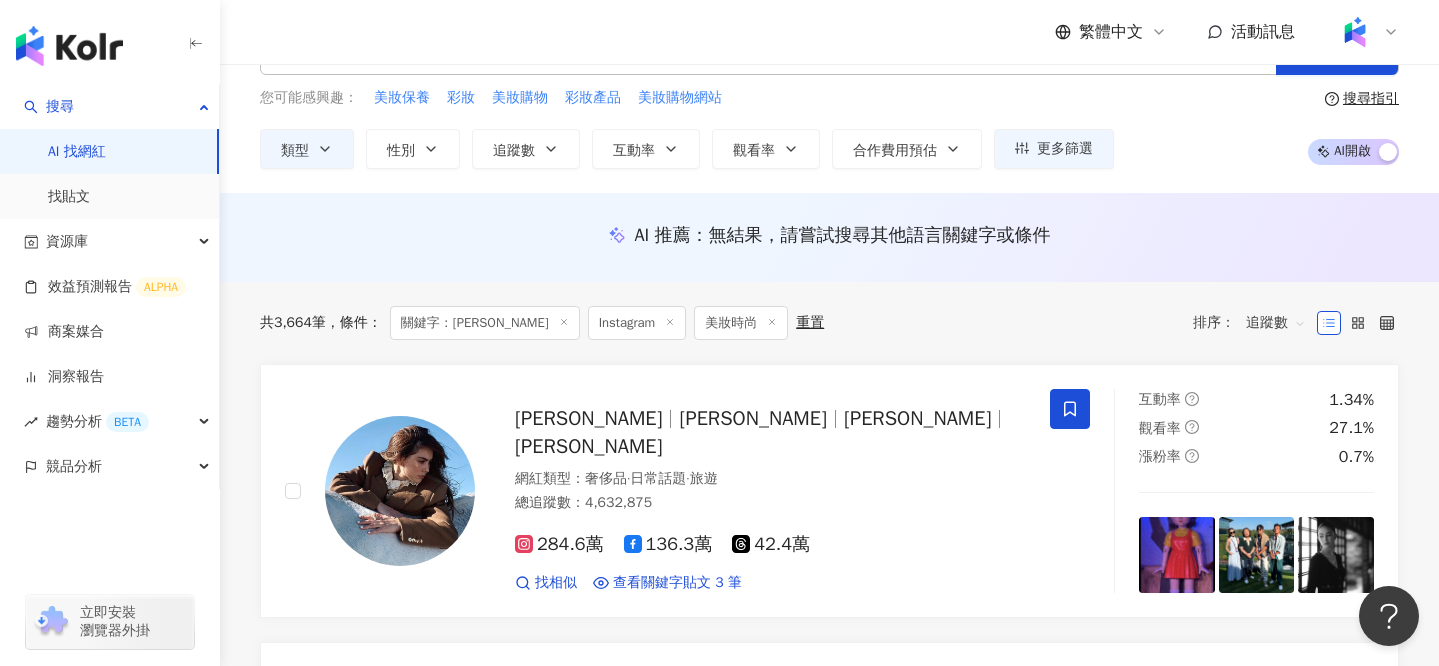click on "追蹤數" at bounding box center [1276, 323] 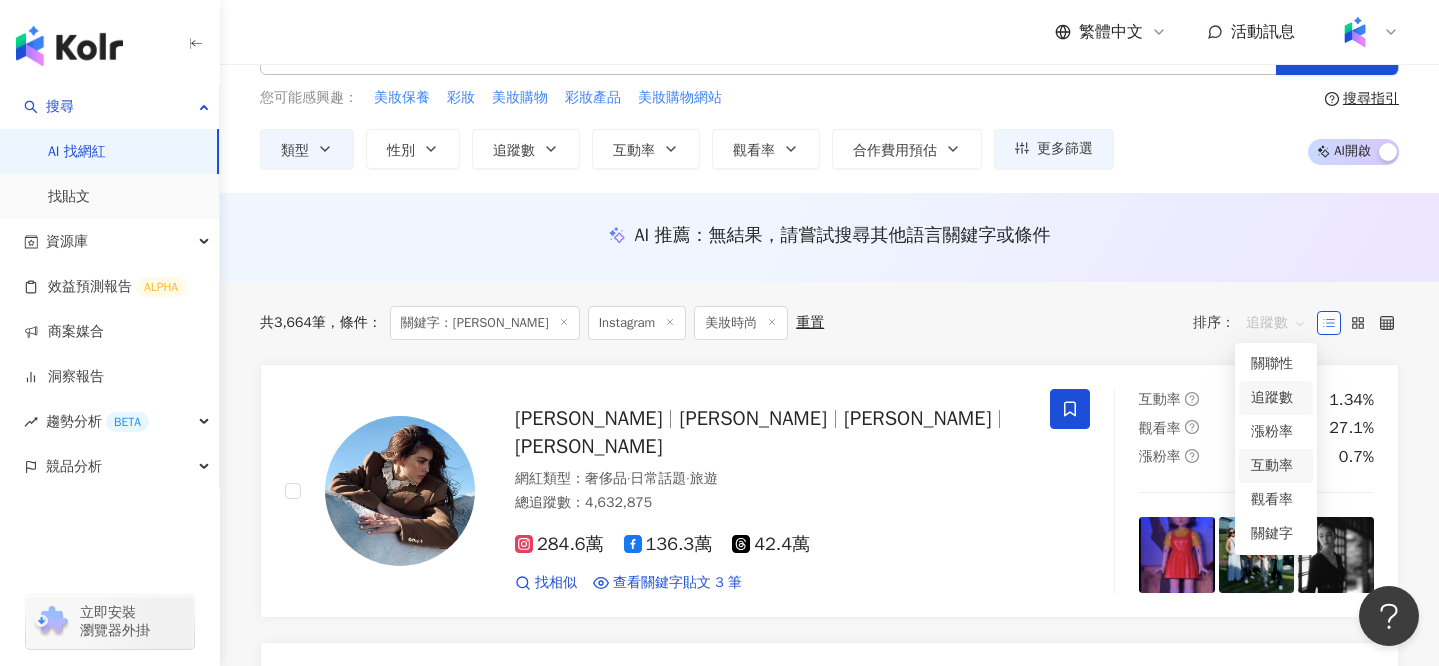 click on "互動率" at bounding box center (1276, 466) 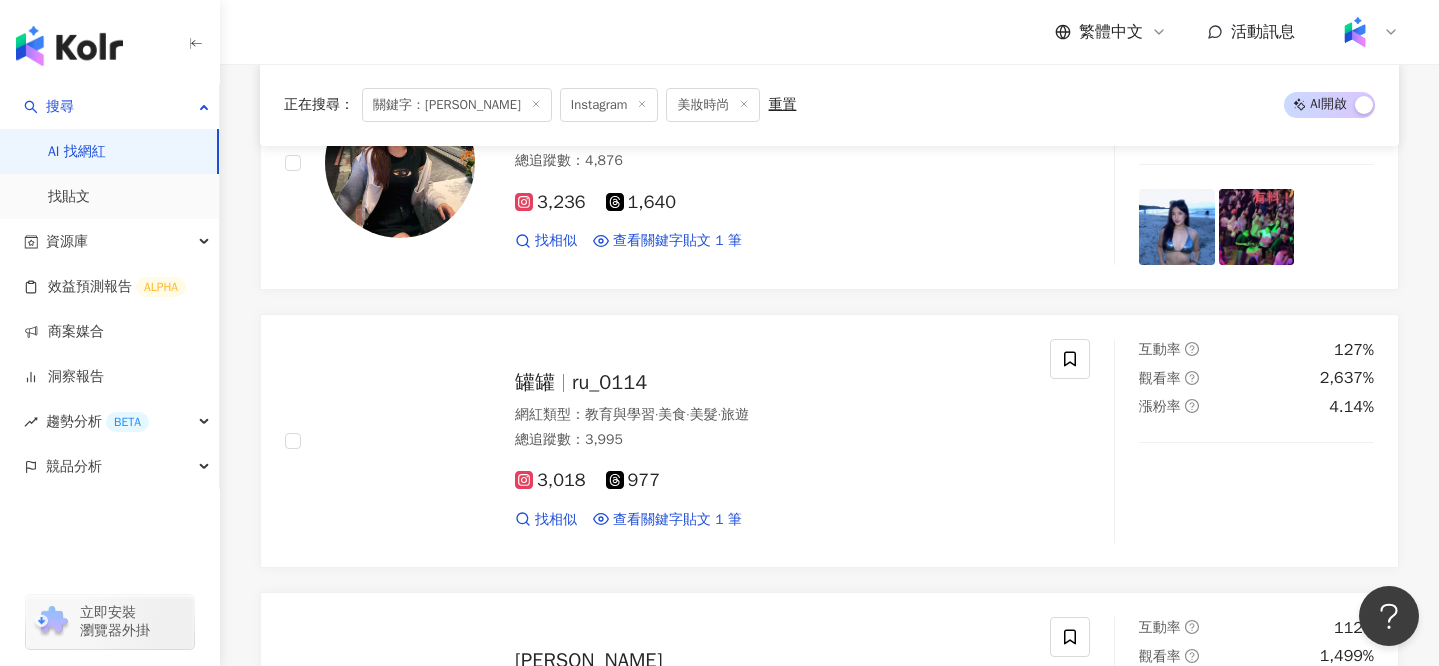 scroll, scrollTop: 259, scrollLeft: 0, axis: vertical 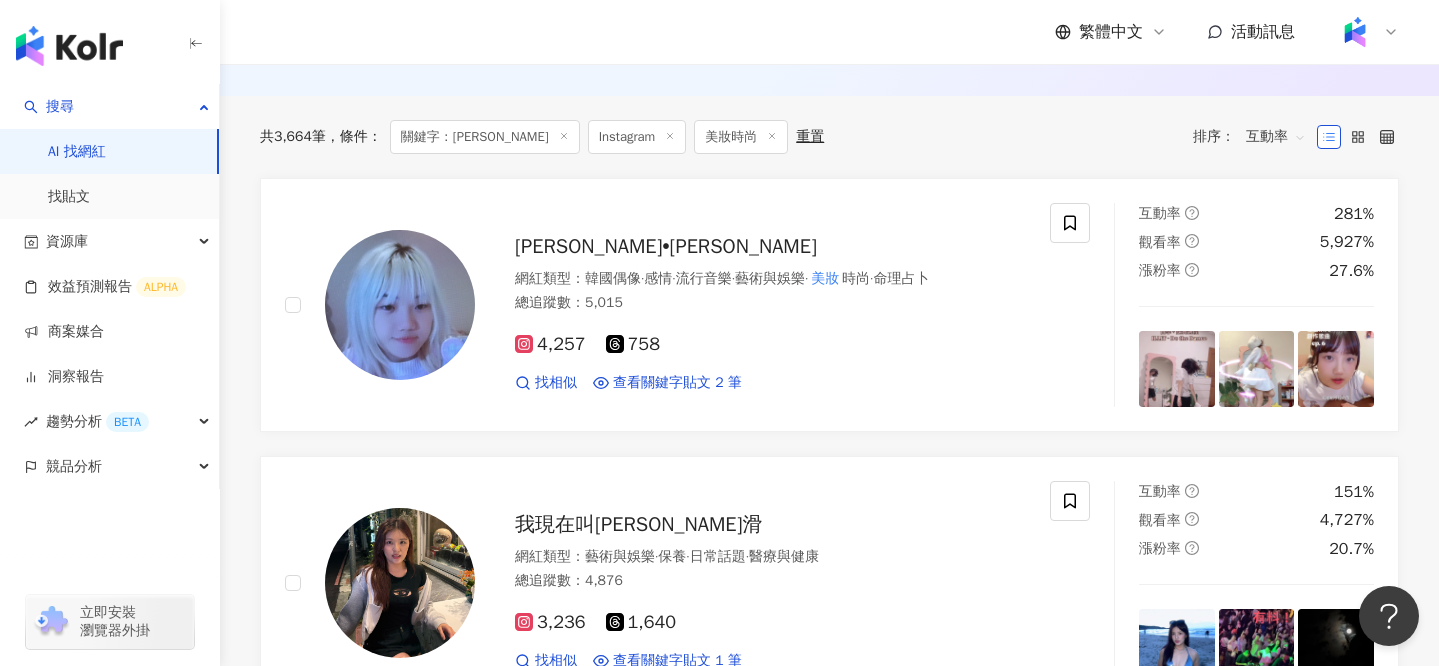 click on "互動率" at bounding box center (1276, 137) 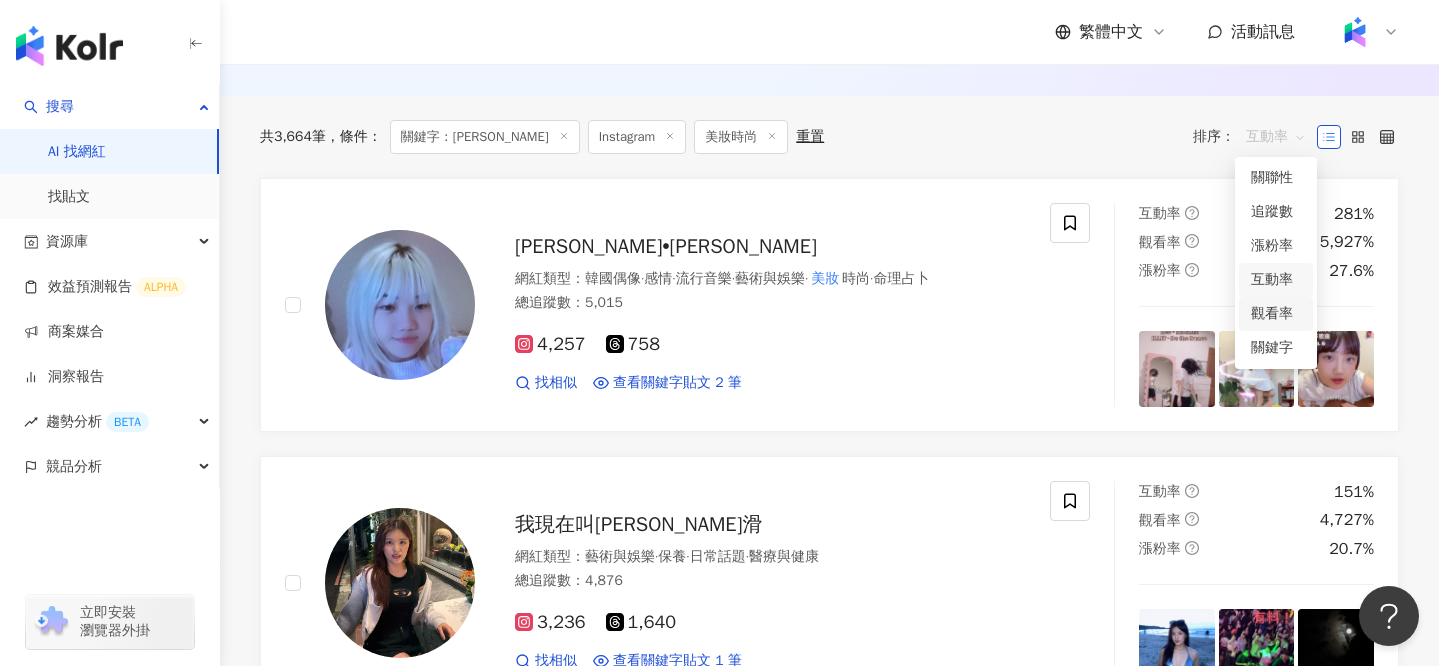 click on "觀看率" at bounding box center (1276, 314) 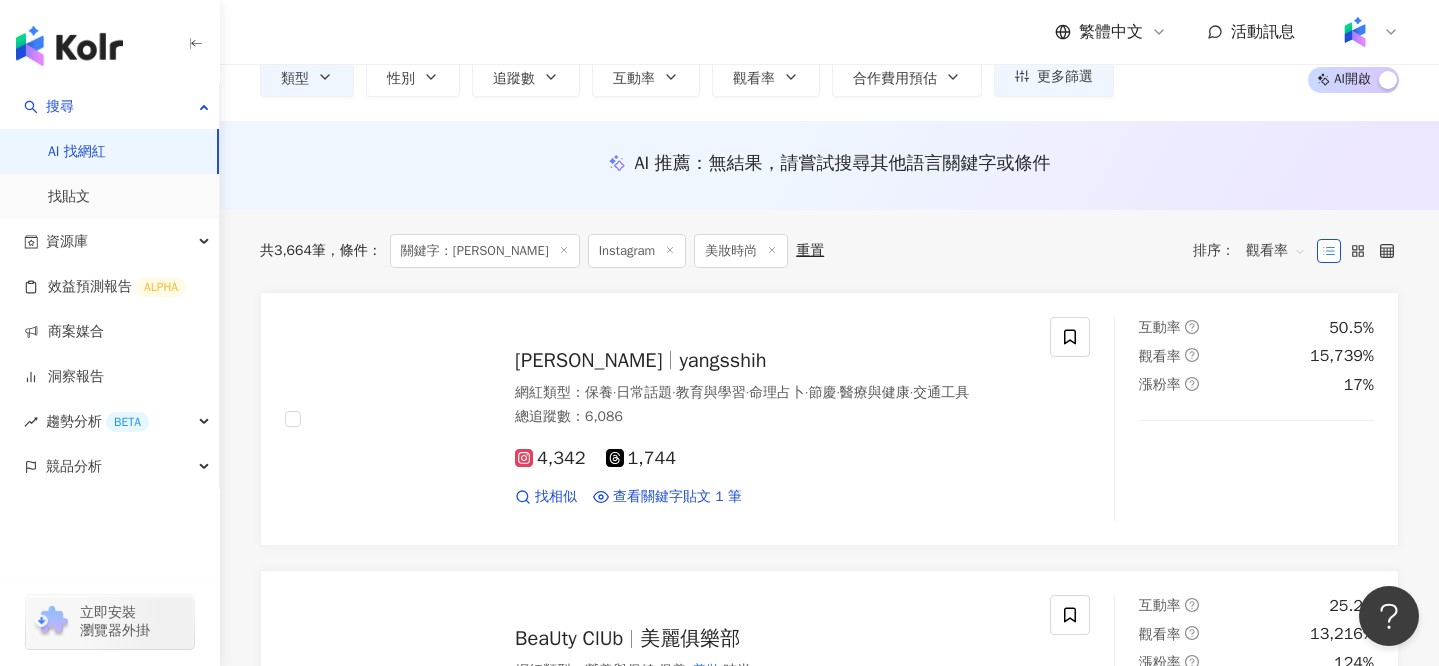 scroll, scrollTop: 206, scrollLeft: 0, axis: vertical 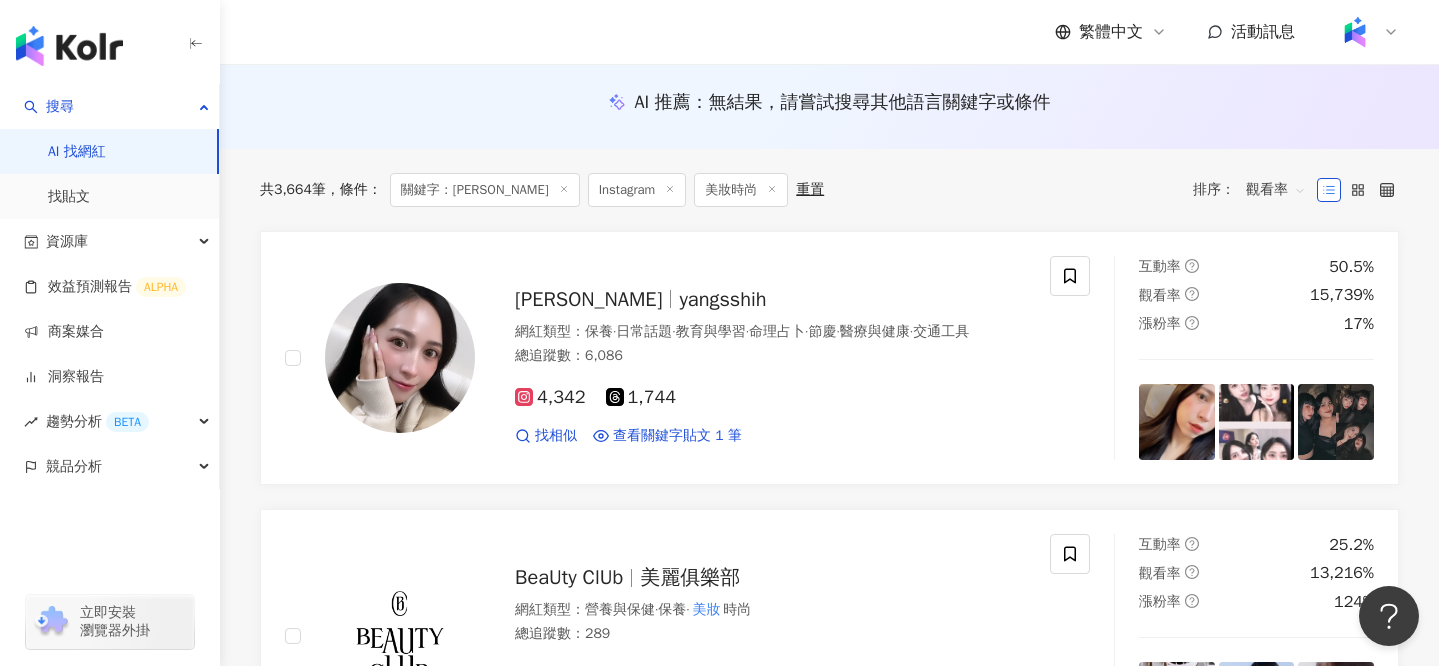 click on "觀看率" at bounding box center [1276, 190] 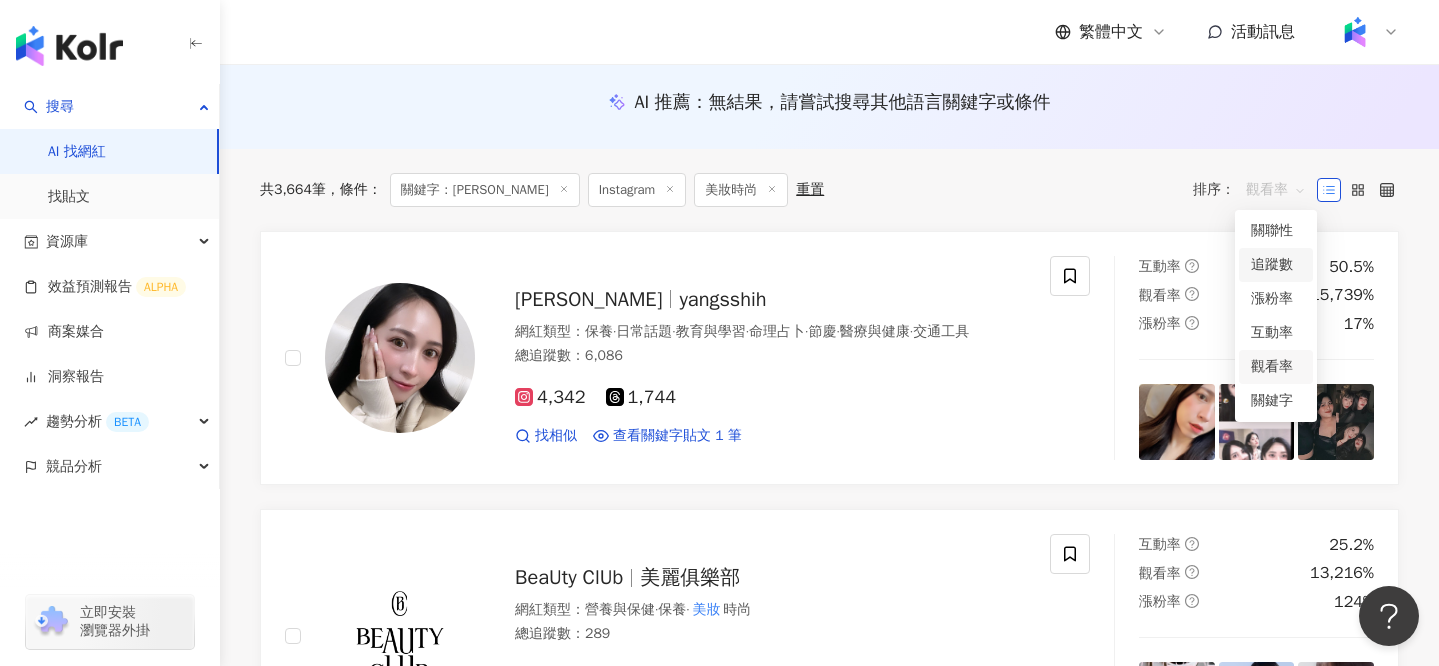 click on "追蹤數" at bounding box center [1276, 265] 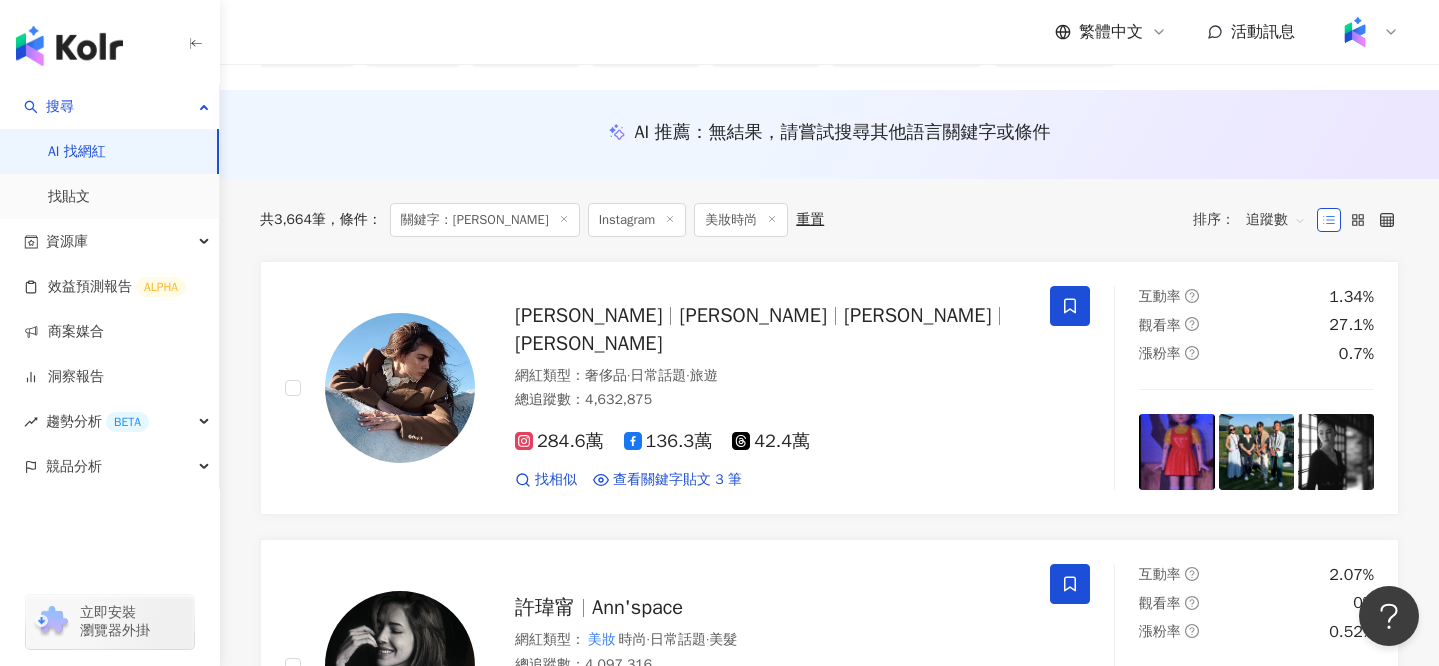 scroll, scrollTop: 0, scrollLeft: 0, axis: both 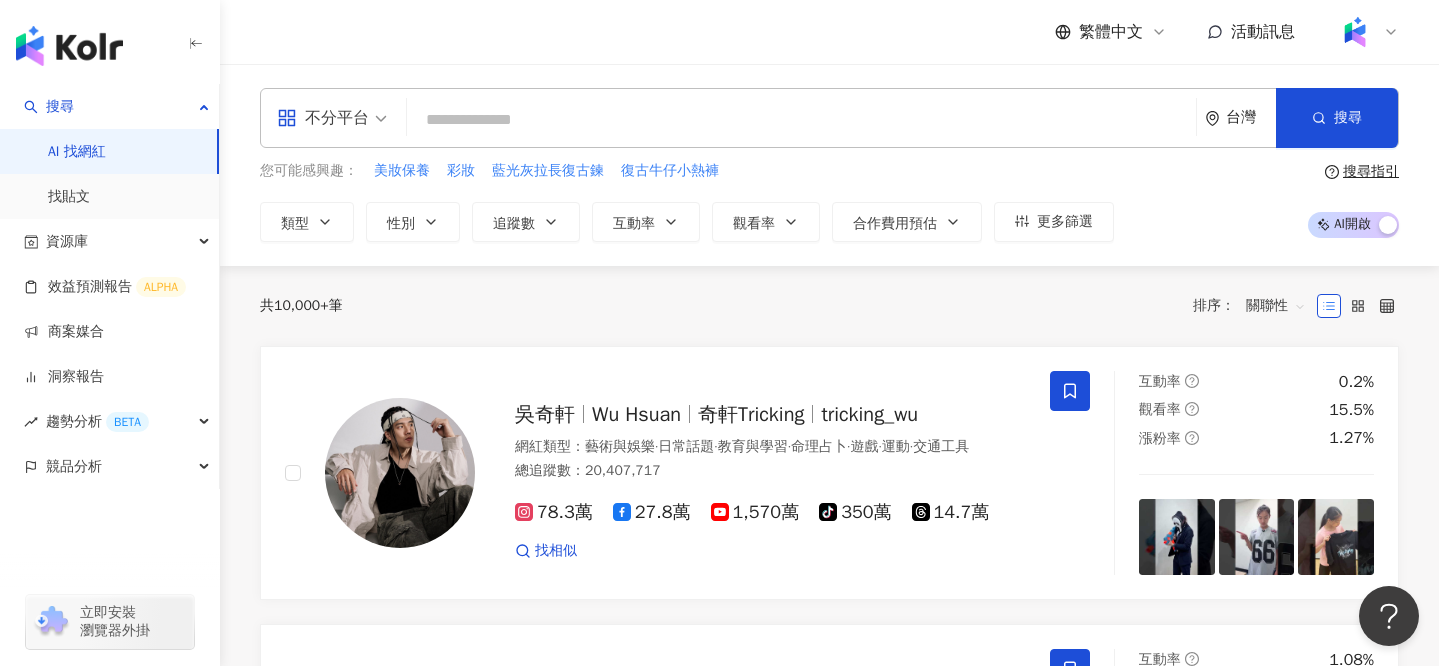 click on "共  10,000+  筆 排序： 關聯性" at bounding box center [829, 306] 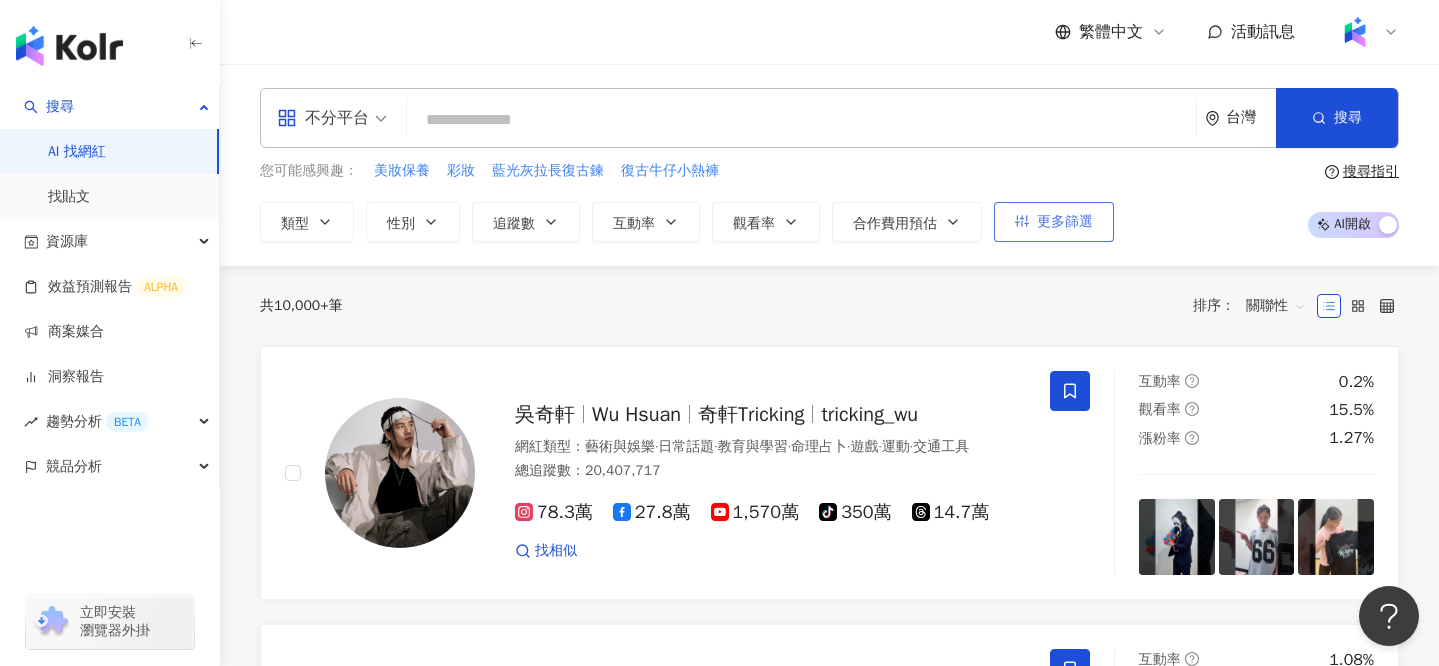 click on "更多篩選" at bounding box center [1054, 222] 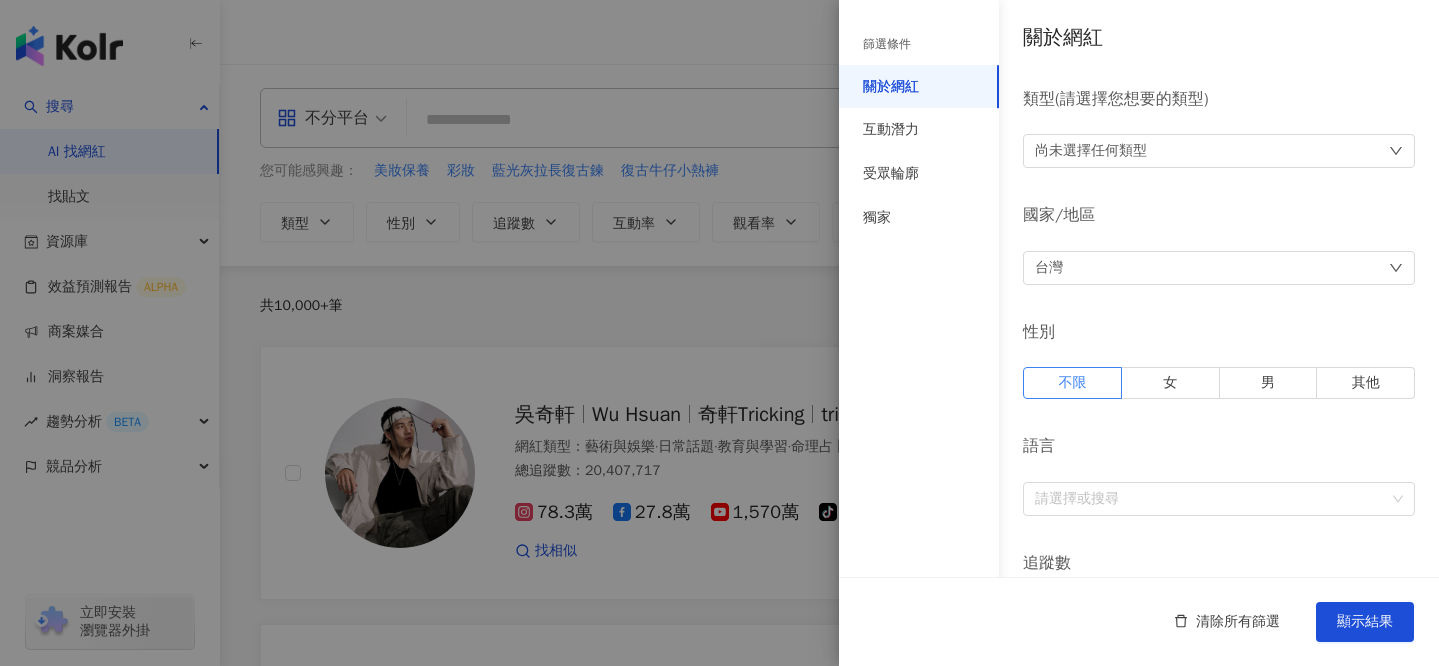 click on "尚未選擇任何類型" at bounding box center (1091, 151) 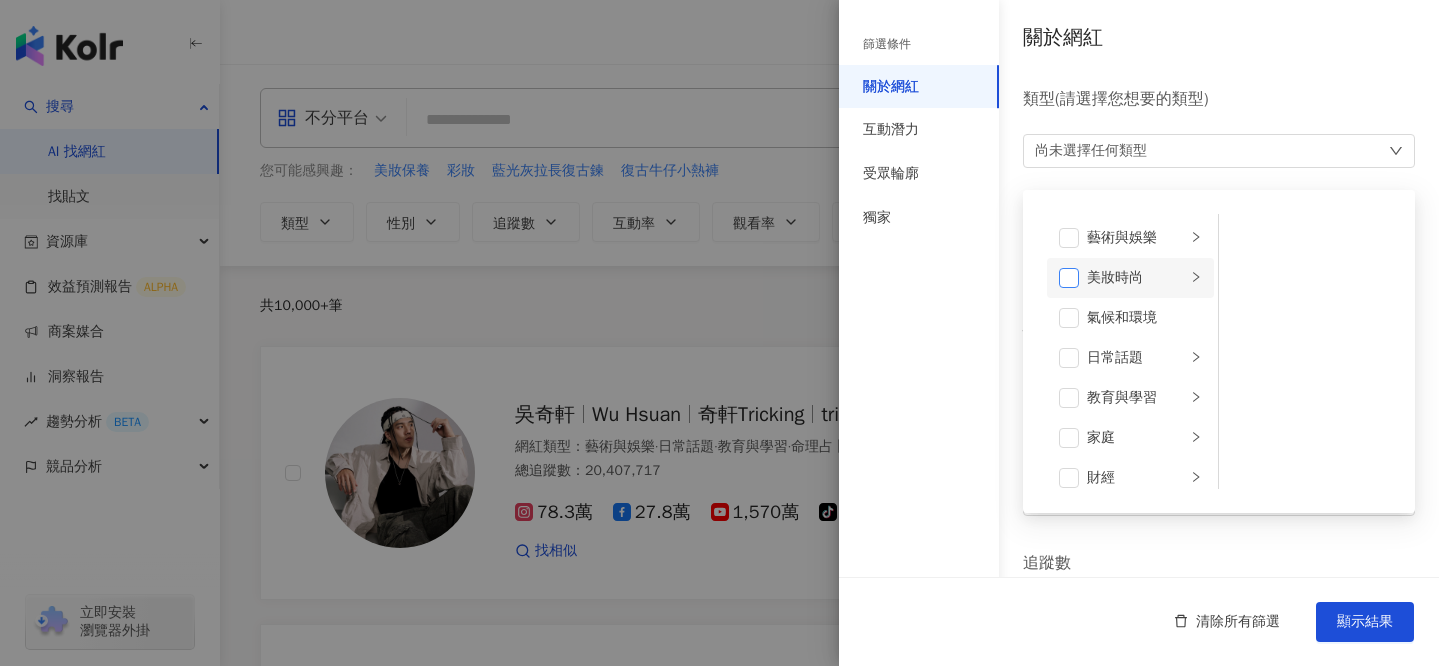 click at bounding box center (1069, 278) 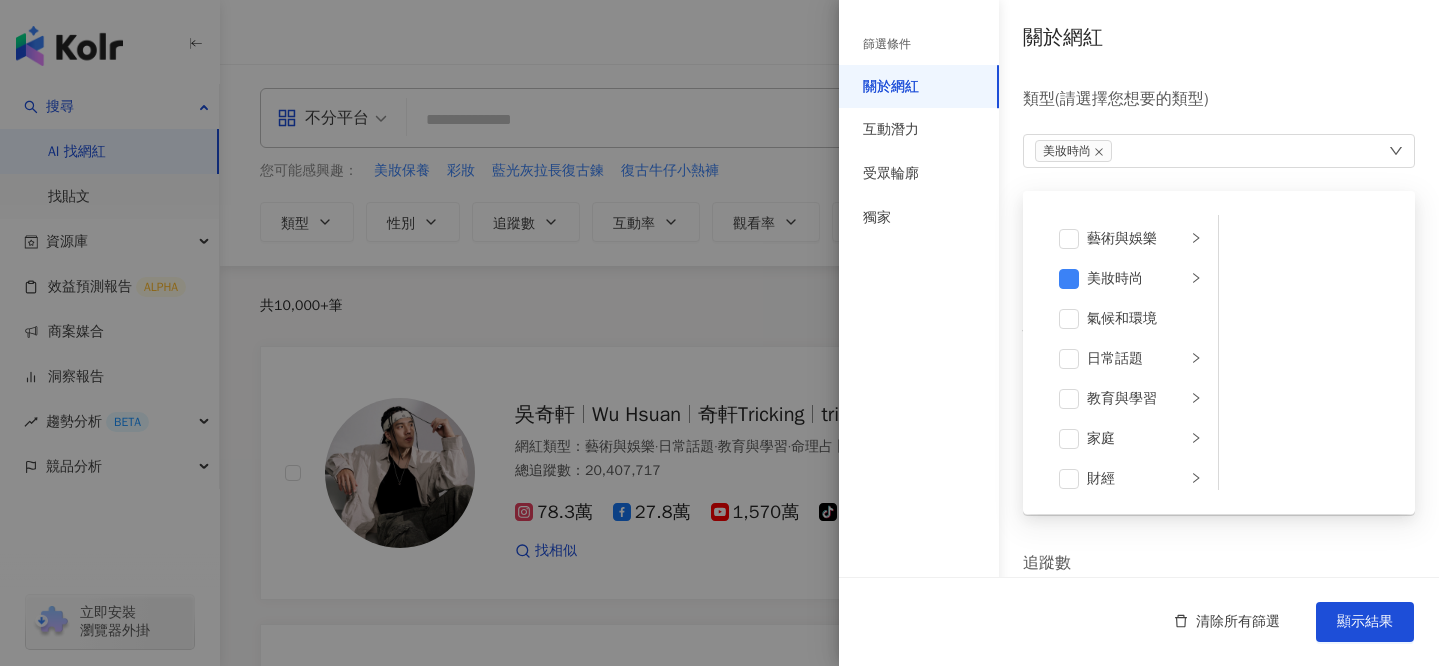 click on "篩選條件 關於網紅 互動潛力 受眾輪廓 獨家" at bounding box center (919, 345) 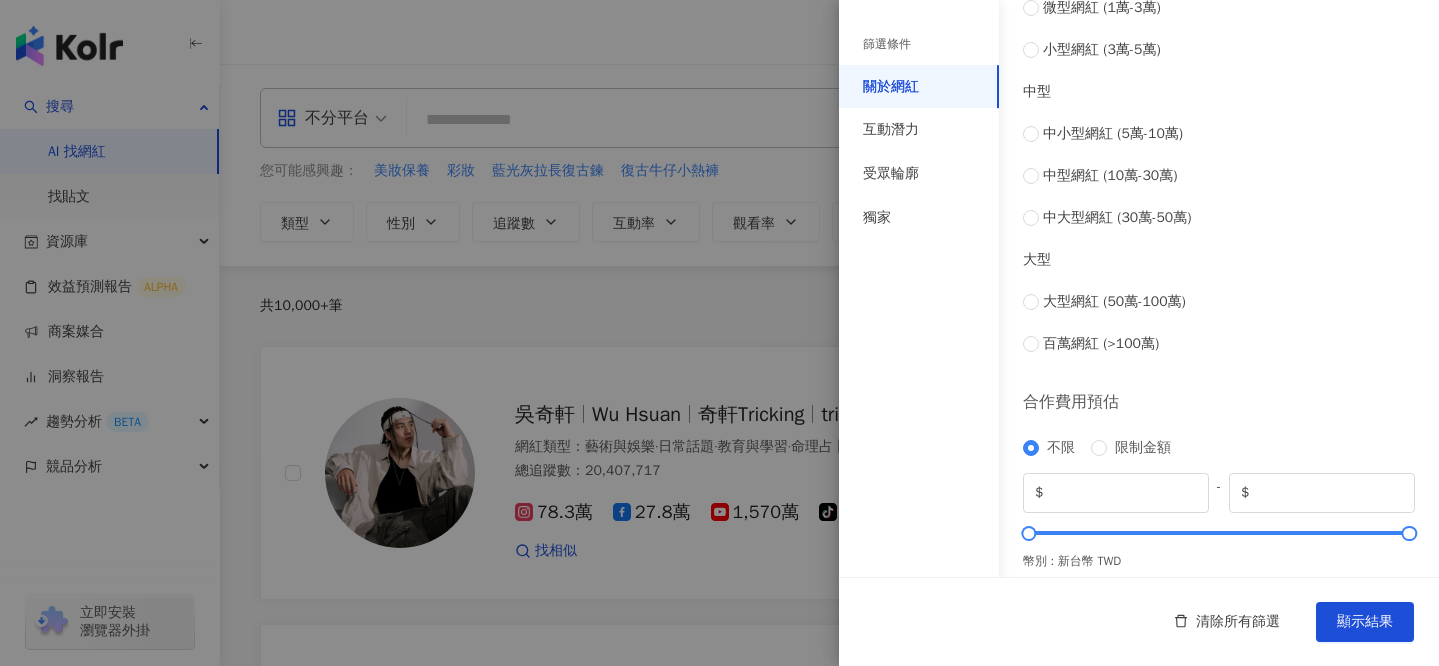 scroll, scrollTop: 845, scrollLeft: 0, axis: vertical 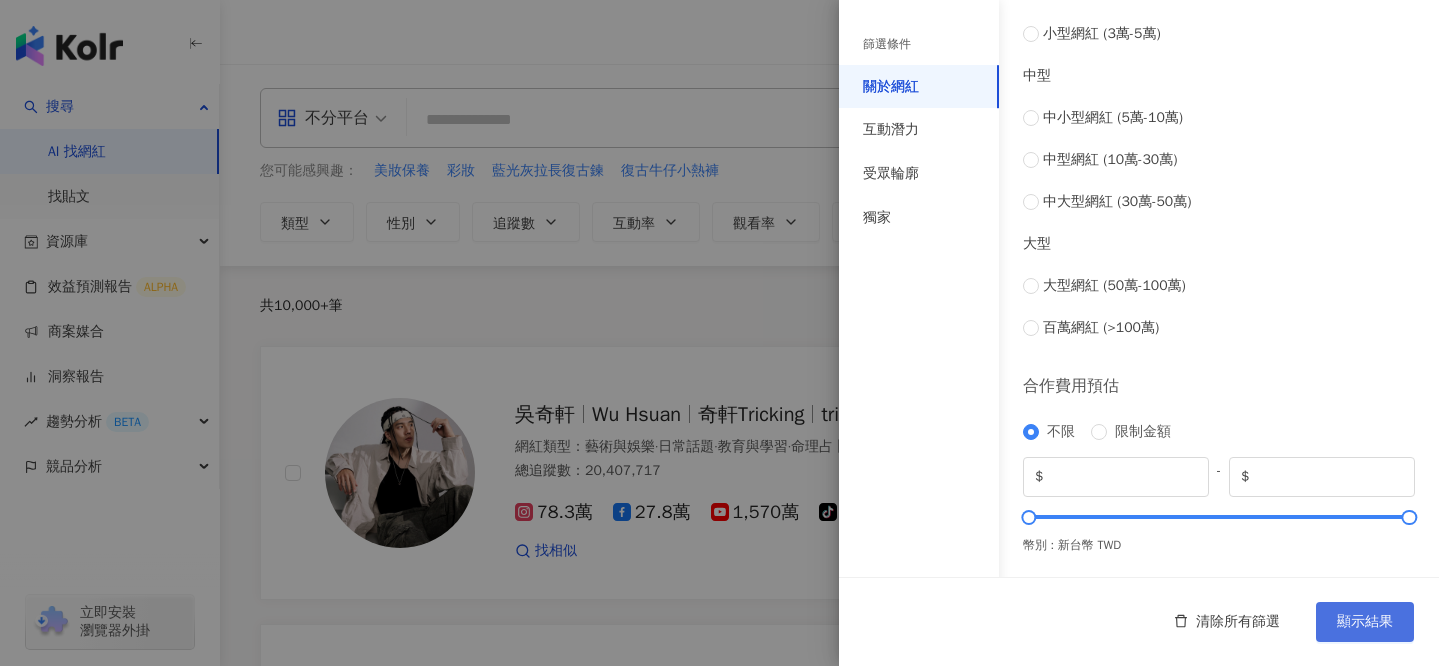 click on "顯示結果" at bounding box center (1365, 622) 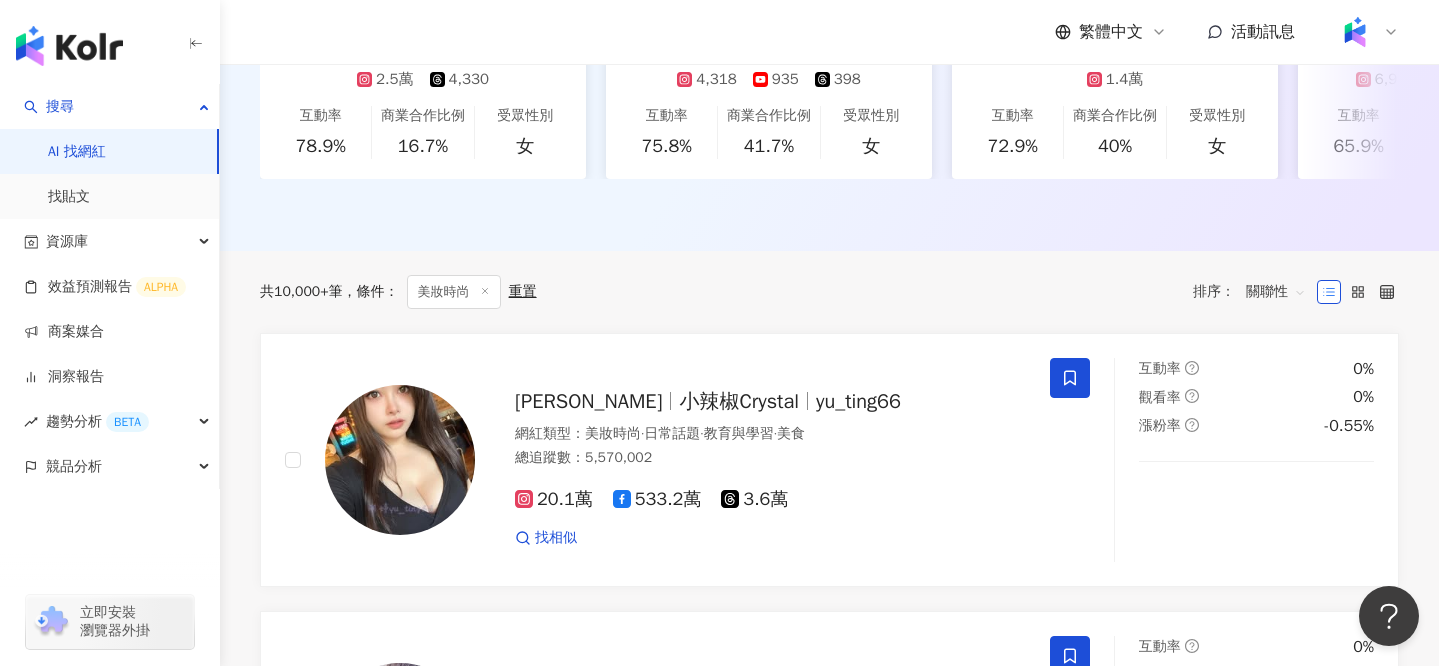 scroll, scrollTop: 476, scrollLeft: 0, axis: vertical 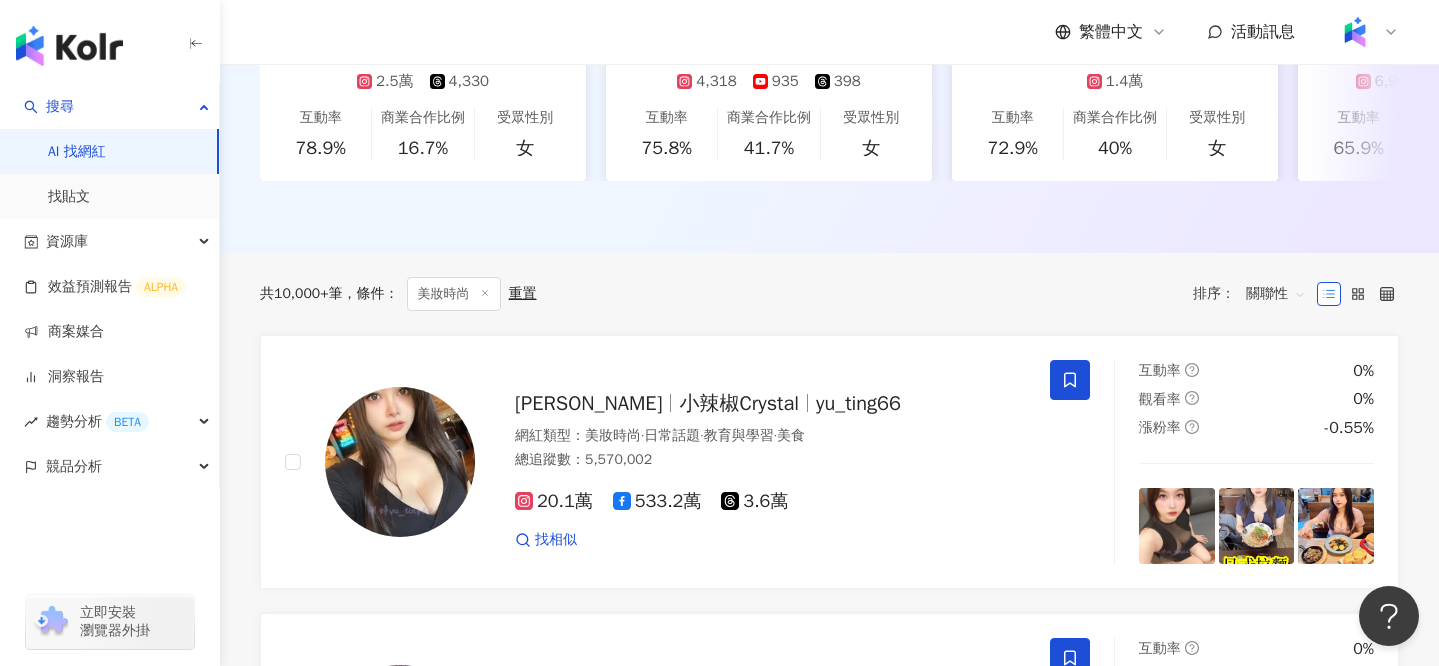 click on "關聯性" at bounding box center [1276, 294] 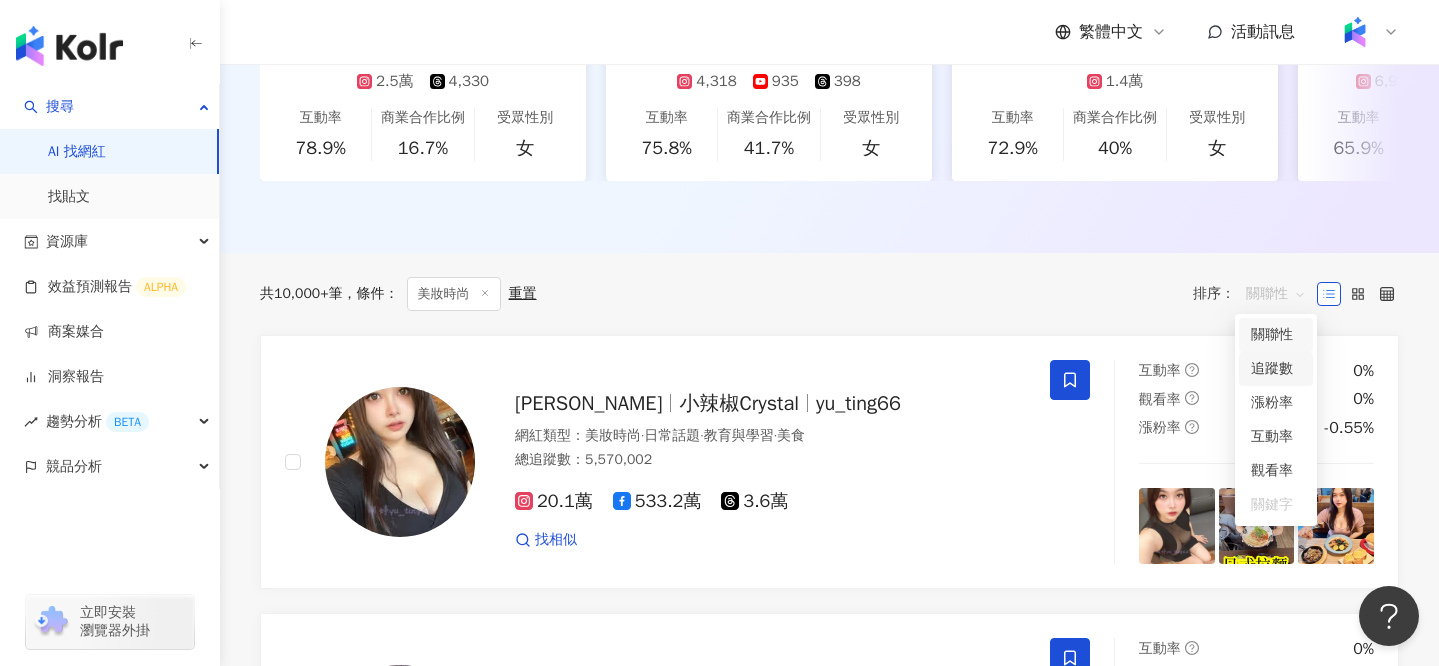 click on "追蹤數" at bounding box center (1276, 369) 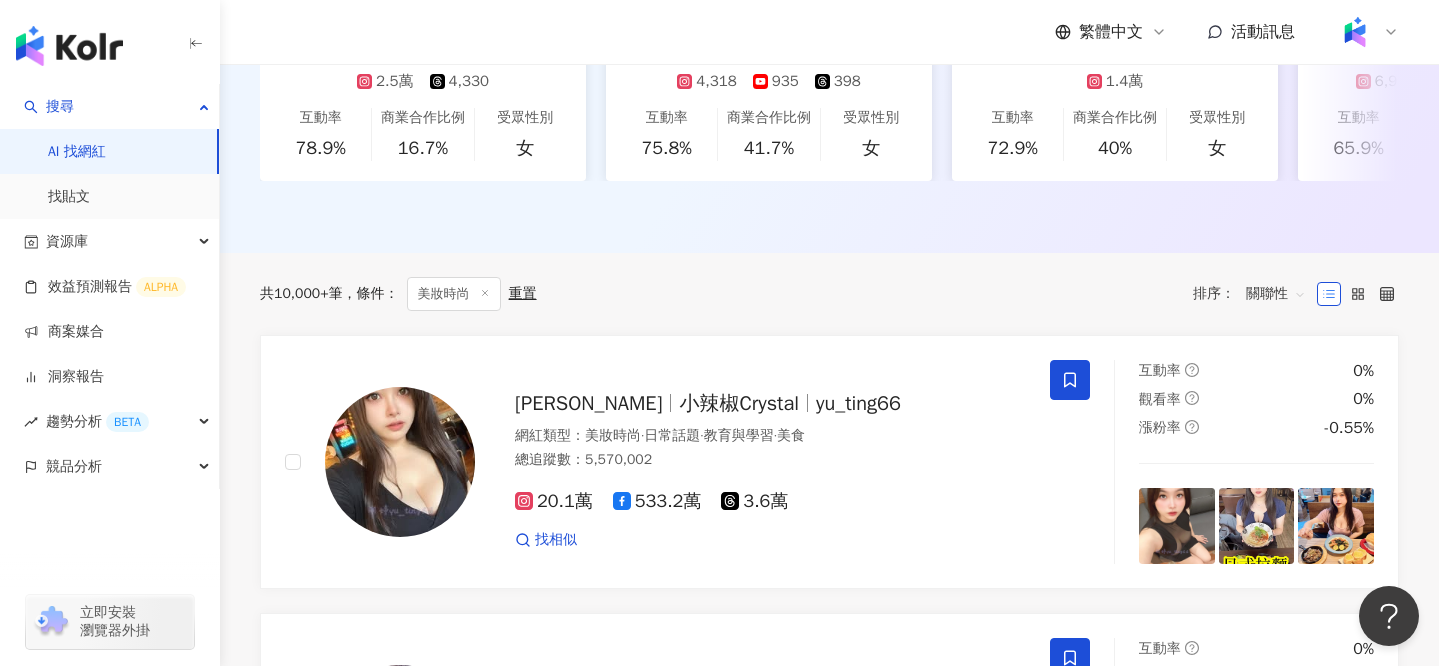 scroll, scrollTop: 0, scrollLeft: 0, axis: both 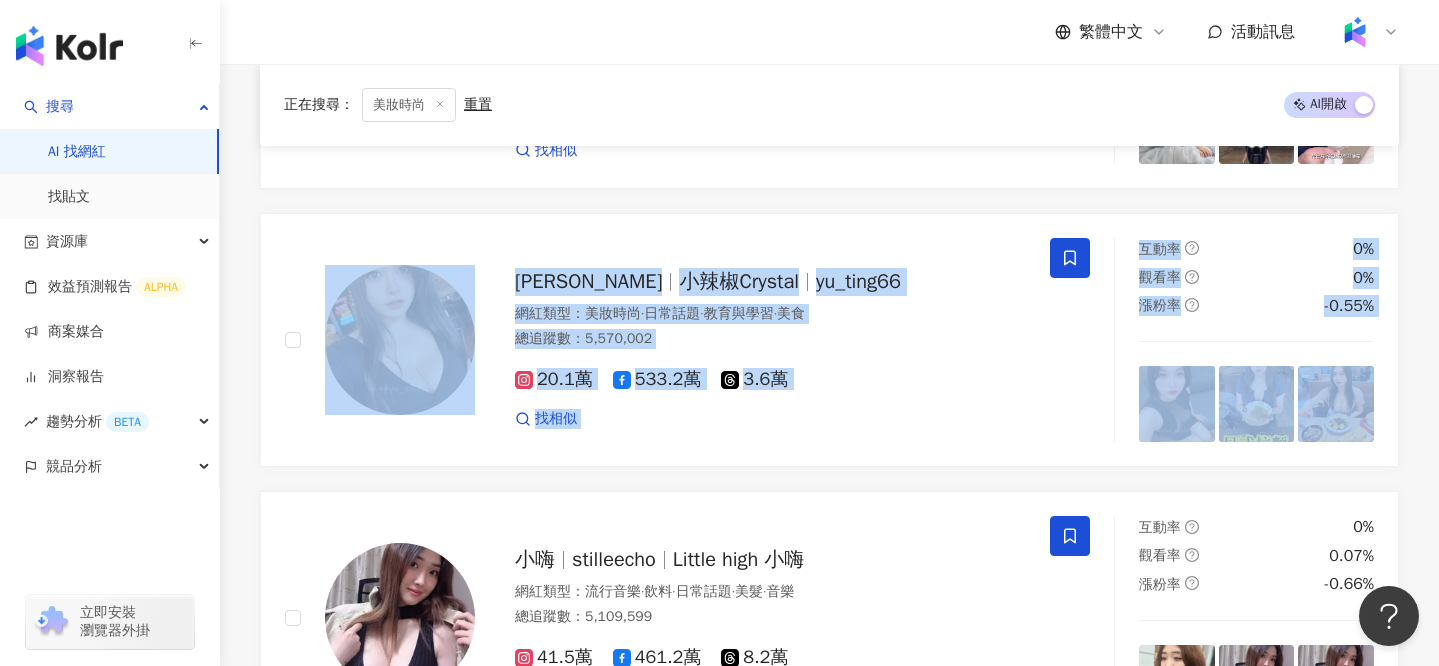 click on "羅志祥 SHOW 羅志祥 Show Lo Show Lo's Official Channel 網紅類型 ： 藝術與娛樂  ·  日常話題  ·  教育與學習  ·  音樂  ·  穿搭  ·  運動 總追蹤數 ： 8,720,321 441萬 245.3萬 50.3萬 tiktok-icon 110萬 25.5萬 找相似 互動率 0.01% 觀看率 0% 漲粉率 -0.04% 楊丞琳 Rainie rainie77 網紅類型 ： 藝術與娛樂  ·  美妝時尚  ·  音樂 總追蹤數 ： 5,979,697 218.2萬 322.8萬 56.9萬 找相似 互動率 0.17% 觀看率 1.4% 漲粉率 -0.53% 柯震東 網紅類型 ： 3C家電  ·  感情  ·  日常話題  ·  穿搭  ·  運動  ·  交通工具  ·  旅遊 總追蹤數 ： 5,782,275 367.6萬 145.9萬 11.1萬 53.7萬 找相似 互動率 0.61% 觀看率 0% 漲粉率 -0.3% 艾瑞絲 Aries 網紅類型 ： 感情  ·  醫美  ·  保養  ·  日常話題  ·  教育與學習  ·  家庭  ·  命理占卜  ·  醫療與健康  ·  穿搭  ·  旅遊 總追蹤數 ： 5,624,429 75.9萬 350.5萬 50.2萬 tiktok-icon 63.2萬 22.6萬 找相似 互動率 0.04% 0%" at bounding box center [829, 757] 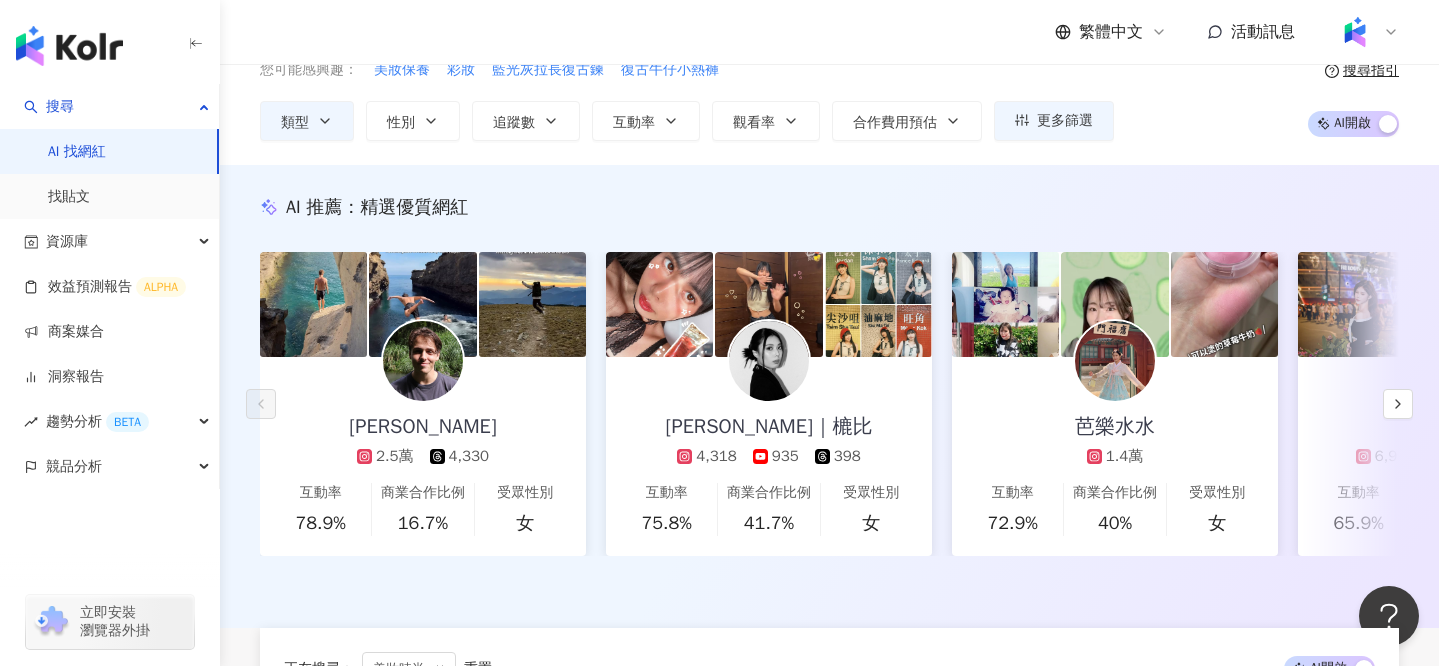 scroll, scrollTop: 0, scrollLeft: 0, axis: both 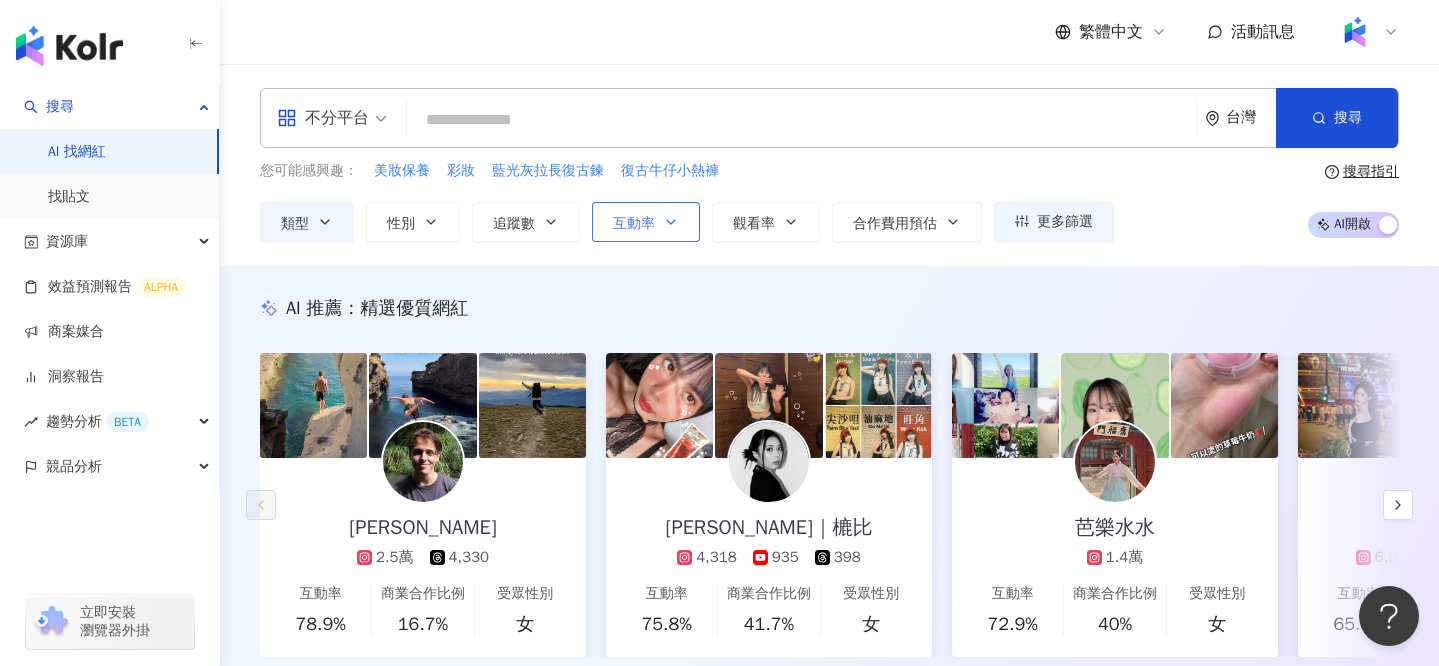 click on "互動率" at bounding box center (646, 222) 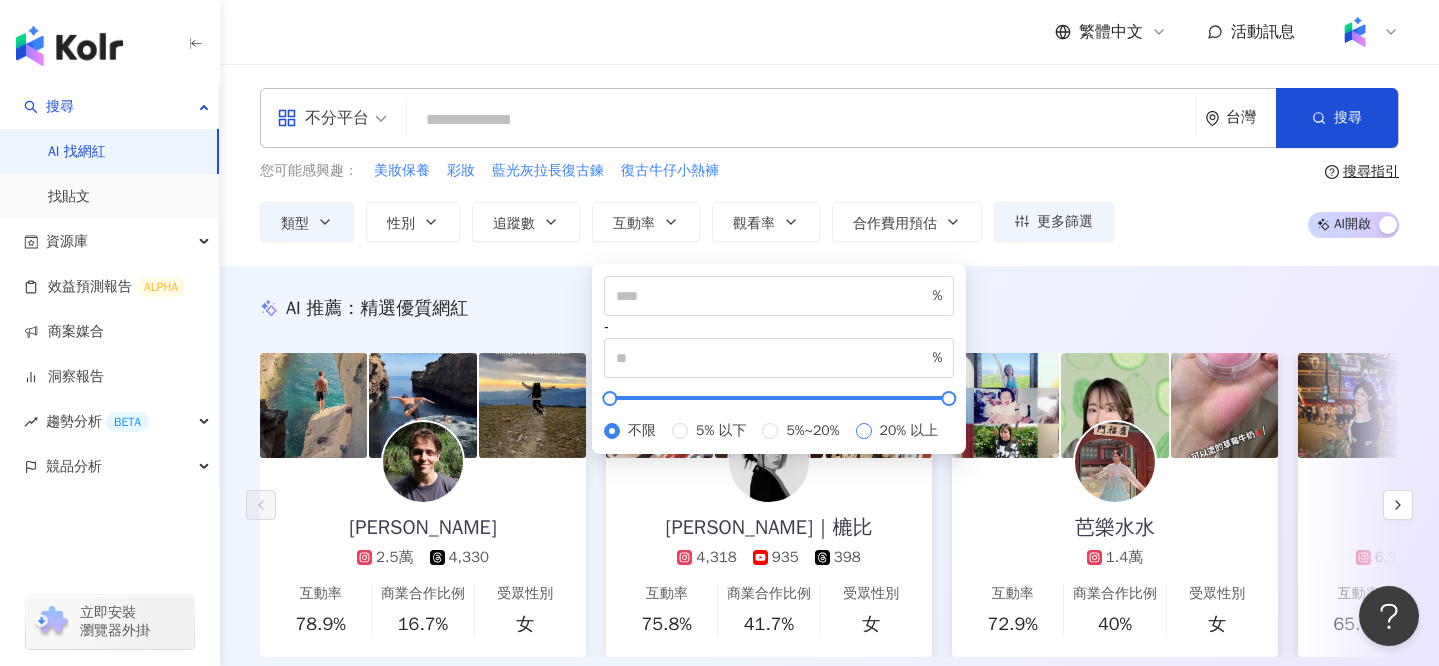 type on "**" 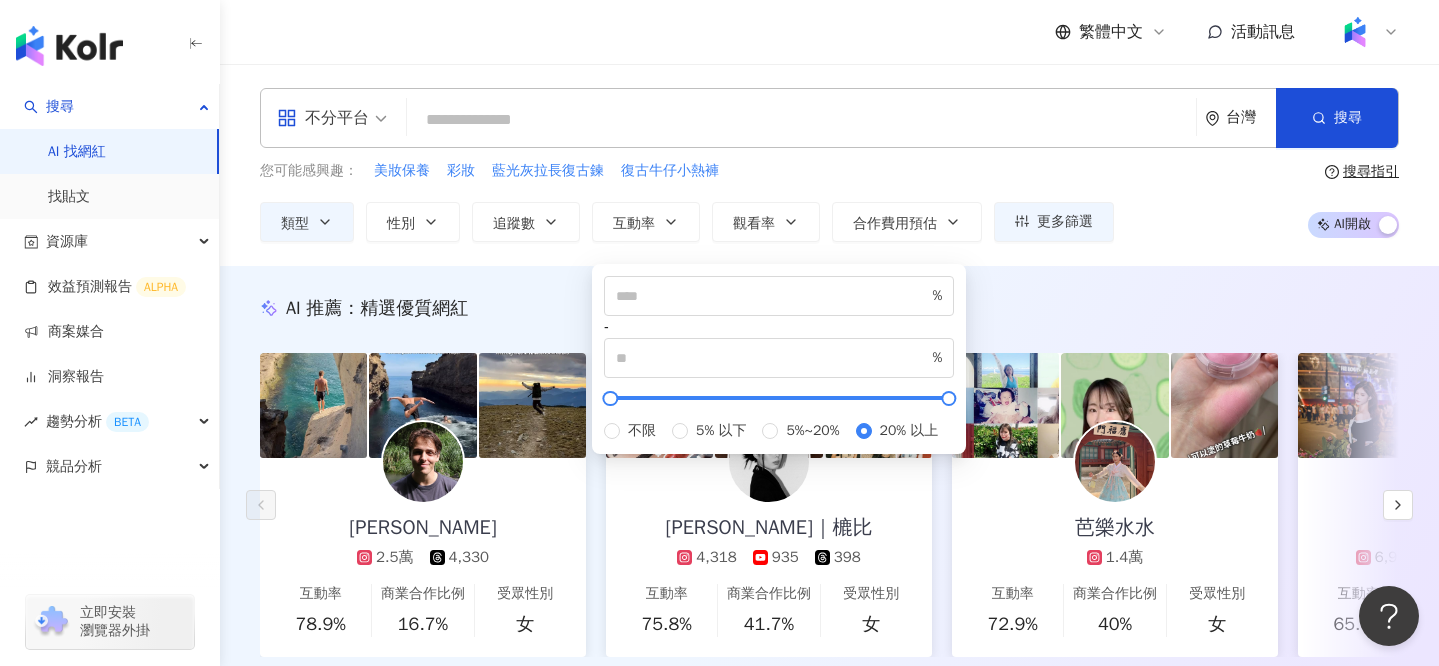click on "AI 推薦 ： 精選優質網紅 雅尼克 Janik 2.5萬 4,330 互動率 78.9% 商業合作比例 16.7% 受眾性別 女 洪瑞綺｜樚比 4,318 935 398 互動率 75.8% 商業合作比例 41.7% 受眾性別 女 芭樂水水 1.4萬 互動率 72.9% 商業合作比例 40% 受眾性別 女 淳 6,914 tiktok-icon 4,768 1,452 互動率 65.9% 商業合作比例 28.6% 受眾性別 男 時下流行穿搭分享的ㄚ陞 1.4萬 互動率 56.5% 商業合作比例 65.6% 受眾性別 男 Sam 1.6萬 1.1萬 互動率 51% 商業合作比例 10% 受眾性別 男 AnsonSU-你的人生學伴｜自我成長｜閱讀｜正能量｜語錄｜療癒｜心靈｜交流 2,740 2,308 互動率 50% 商業合作比例 6.67% 受眾性別 女 punctumdrama 6,740 1,558 互動率 46.2% 商業合作比例 65.1% 受眾性別 女 哈士奇 4.8萬 3.1萬 互動率 34.3% 商業合作比例 10% 受眾性別 女 王亮尹 13.8萬 616 tiktok-icon 28 4.3萬 互動率 33.1% 商業合作比例 11.8% 受眾性別 男 多多 ? 2.3萬 6,490 互動率 31.8% 0%" at bounding box center [829, 497] 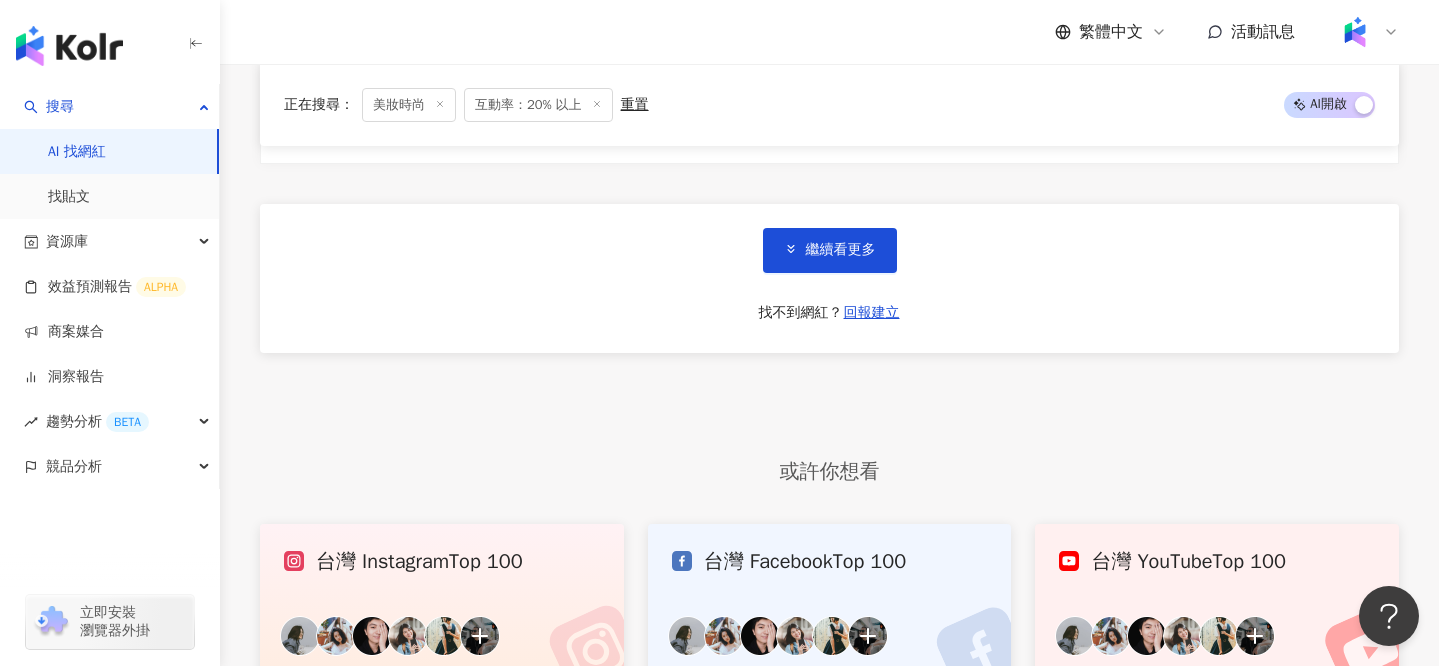 scroll, scrollTop: 3870, scrollLeft: 0, axis: vertical 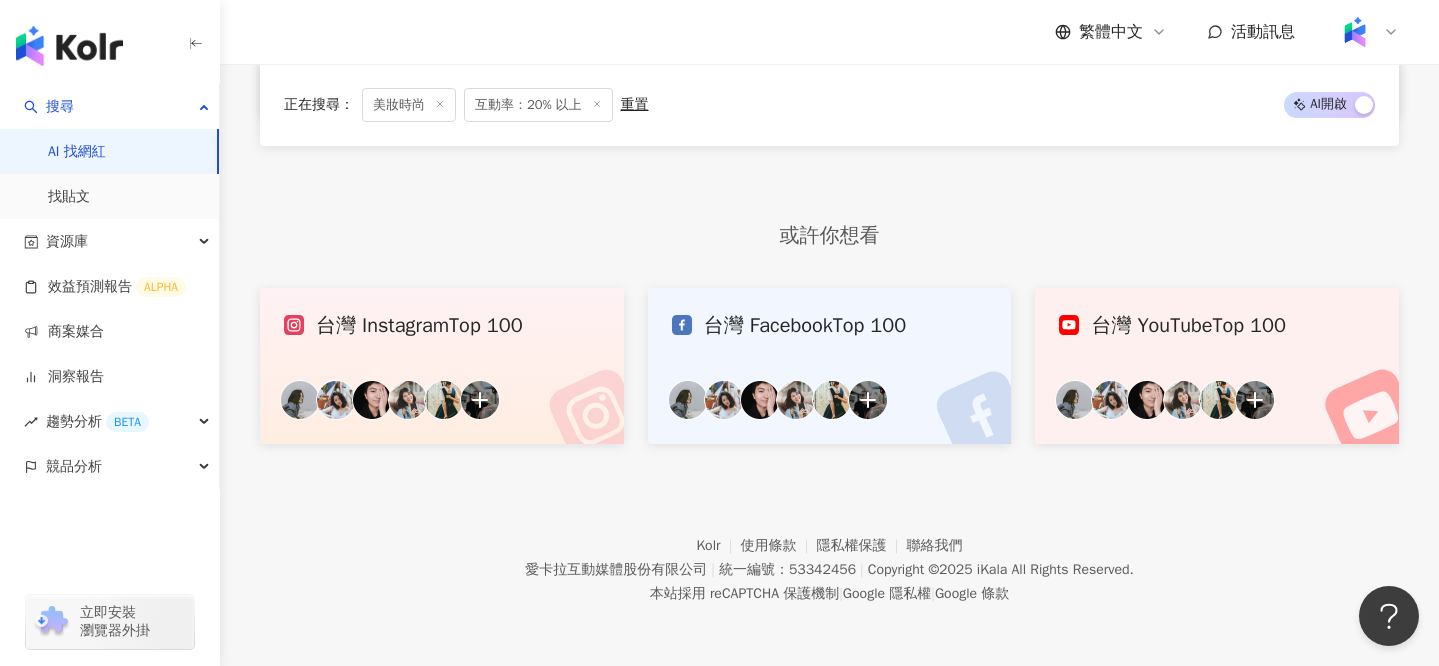 click on "台灣   Instagram  Top 100" at bounding box center [442, 366] 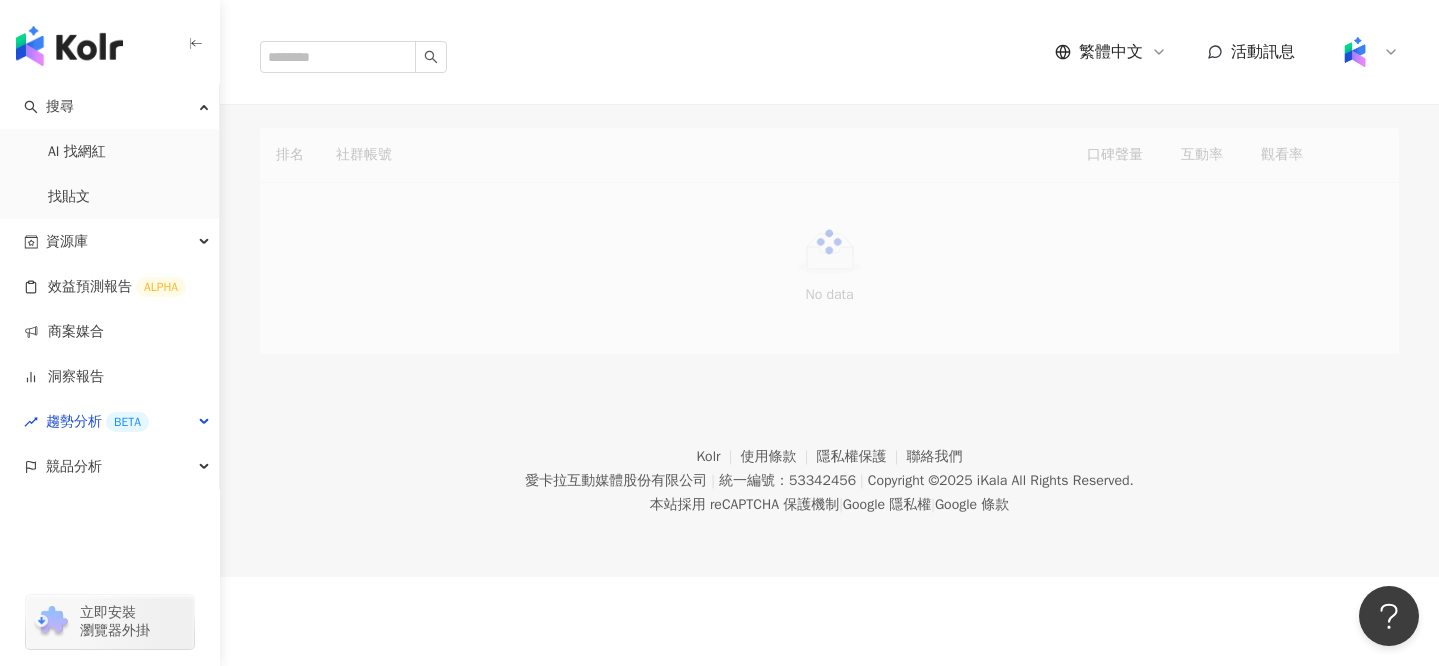 scroll, scrollTop: 0, scrollLeft: 0, axis: both 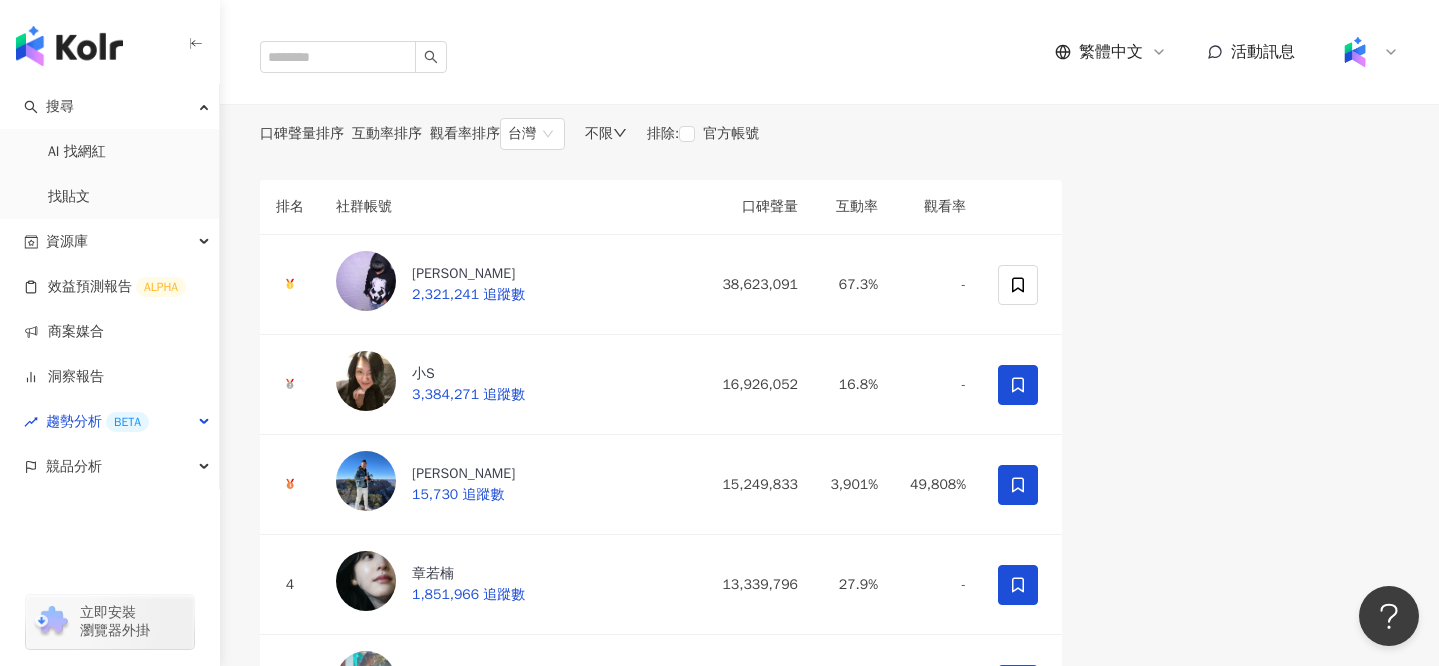 click on "不限" at bounding box center [606, 134] 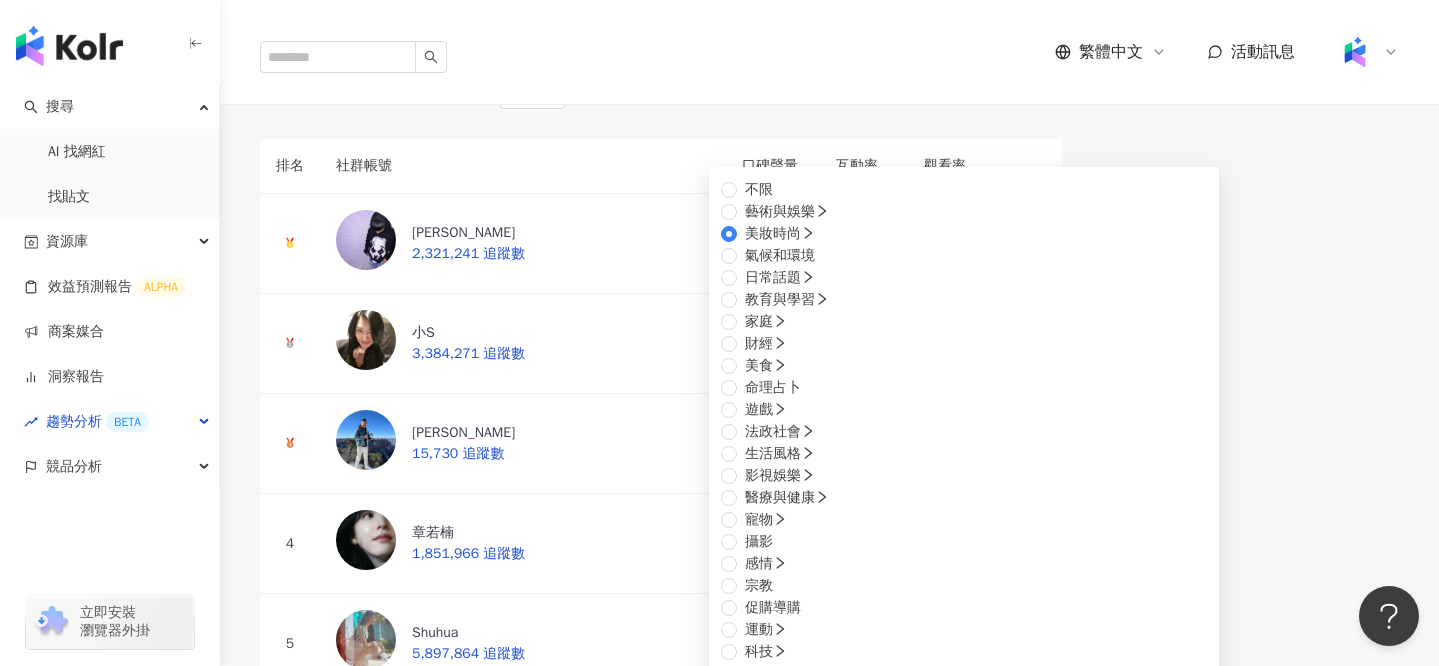 scroll, scrollTop: 42, scrollLeft: 0, axis: vertical 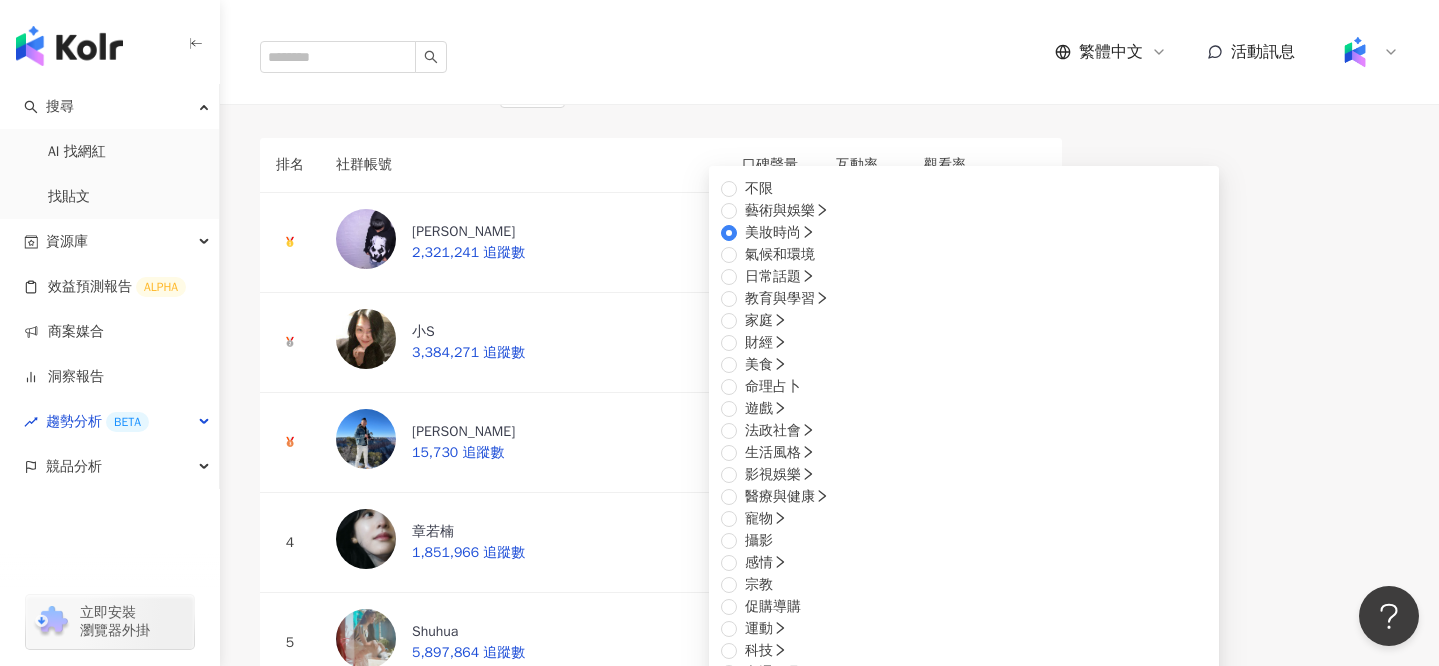 click on "美妝時尚" at bounding box center (780, 233) 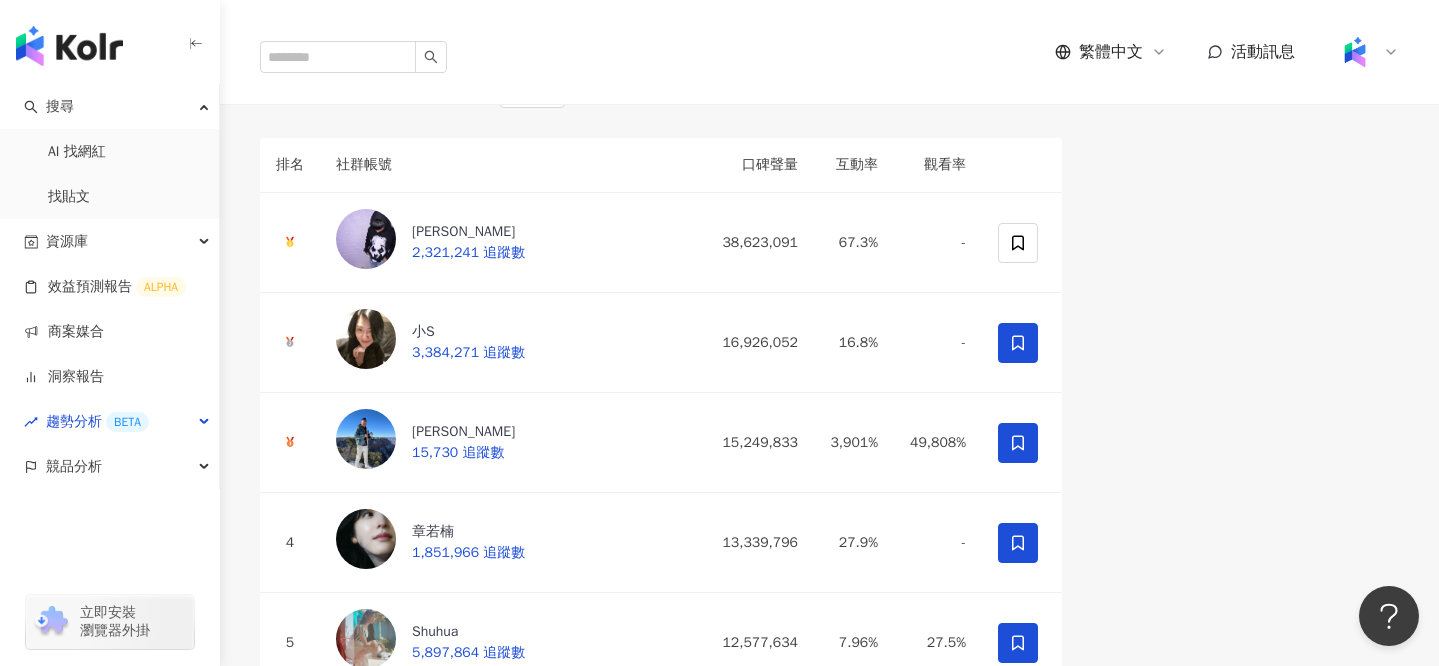 click on "口碑聲量排序 互動率排序 觀看率排序 台灣 不限 不限 藝術與娛樂 美妝時尚 氣候和環境 日常話題 教育與學習 家庭 財經 美食 命理占卜 遊戲 法政社會 生活風格 影視娛樂 醫療與健康 寵物 攝影 感情 宗教 促購導購 運動 科技 交通工具 旅遊 成人 保養 美髮 奢侈品 彩妝 醫美 穿搭 香水 排除 : 官方帳號 排名 社群帳號 口碑聲量 互動率 觀看率             Ray 2,321,241   追蹤數 38,623,091 67.3% - 小S 3,384,271   追蹤數 16,926,052 16.8% - Eric 15,730   追蹤數 15,249,833 3,901% 49,808% 4 章若楠 1,851,966   追蹤數 13,339,796 27.9% - 5 Shuhua 5,897,864   追蹤數 12,577,634 7.96% 27.5% 6 李毓芬 9,770,161   追蹤數 7,469,238 3.21% - 7 築夢者杰哥 16,008   追蹤數 7,380,023 1,847% 20,839% 8 Ryan Yeh 67,505   追蹤數 7,022,849 68.1% 4,024% 9 楊峻毅 60,863   追蹤數 5,600,656 370% 14,251% 10 Mike 274,507   追蹤數 5,532,172 80.3% 3,236% 11 威廉 1,791,545   追蹤數 48%" at bounding box center [661, 5134] 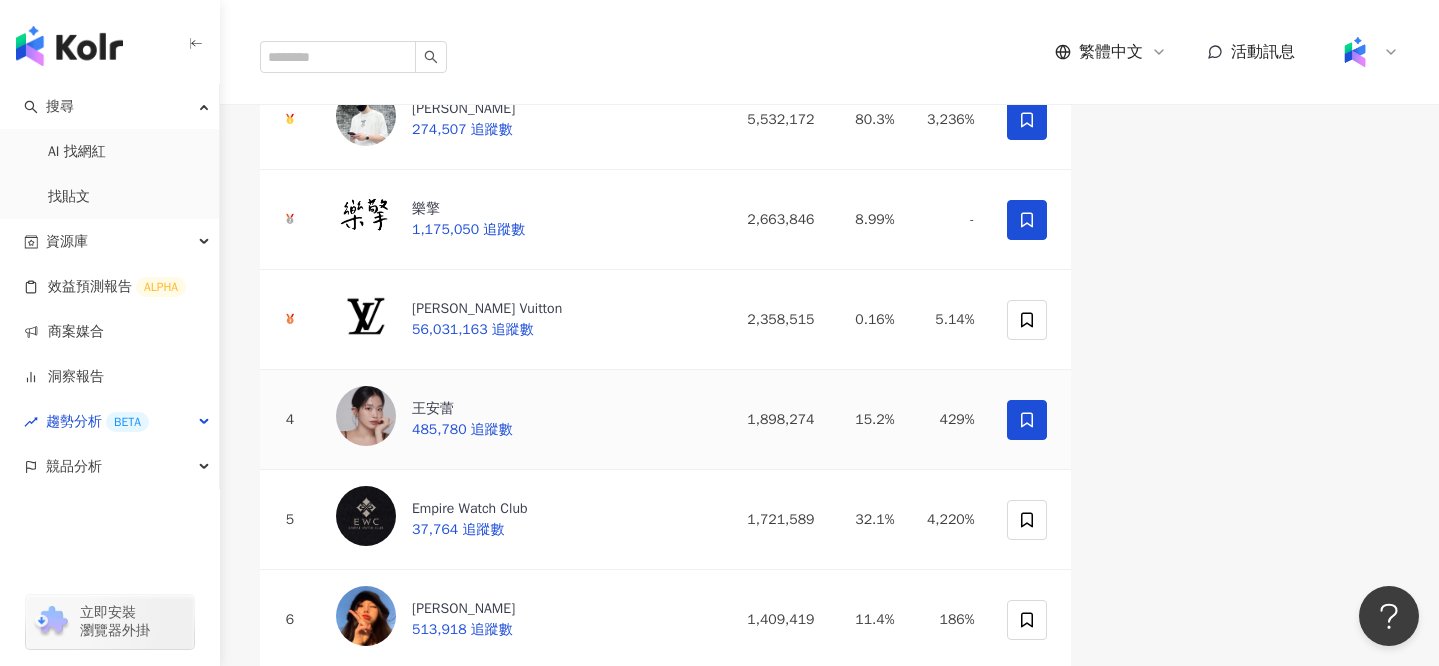 scroll, scrollTop: 72, scrollLeft: 0, axis: vertical 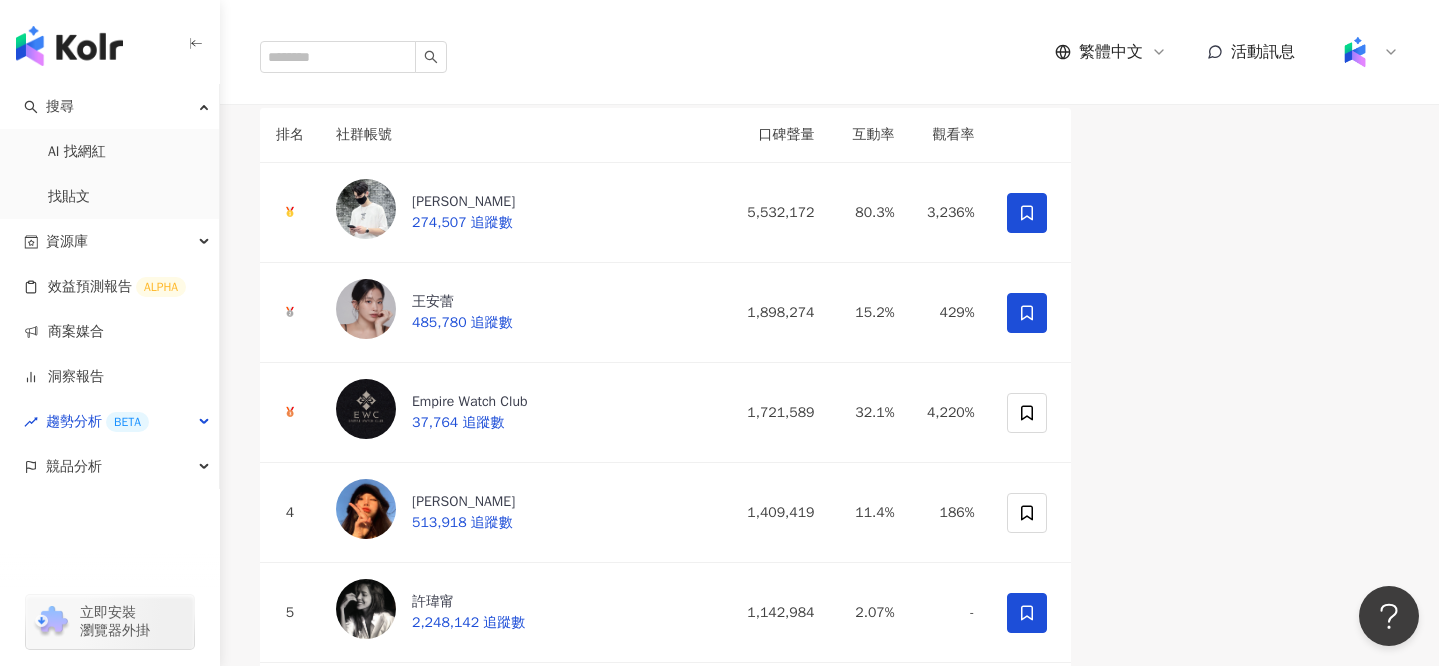 click on "互動率排序" at bounding box center [387, 61] 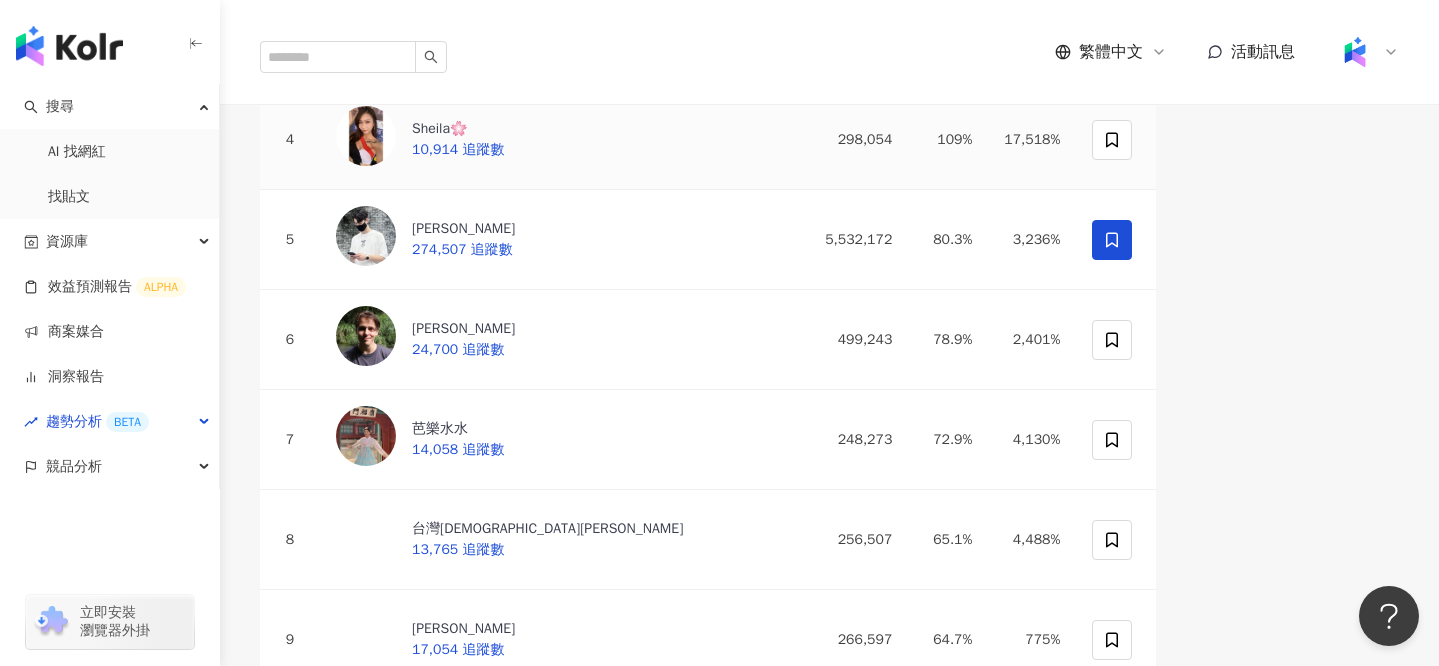 scroll, scrollTop: 66, scrollLeft: 0, axis: vertical 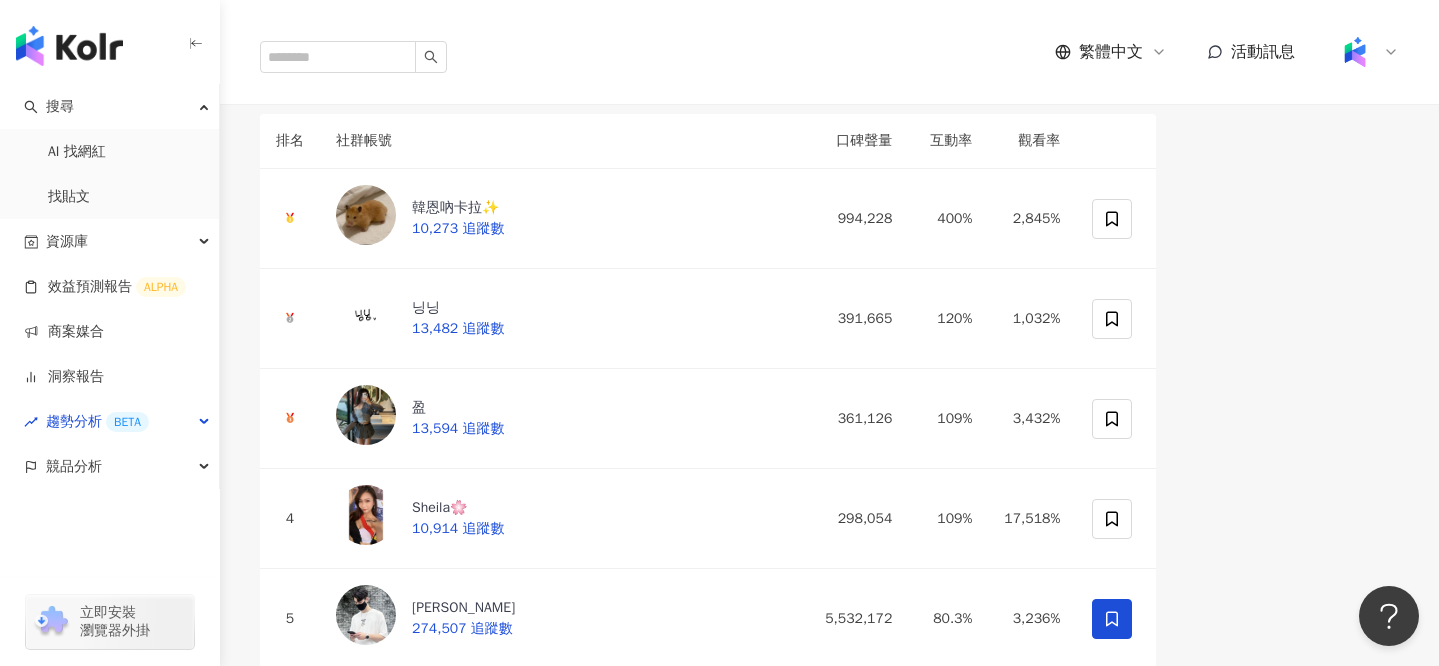 click on "口碑聲量排序" at bounding box center (302, 67) 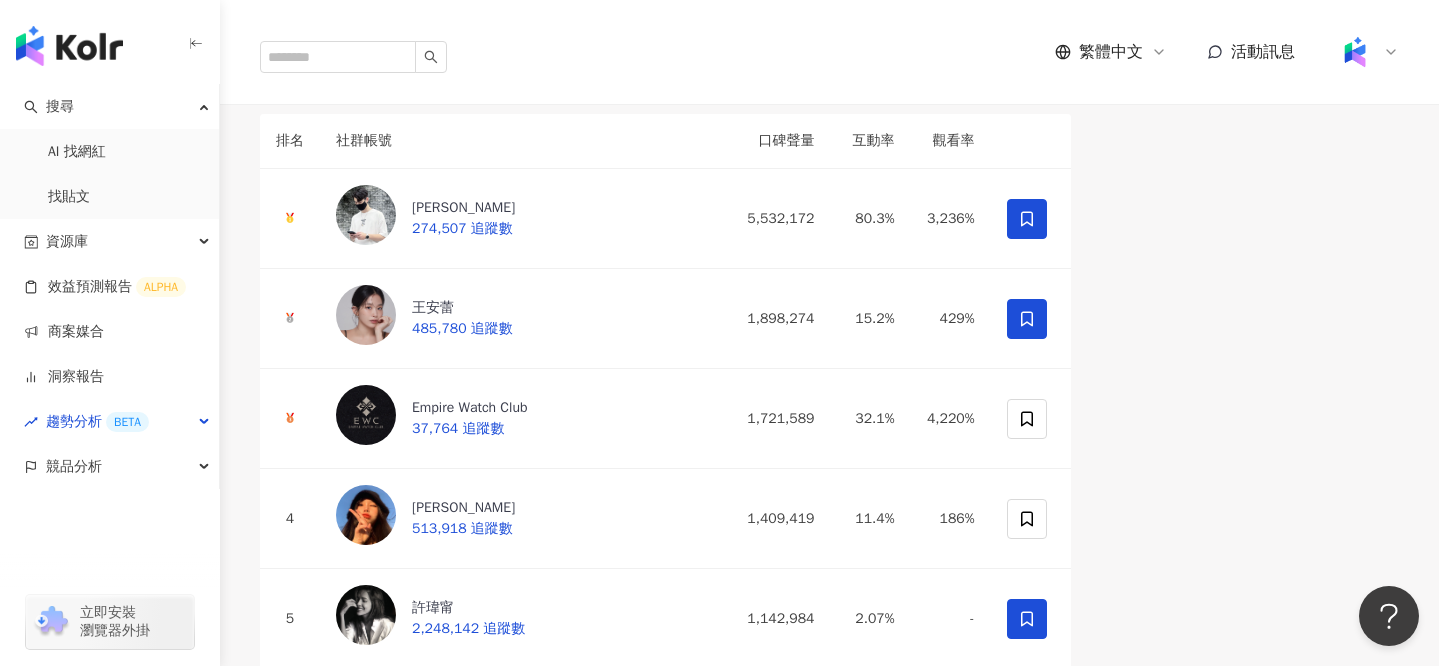 click on "觀看率排序" at bounding box center (465, 67) 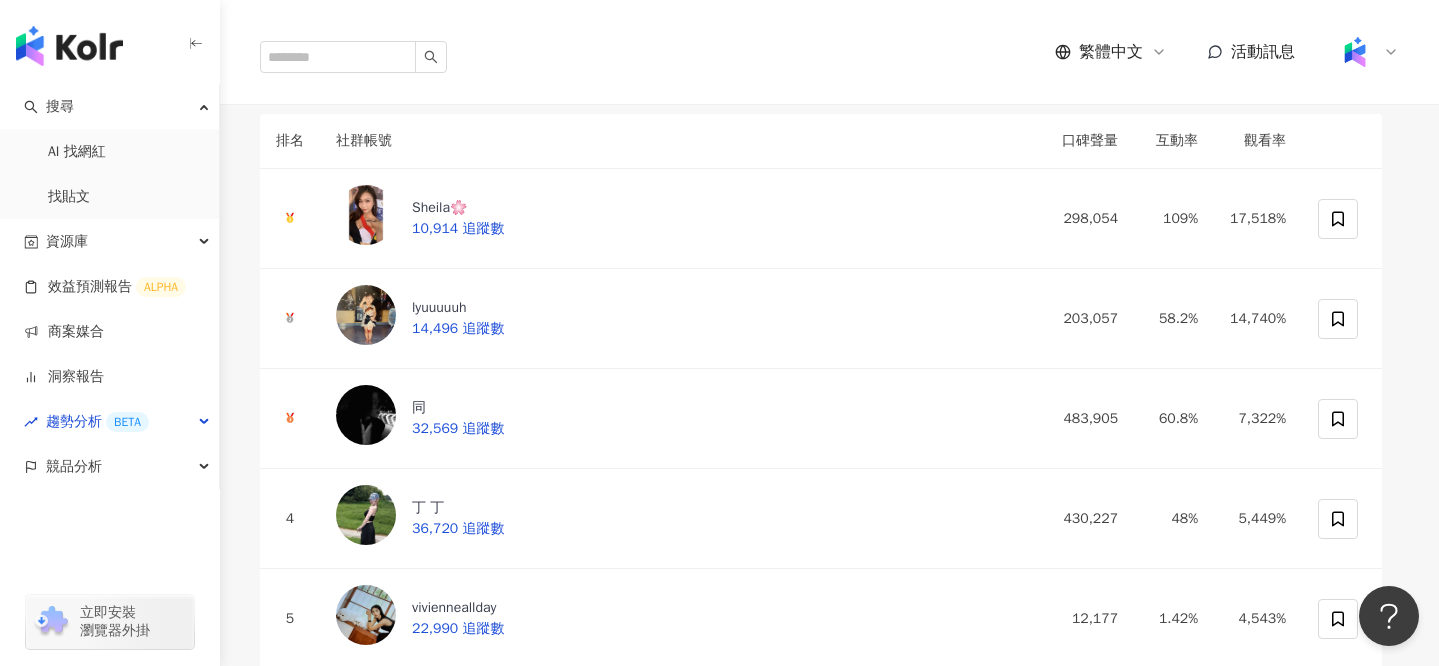 click on "口碑聲量排序" at bounding box center (302, 68) 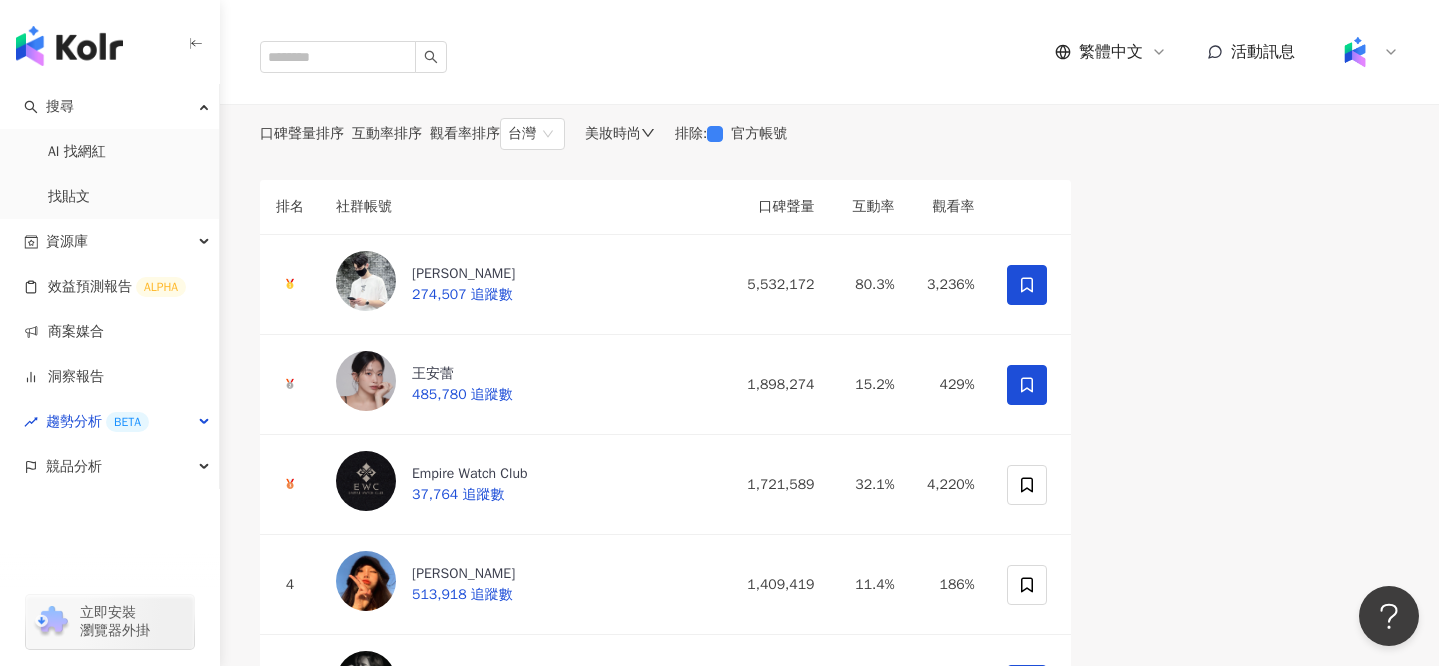 scroll, scrollTop: 258, scrollLeft: 0, axis: vertical 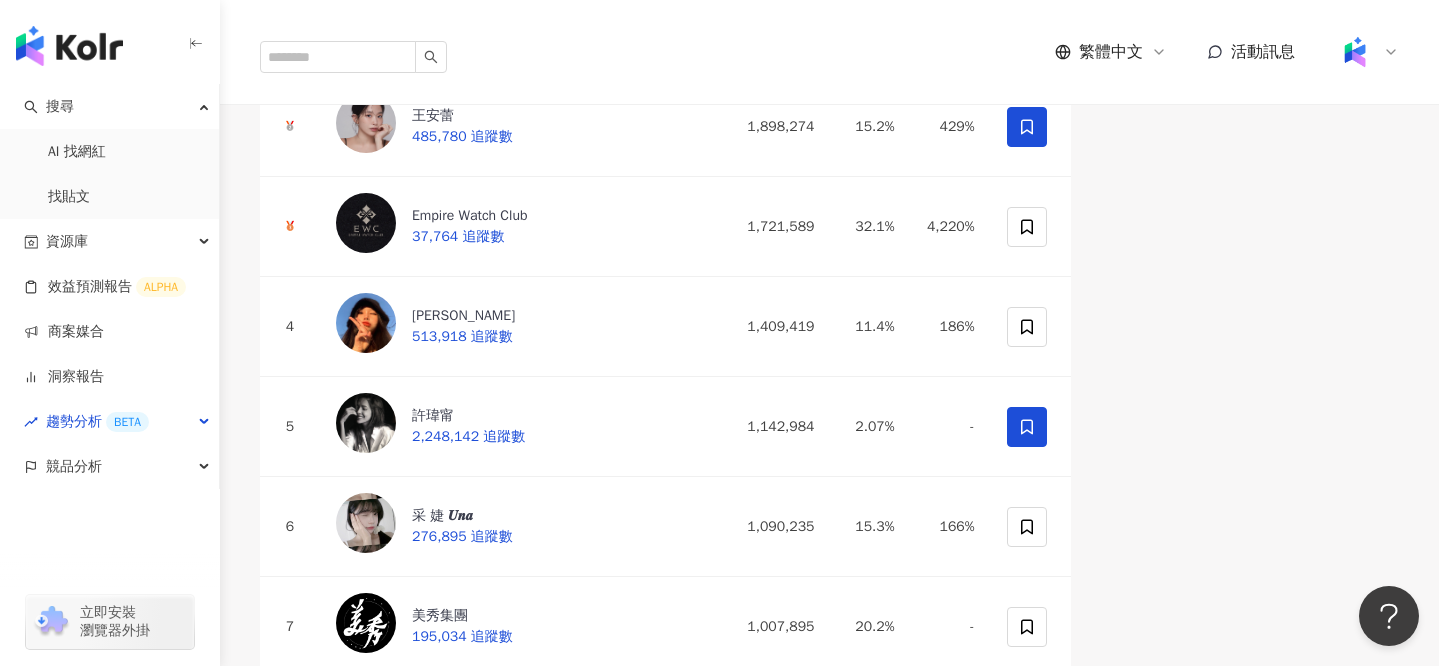 click on "繁體中文 活動訊息" at bounding box center [829, 52] 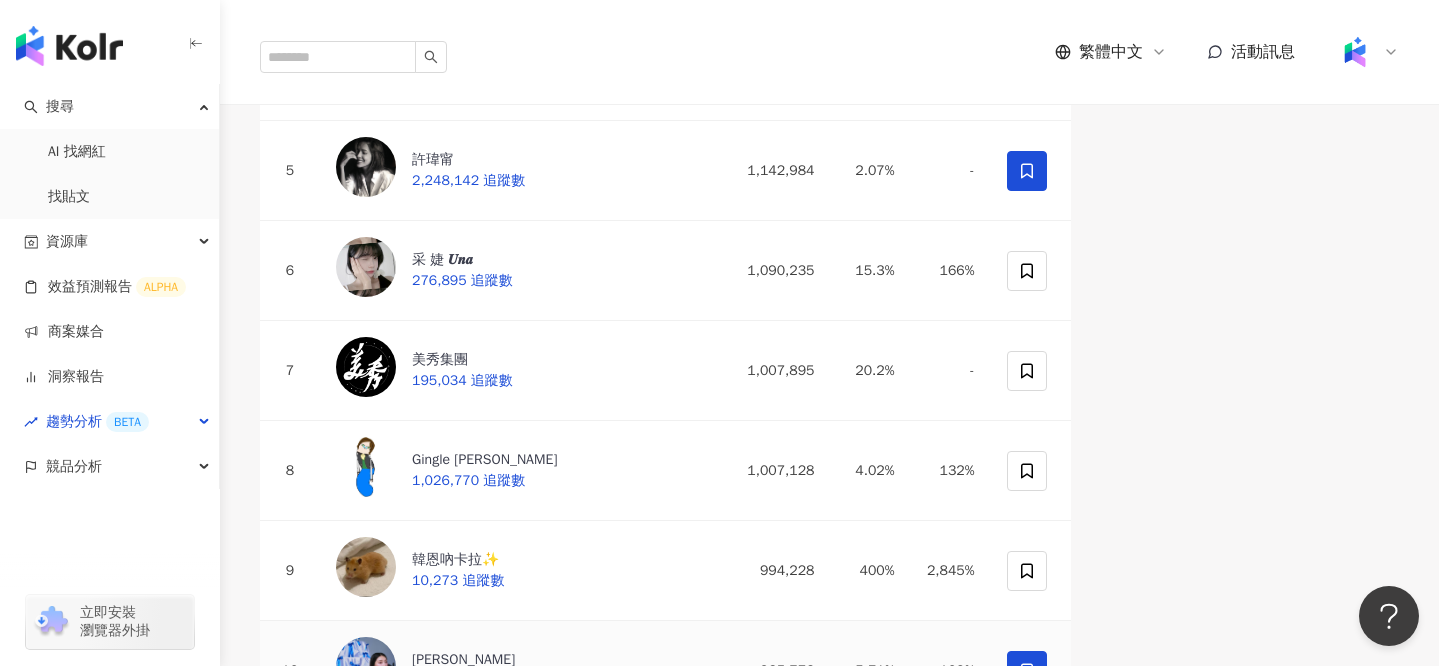 scroll, scrollTop: 0, scrollLeft: 0, axis: both 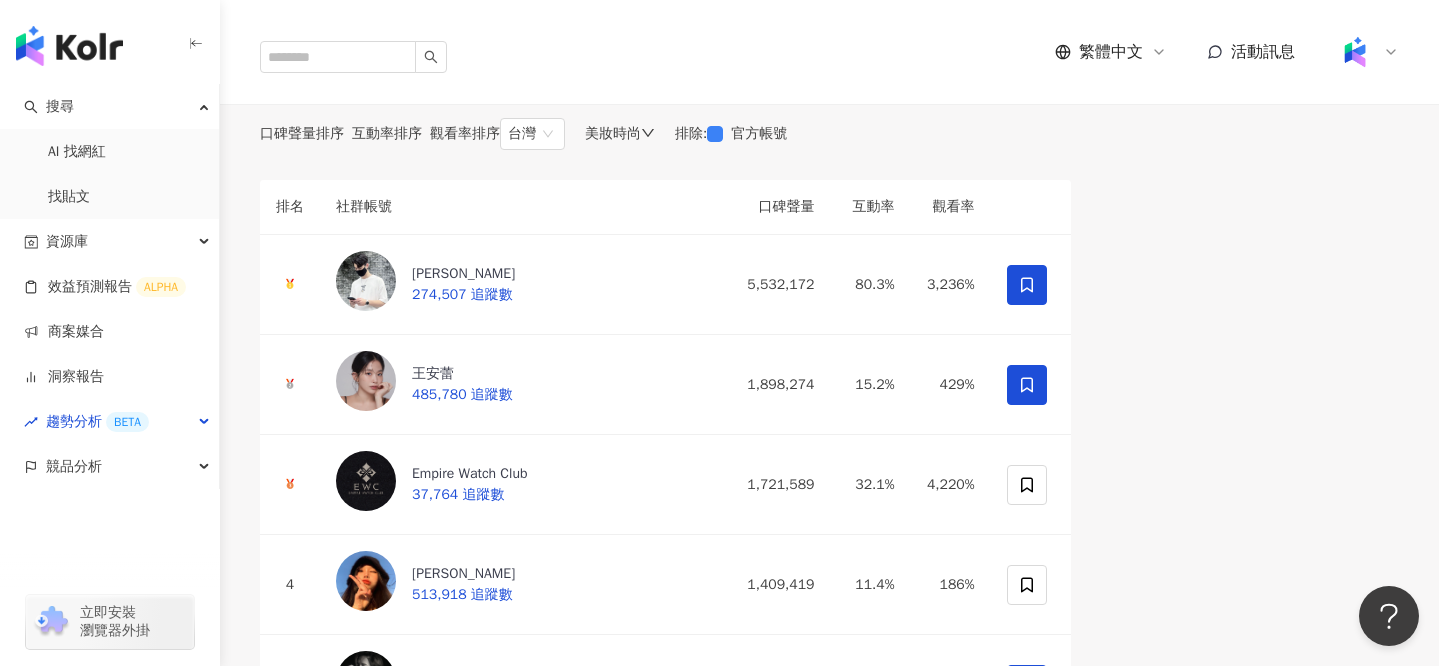 click 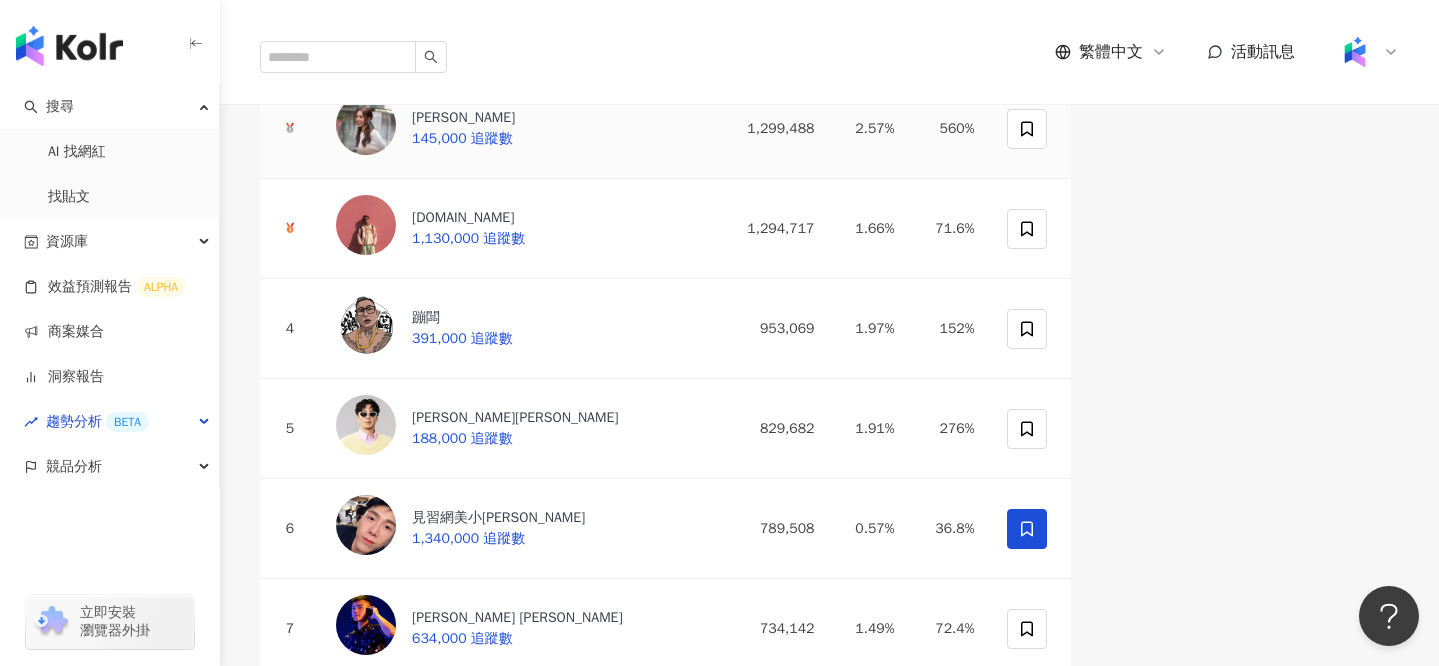 scroll, scrollTop: 257, scrollLeft: 0, axis: vertical 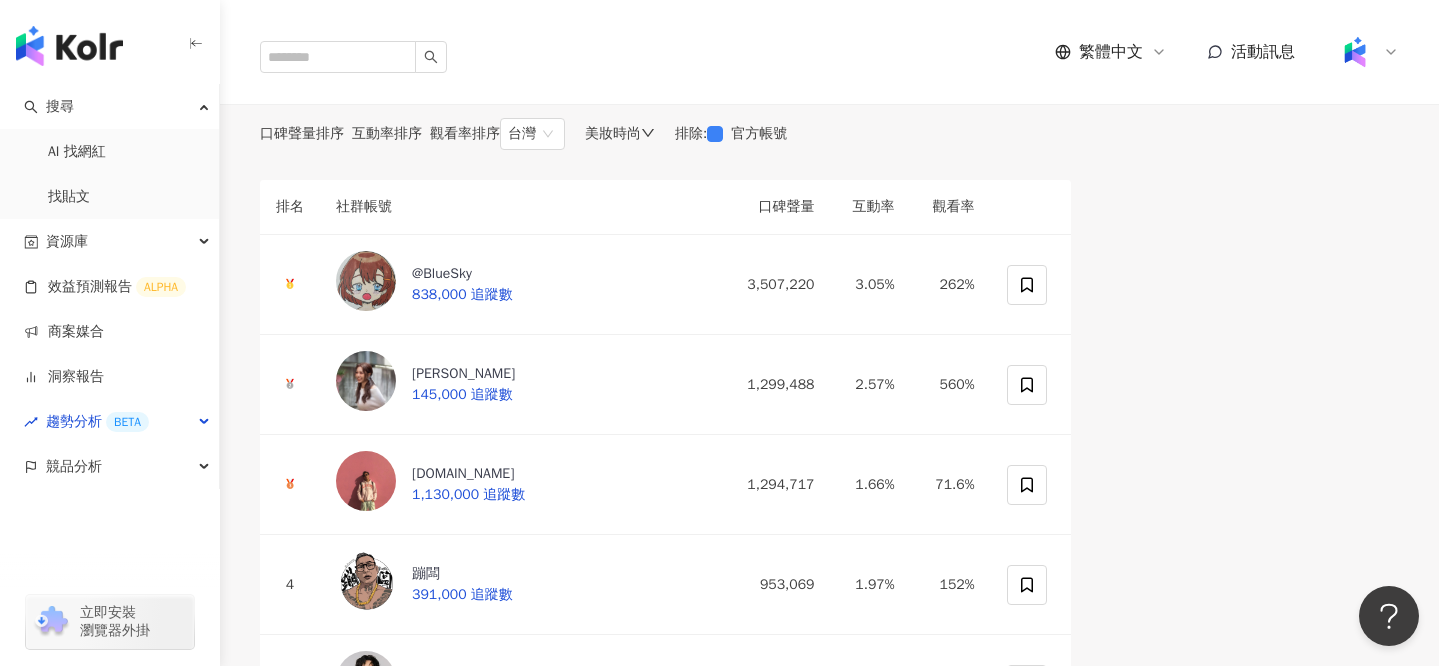 drag, startPoint x: 725, startPoint y: 125, endPoint x: 229, endPoint y: 114, distance: 496.12195 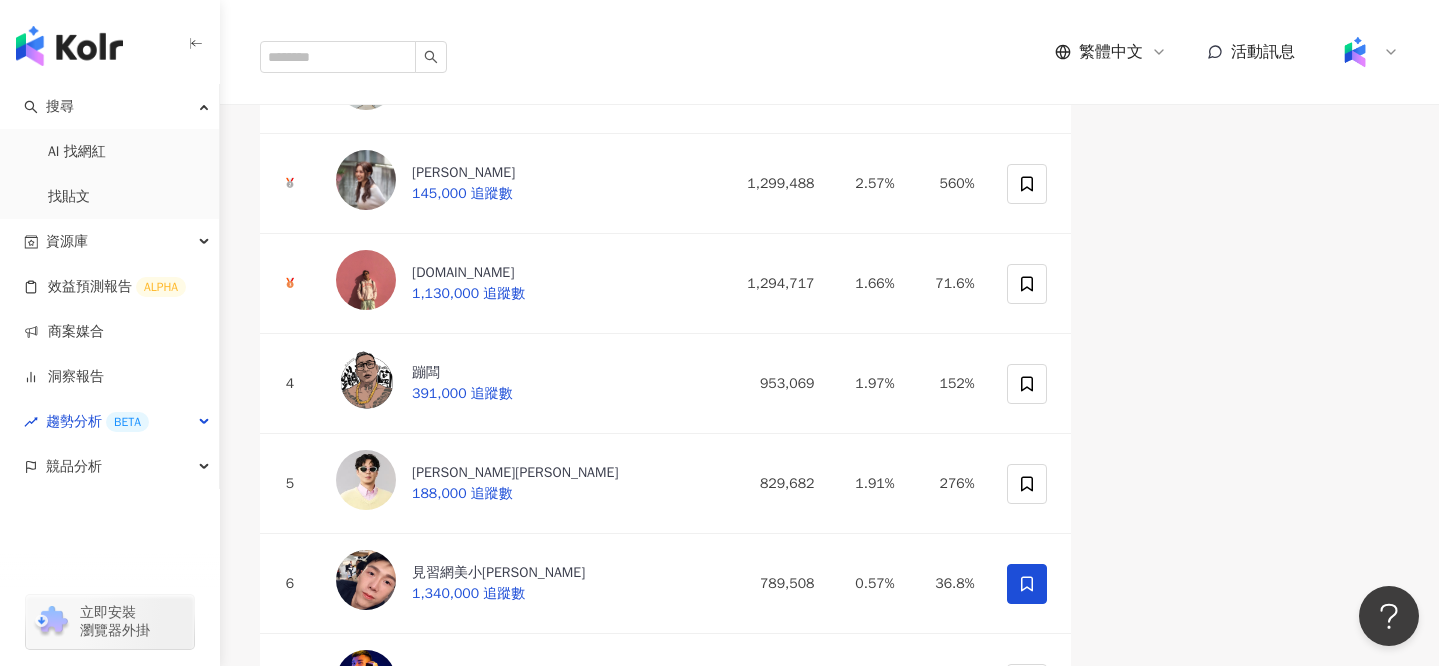 scroll, scrollTop: 0, scrollLeft: 0, axis: both 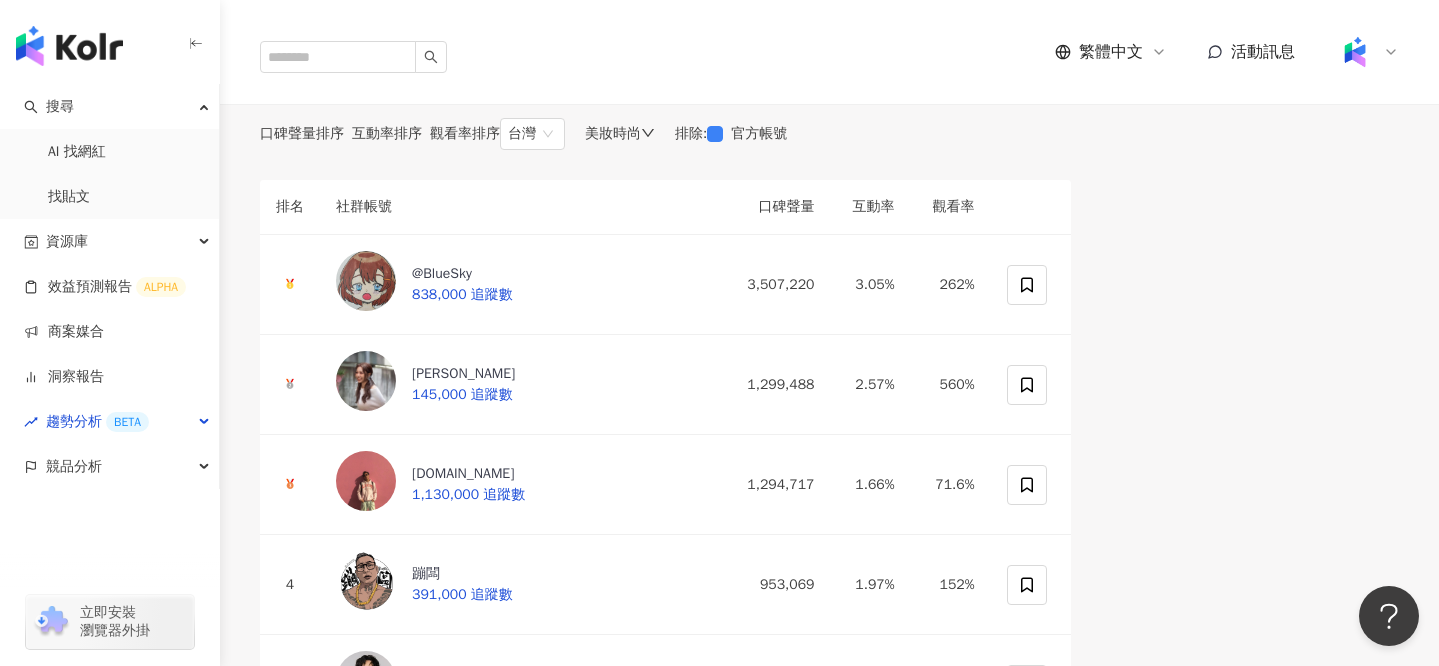 click 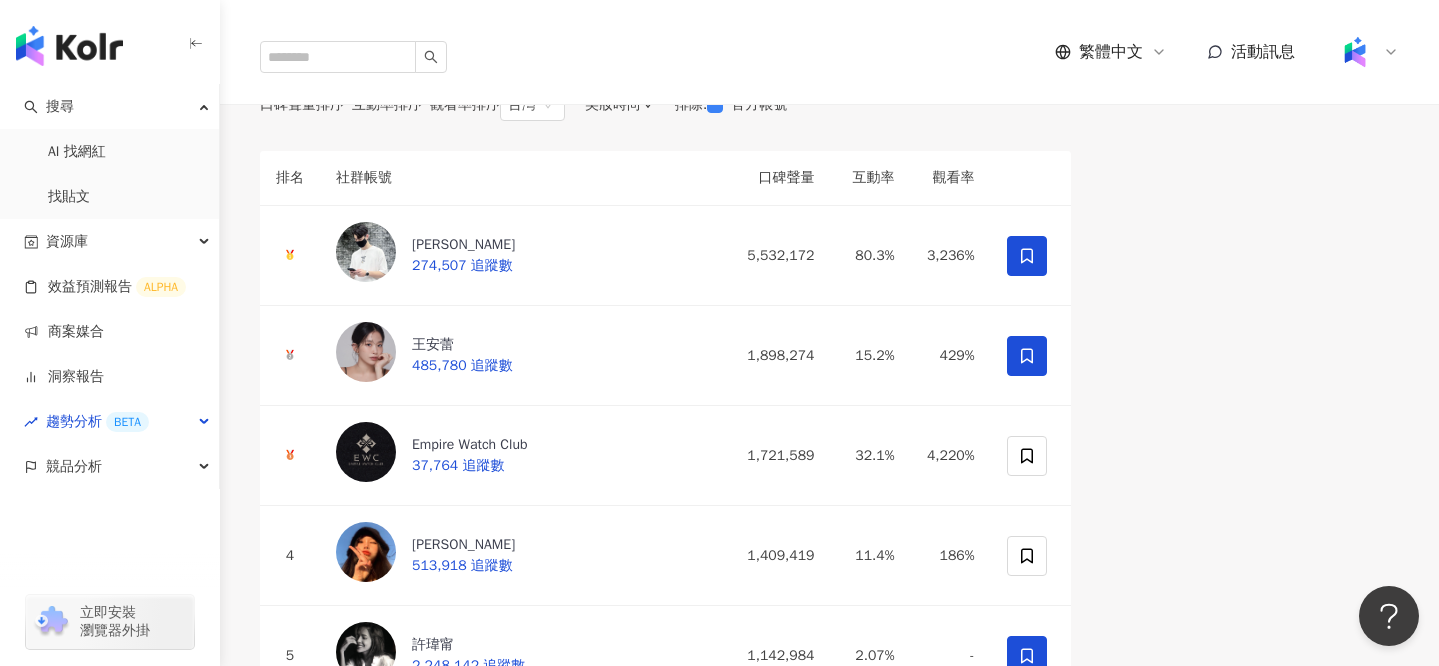 scroll, scrollTop: 33, scrollLeft: 0, axis: vertical 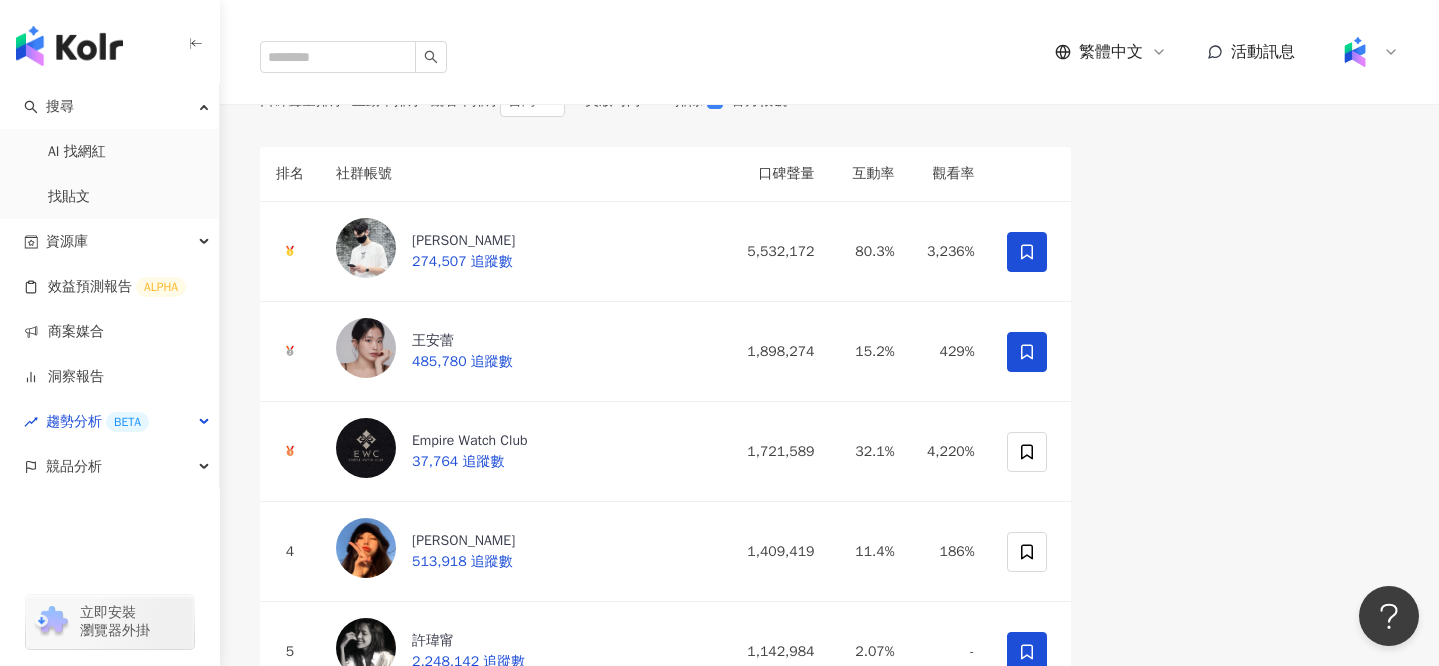 click 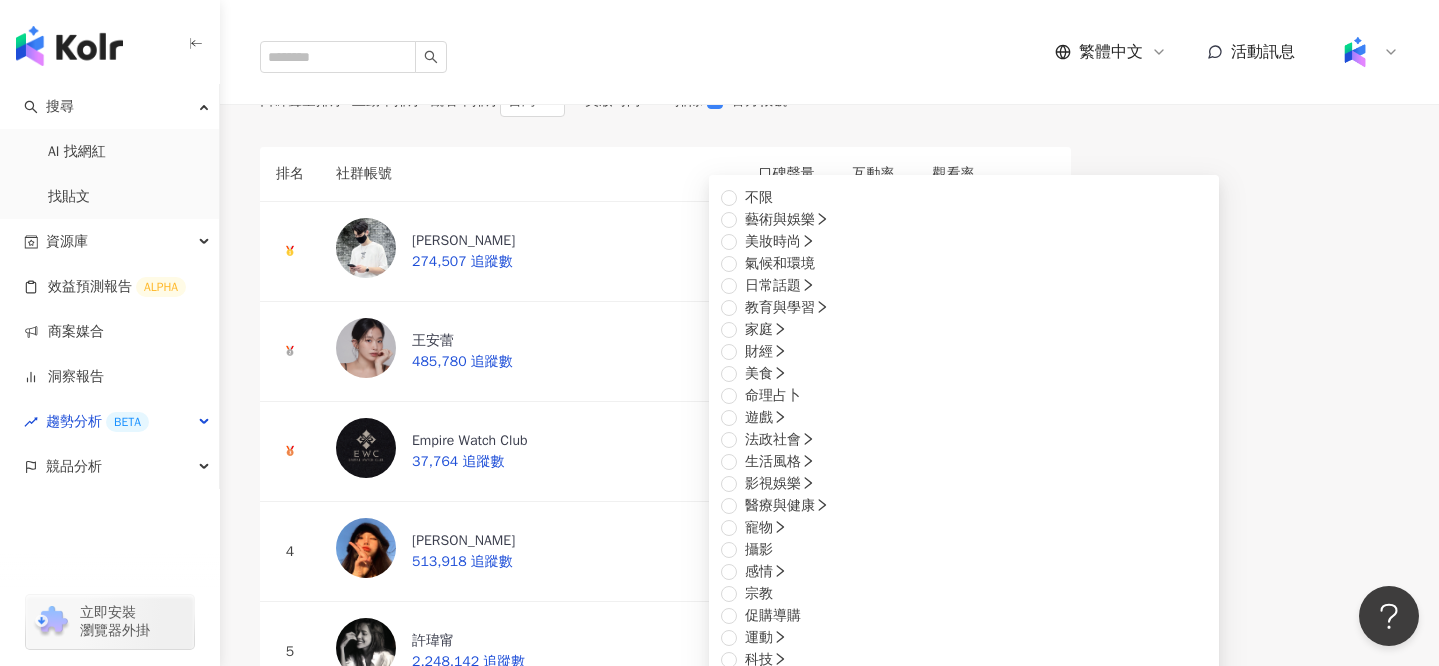 click on "口碑聲量排序 互動率排序 觀看率排序 台灣 美妝時尚 不限 藝術與娛樂 美妝時尚 氣候和環境 日常話題 教育與學習 家庭 財經 美食 命理占卜 遊戲 法政社會 生活風格 影視娛樂 醫療與健康 寵物 攝影 感情 宗教 促購導購 運動 科技 交通工具 旅遊 成人 保養 美髮 奢侈品 彩妝 醫美 穿搭 香水 排除 : 官方帳號 排名 社群帳號 口碑聲量 互動率 觀看率             Mike 274,507   追蹤數 5,532,172 80.3% 3,236% 王安蕾 485,780   追蹤數 1,898,274 15.2% 429% Empire Watch Club 37,764   追蹤數 1,721,589 32.1% 4,220% 4 翊 婷 513,918   追蹤數 1,409,419 11.4% 186% 5 許瑋甯 2,248,142   追蹤數 1,142,984 2.07% - 6 采 婕 𝑼𝒏𝒂 276,895   追蹤數 1,090,235 15.3% 166% 7 美秀集團 195,034   追蹤數 1,007,895 20.2% - 8 Gingle 王淨 1,026,770   追蹤數 1,007,128 4.02% 132% 9 韓恩吶卡拉✨ 10,273   追蹤數 994,228 400% 2,845% 10 焦曉凡 689,519   追蹤數 965,776 5.71% 109%" at bounding box center [665, 5143] 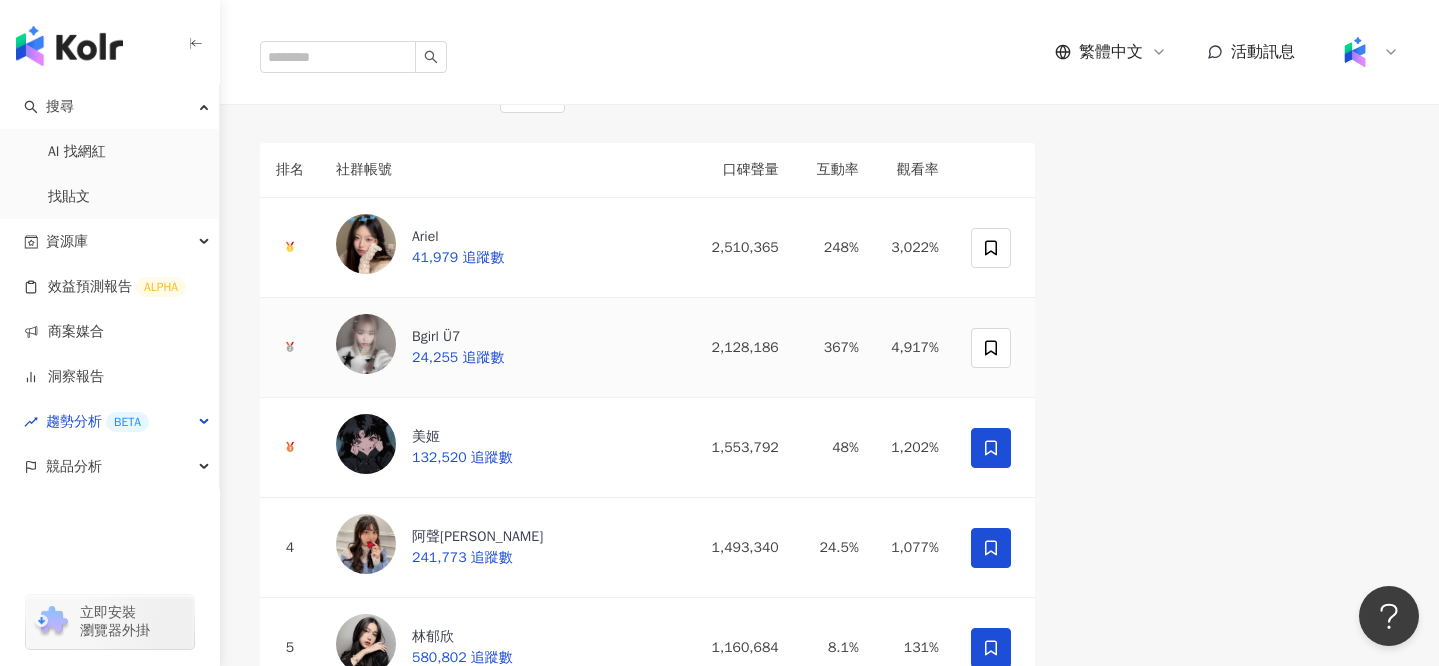 scroll, scrollTop: 38, scrollLeft: 0, axis: vertical 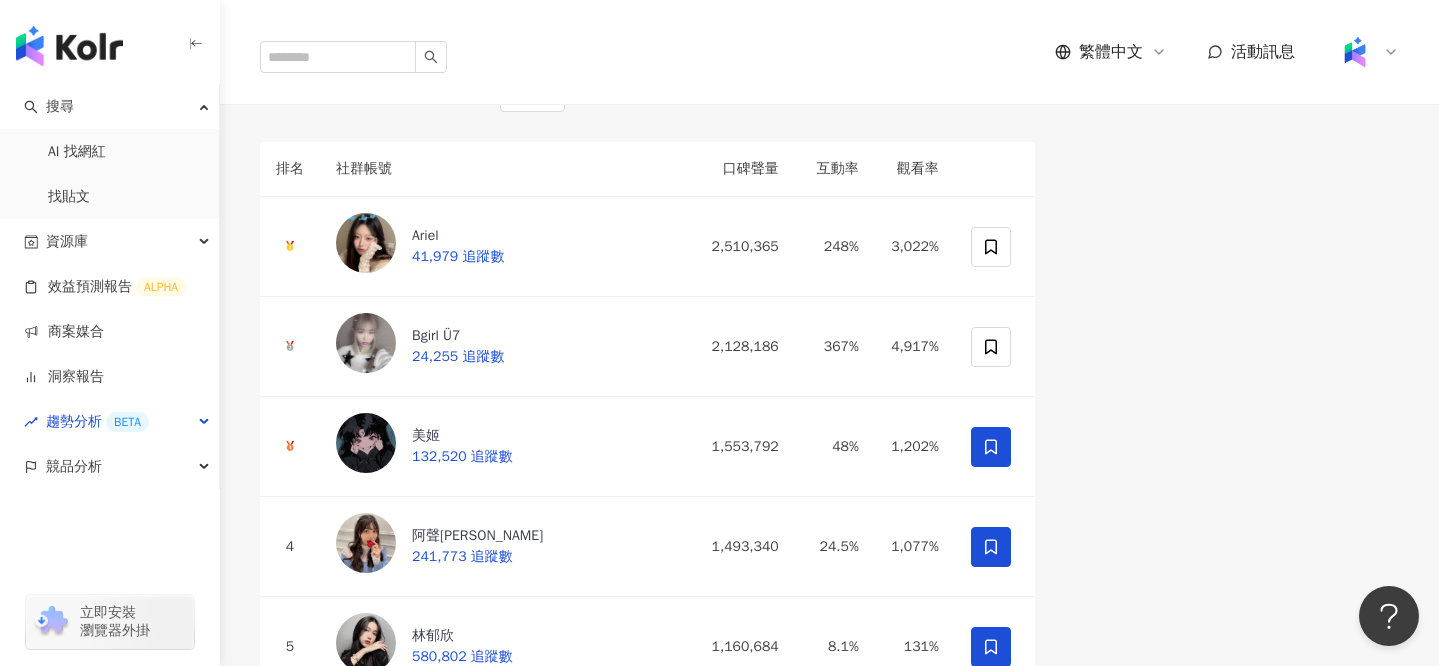 click on "互動率排序" at bounding box center [387, 95] 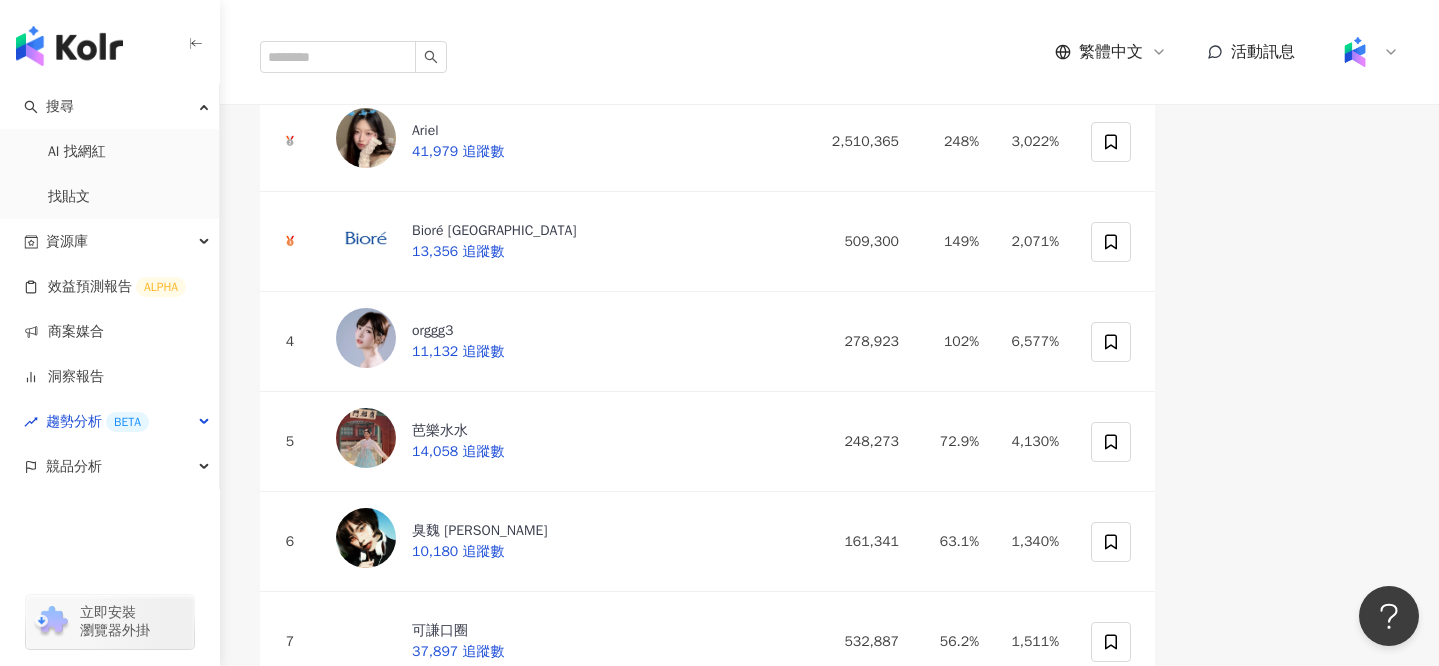 scroll, scrollTop: 244, scrollLeft: 0, axis: vertical 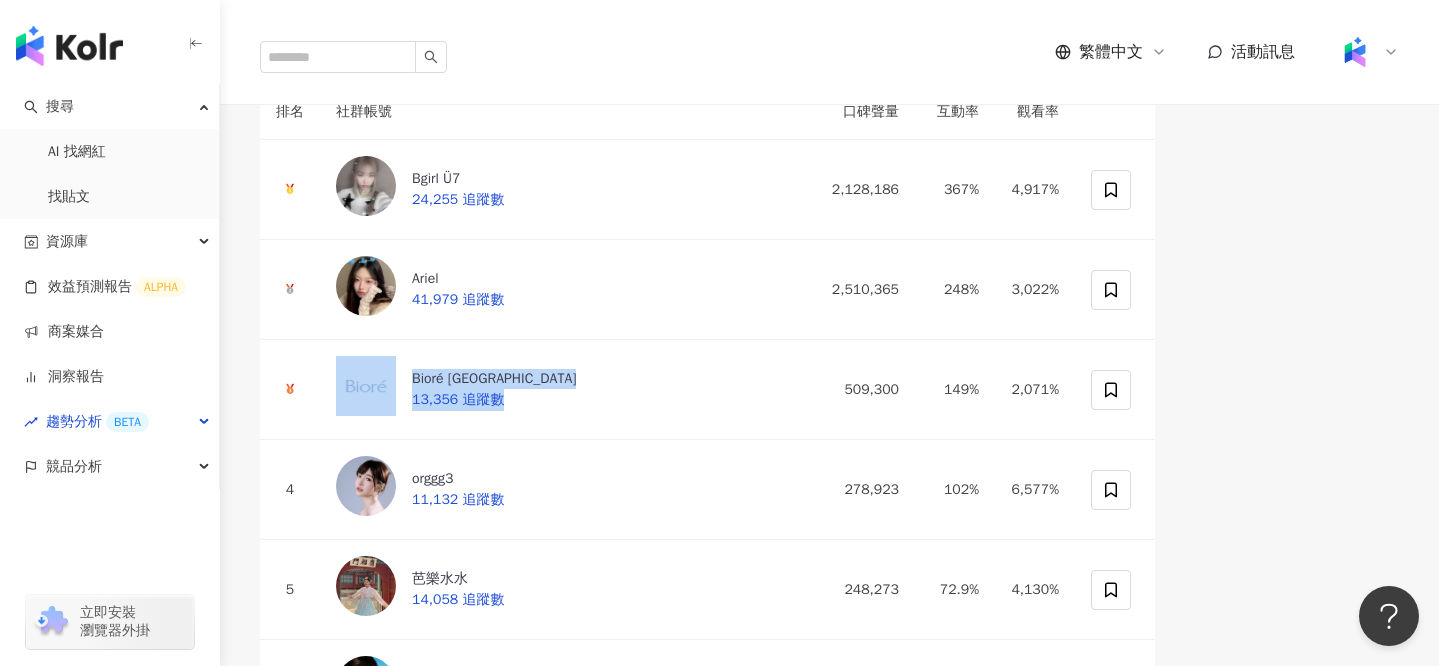 click on "彩妝" at bounding box center [606, 39] 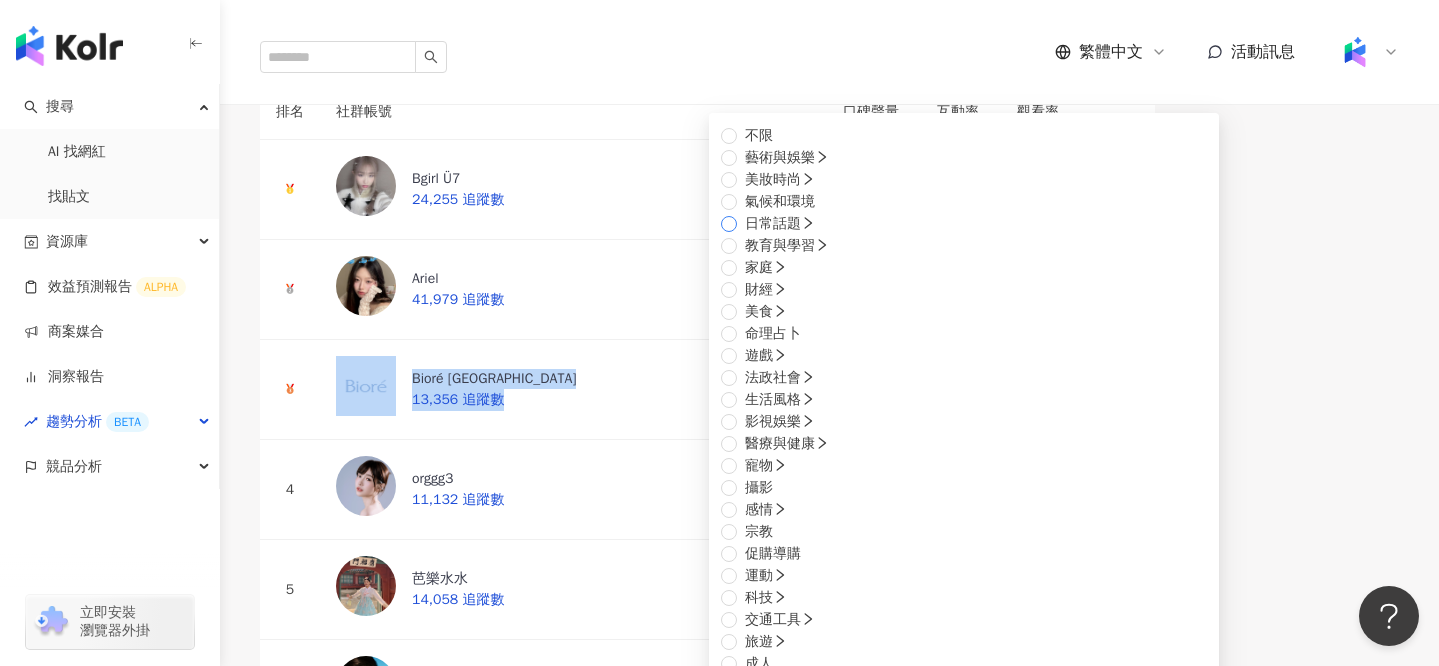 scroll, scrollTop: 0, scrollLeft: 0, axis: both 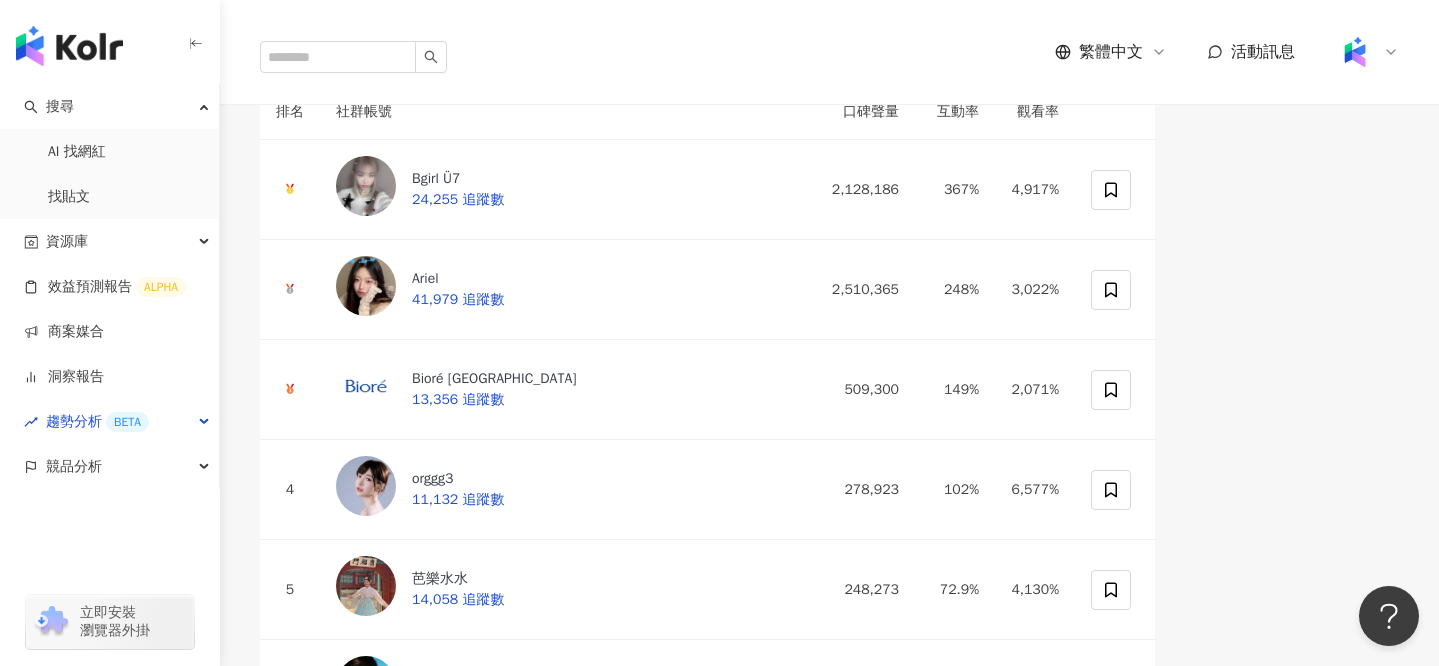 click on "口碑聲量排序 互動率排序 觀看率排序 台灣 彩妝 不限 藝術與娛樂 美妝時尚 氣候和環境 日常話題 教育與學習 家庭 財經 美食 命理占卜 遊戲 法政社會 生活風格 影視娛樂 醫療與健康 寵物 攝影 感情 宗教 促購導購 運動 科技 交通工具 旅遊 成人 保養 美髮 奢侈品 彩妝 醫美 穿搭 香水 排除 : 官方帳號 排名 社群帳號 口碑聲量 互動率 觀看率             Bgirl Ü7 24,255   追蹤數 2,128,186 367% 4,917% Ariel 41,979   追蹤數 2,510,365 248% 3,022% Bioré Taiwan 13,356   追蹤數 509,300 149% 2,071% 4 orggg3 11,132   追蹤數 278,923 102% 6,577% 5 芭樂水水 14,058   追蹤數 248,273 72.9% 4,130% 6 臭魏 Julia Wei 10,180   追蹤數 161,341 63.1% 1,340% 7 可謙口圈 37,897   追蹤數 532,887 56.2% 1,511% 8 丁 丁 36,720   追蹤數 430,227 48% 5,449% 9 美姬 132,520   追蹤數 1,553,792 48% 1,202% 10 Lillian Happy Day 11,036   追蹤數 120,343 43.7% 1,602% 11 顏浩中 10,078   36% -" at bounding box center [707, 5081] 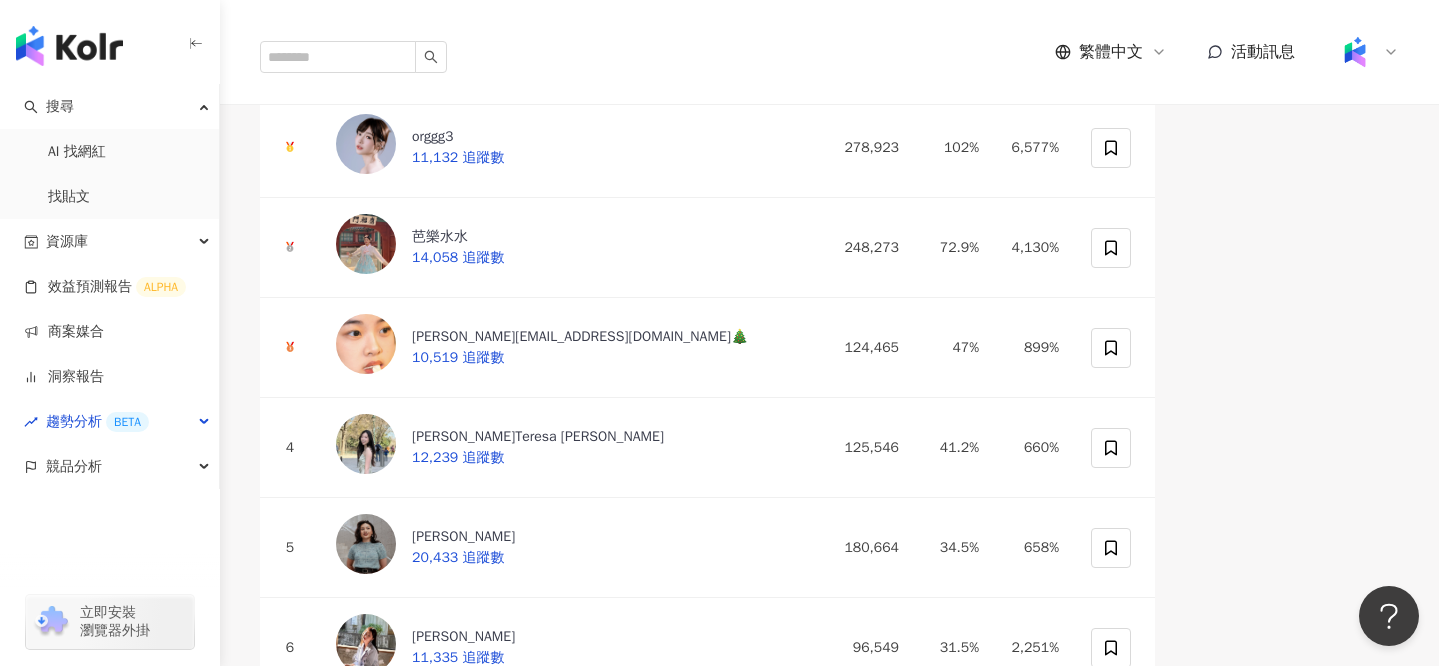 scroll, scrollTop: 138, scrollLeft: 0, axis: vertical 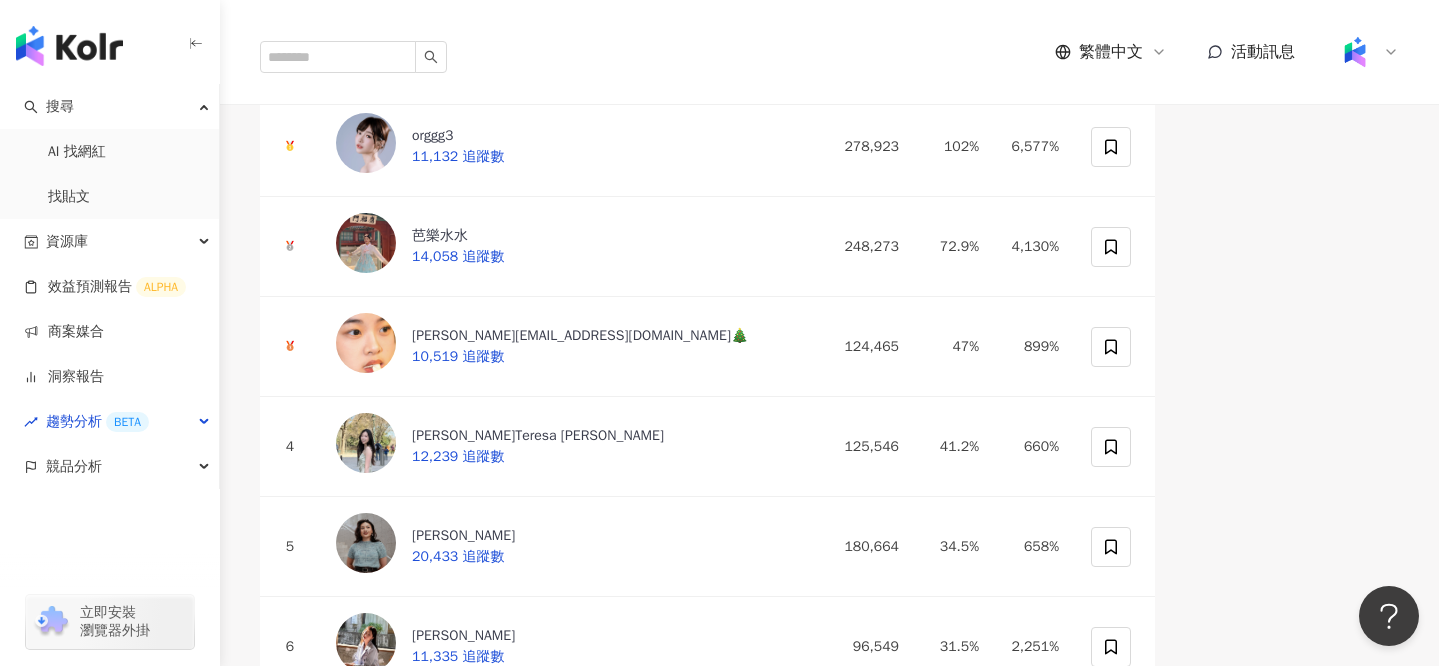 click on "口碑聲量排序" at bounding box center [302, -5] 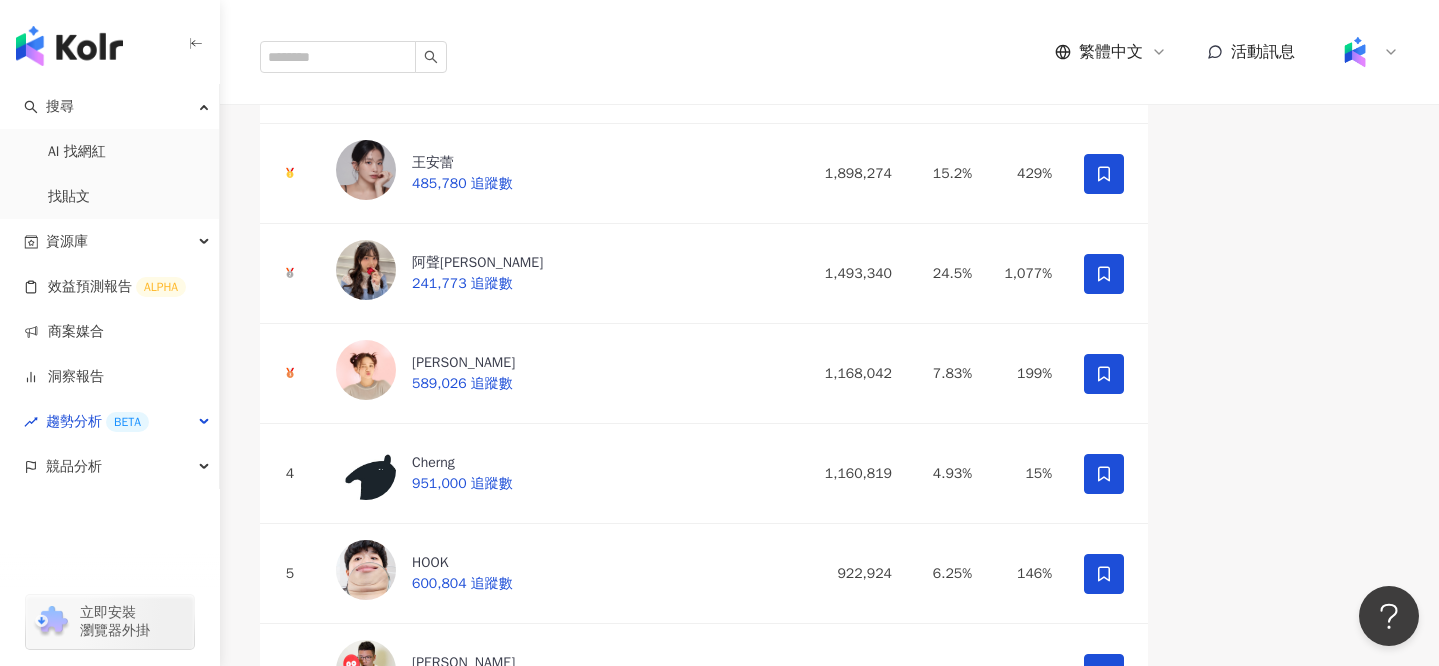 scroll, scrollTop: 234, scrollLeft: 0, axis: vertical 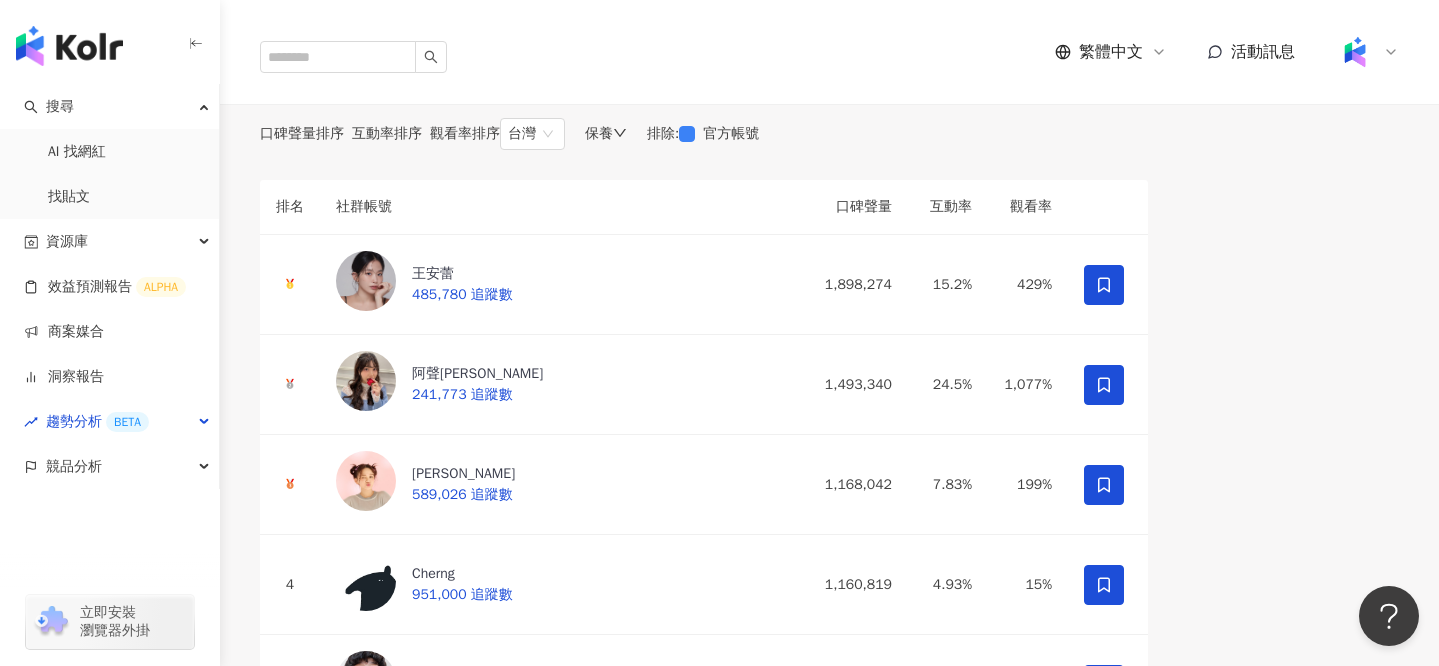 click on "口碑聲量排序 互動率排序 觀看率排序 台灣 保養 排除 : 官方帳號 排名 社群帳號 口碑聲量 互動率 觀看率             王安蕾 485,780   追蹤數 1,898,274 15.2% 429% 阿聲JJ Christine 241,773   追蹤數 1,493,340 24.5% 1,077% 陳彥婷 tiffany 589,026   追蹤數 1,168,042 7.83% 199% 4 Cherng 951,000   追蹤數 1,160,819 4.93% 15% 5 HOOK 600,804   追蹤數 922,924 6.25% 146% 6 阿翰 597,159   追蹤數 862,640 5.14% 118% 7 陳冠綺 125,399   追蹤數 822,646 26.5% 426% 8 黃宏軒 508,237   追蹤數 813,180 4.82% 89.8% 9 胡宇威 Geo Fans Club 280,192   追蹤數 744,361 10.5% - 10 Althea昕 204,258   追蹤數 649,235 12.2% 313% 11 Meigo米果 568,367   追蹤數 642,688 4.59% 127% 12 黃氏兄弟 442,536   追蹤數 562,569 3.85% 107% 13 宅 202,691   追蹤數 559,596 10.4% 157% 14 蔡昕言 301,095   追蹤數 526,805 7.01% 280% 15 Nini Xie 556,927   追蹤數 505,026 3.23% 110% 16 鄧福如 AFÜ 261,377   追蹤數 469,360 7.29% - 17 💛ིྀ 40,401" at bounding box center (704, 5176) 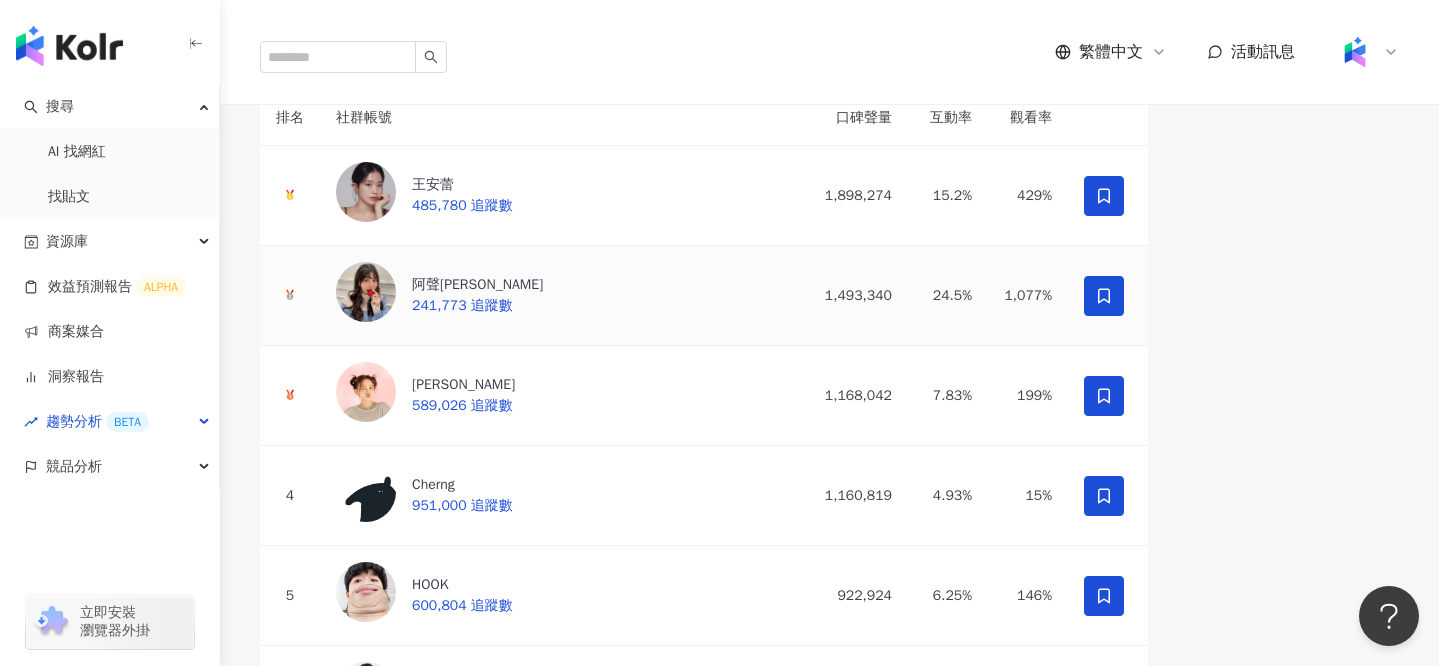 scroll, scrollTop: 196, scrollLeft: 0, axis: vertical 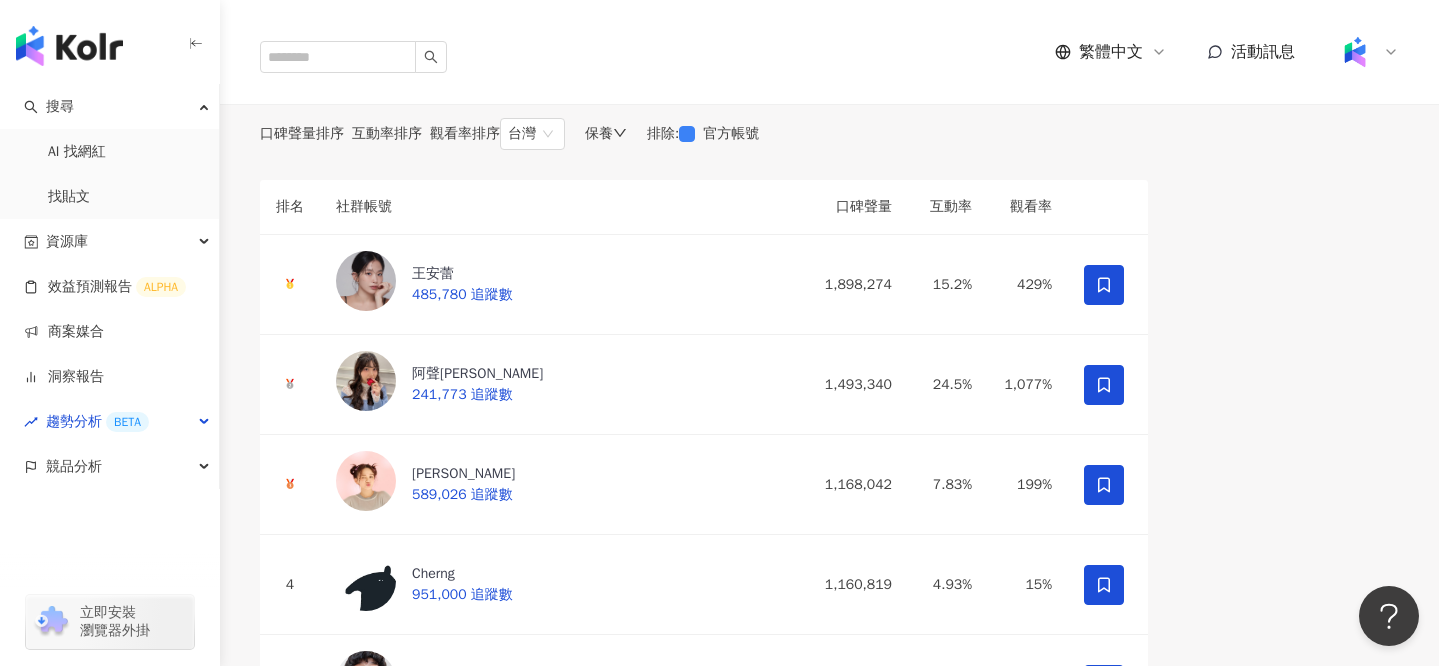 click on "TOP 100  Instagram   社群帳號排行 最後更新日期 ： 2025年7月 Instagram" at bounding box center (829, 91) 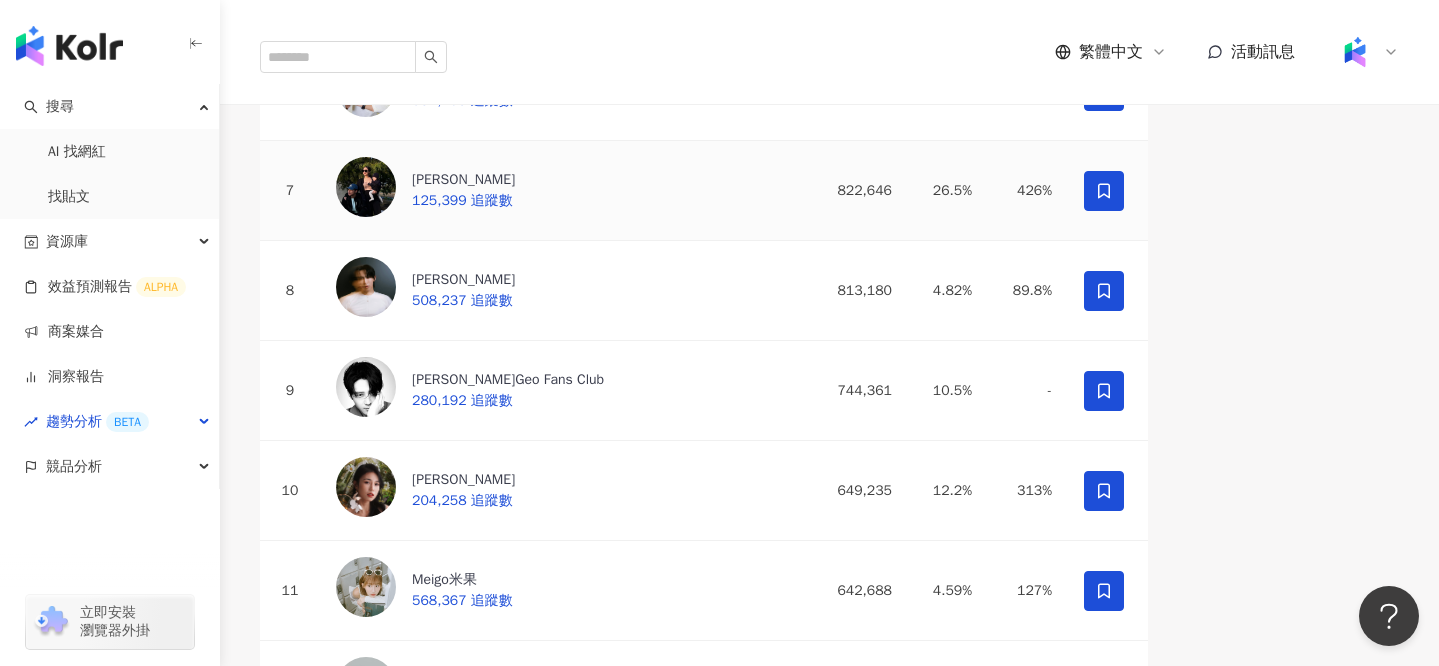 scroll, scrollTop: 89, scrollLeft: 0, axis: vertical 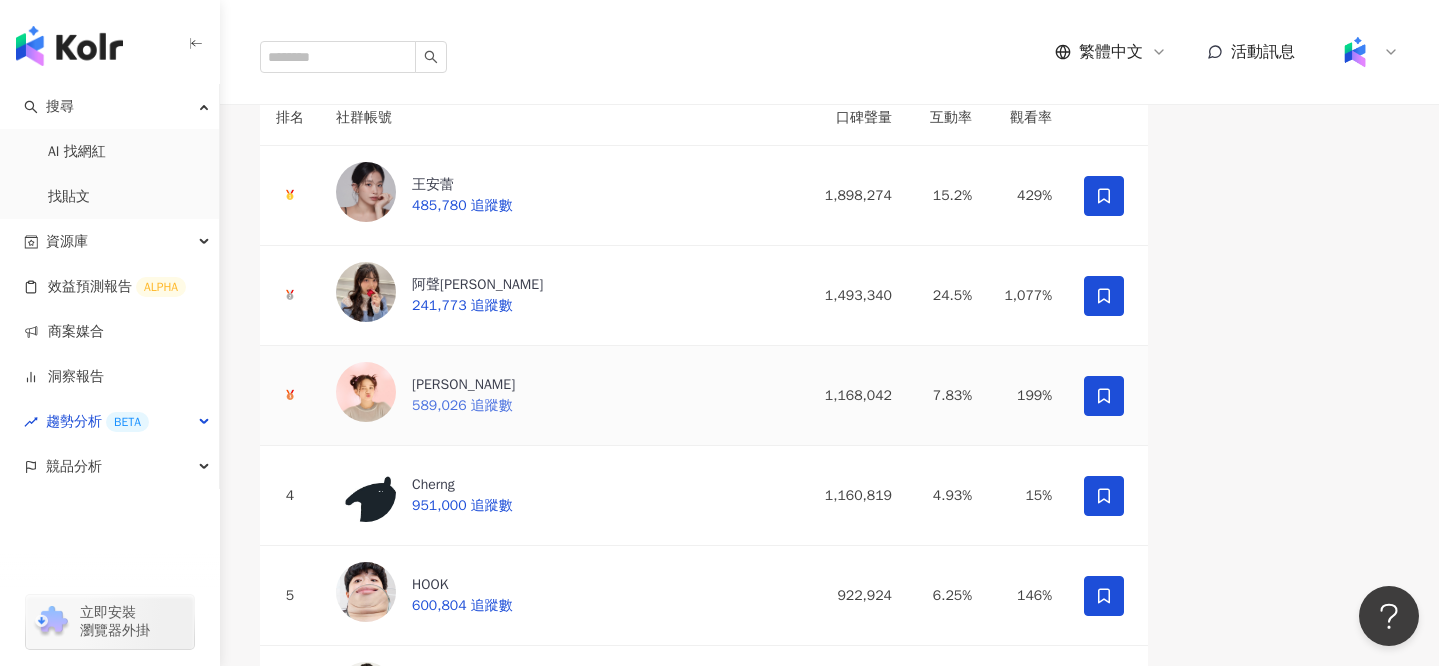 click on "[PERSON_NAME]" at bounding box center (463, 385) 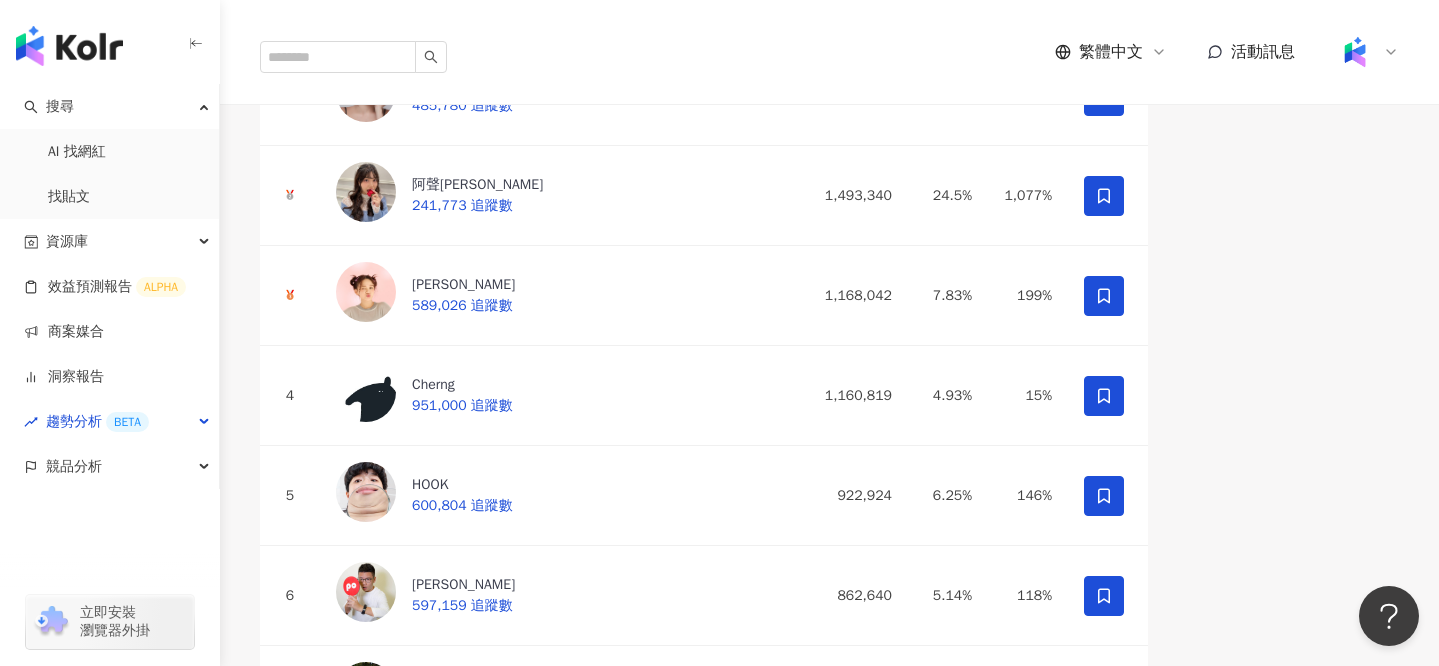 scroll, scrollTop: 190, scrollLeft: 0, axis: vertical 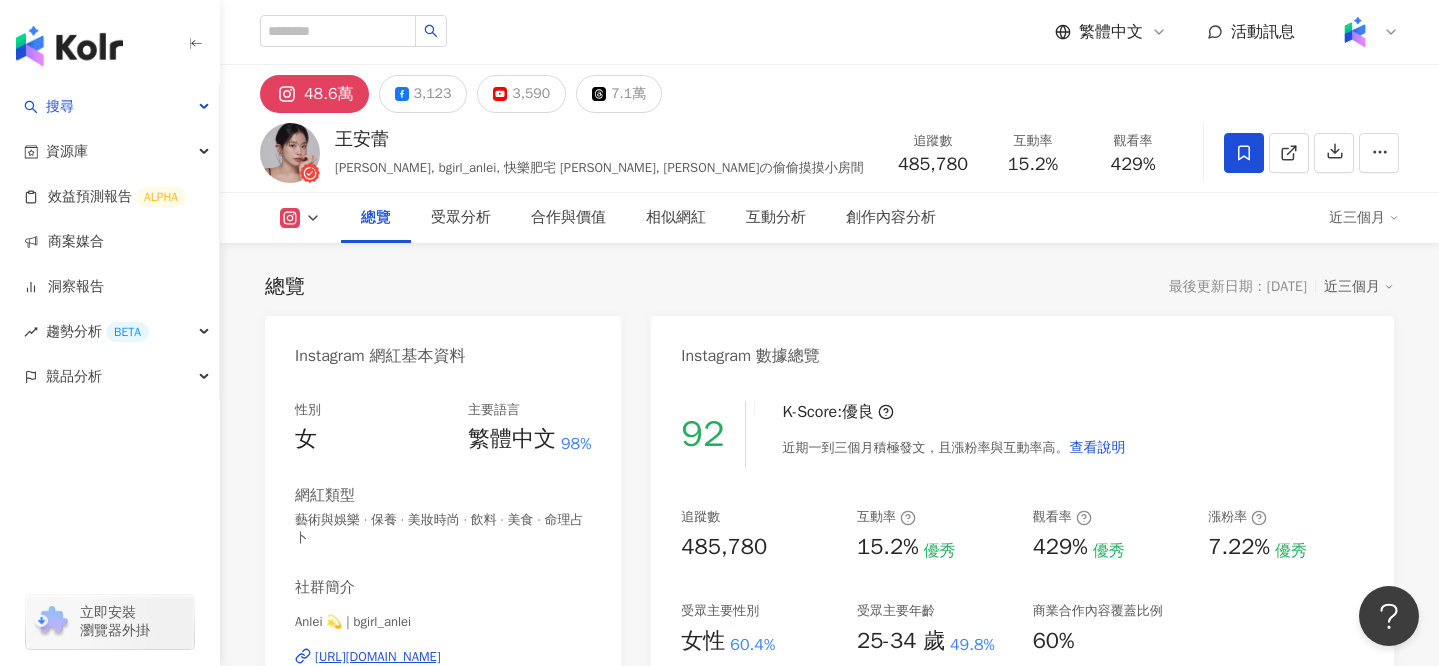 click on "總覽 最後更新日期：2025/7/19 近三個月" at bounding box center (829, 287) 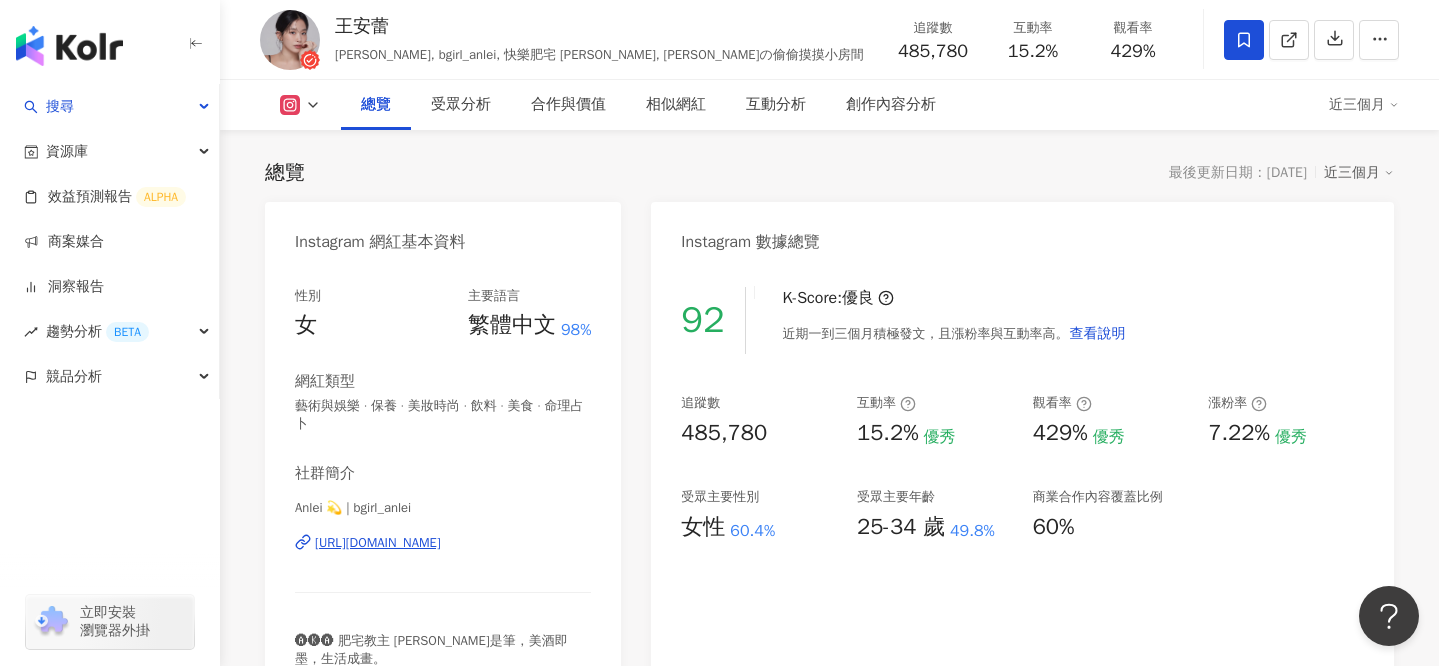 scroll, scrollTop: 120, scrollLeft: 0, axis: vertical 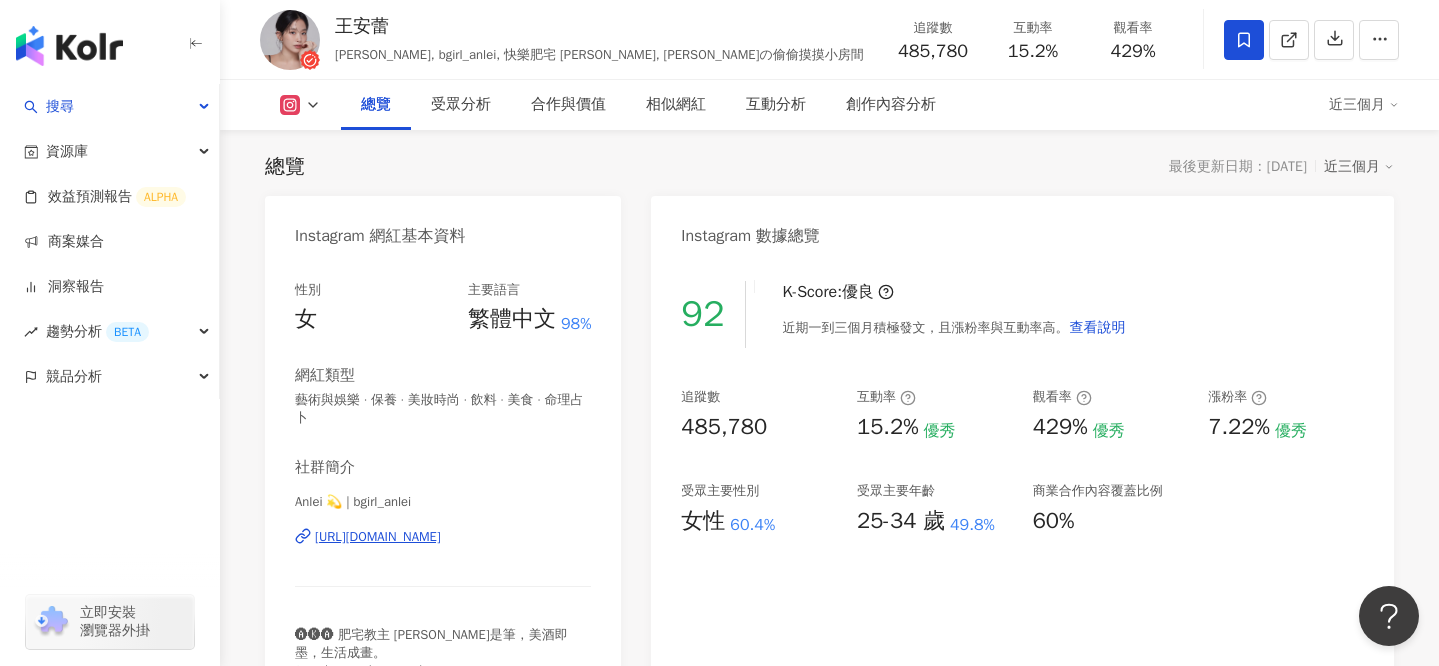 click 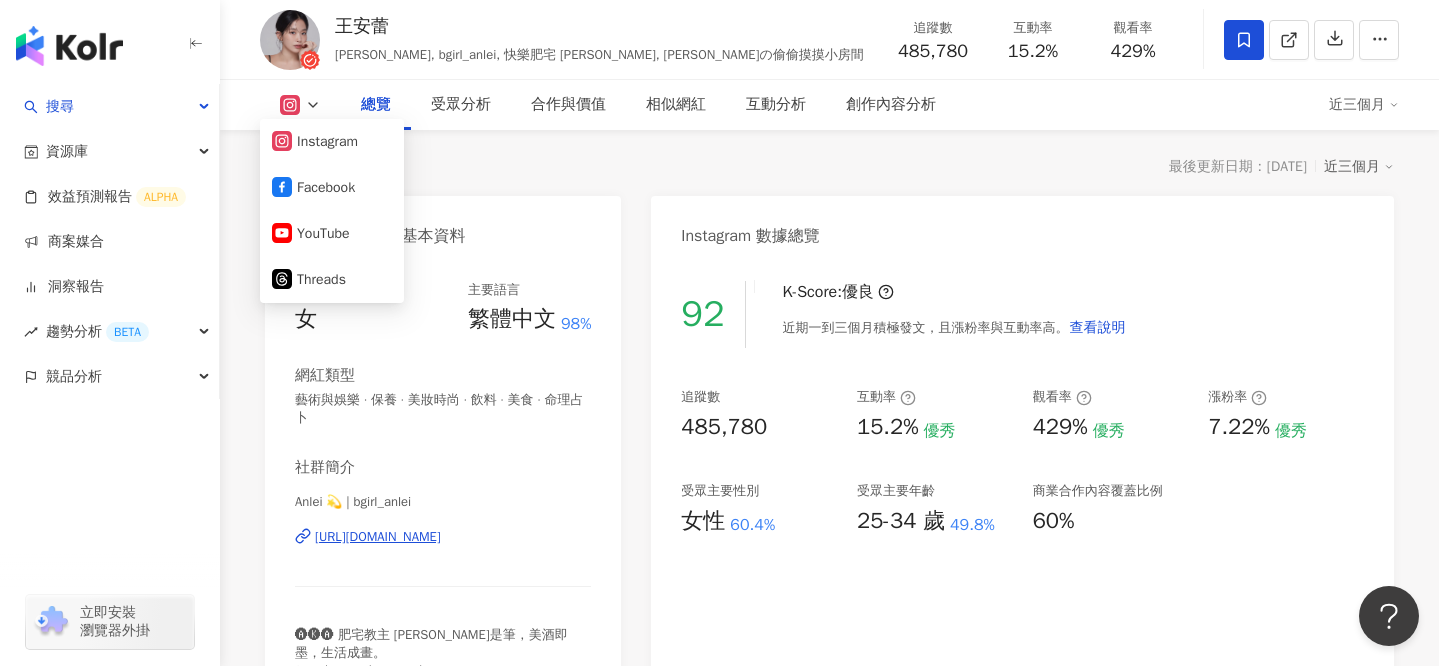 click 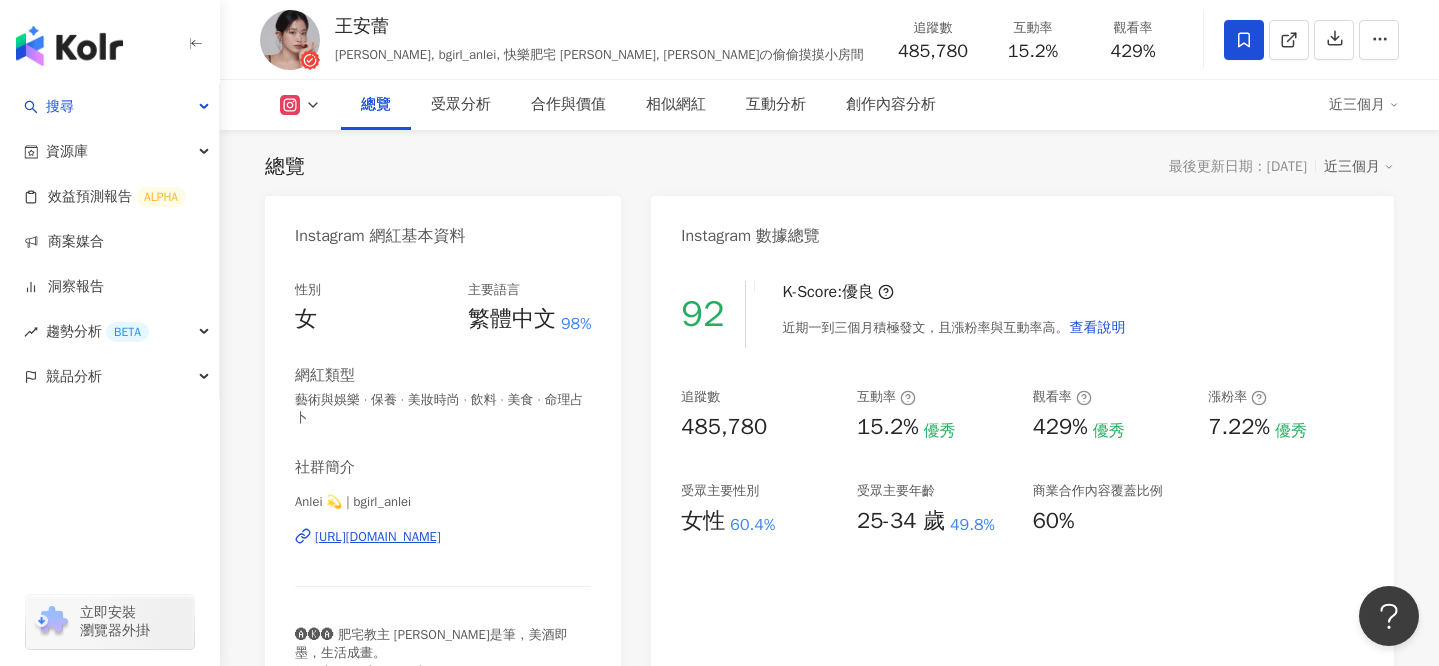 scroll, scrollTop: 34, scrollLeft: 0, axis: vertical 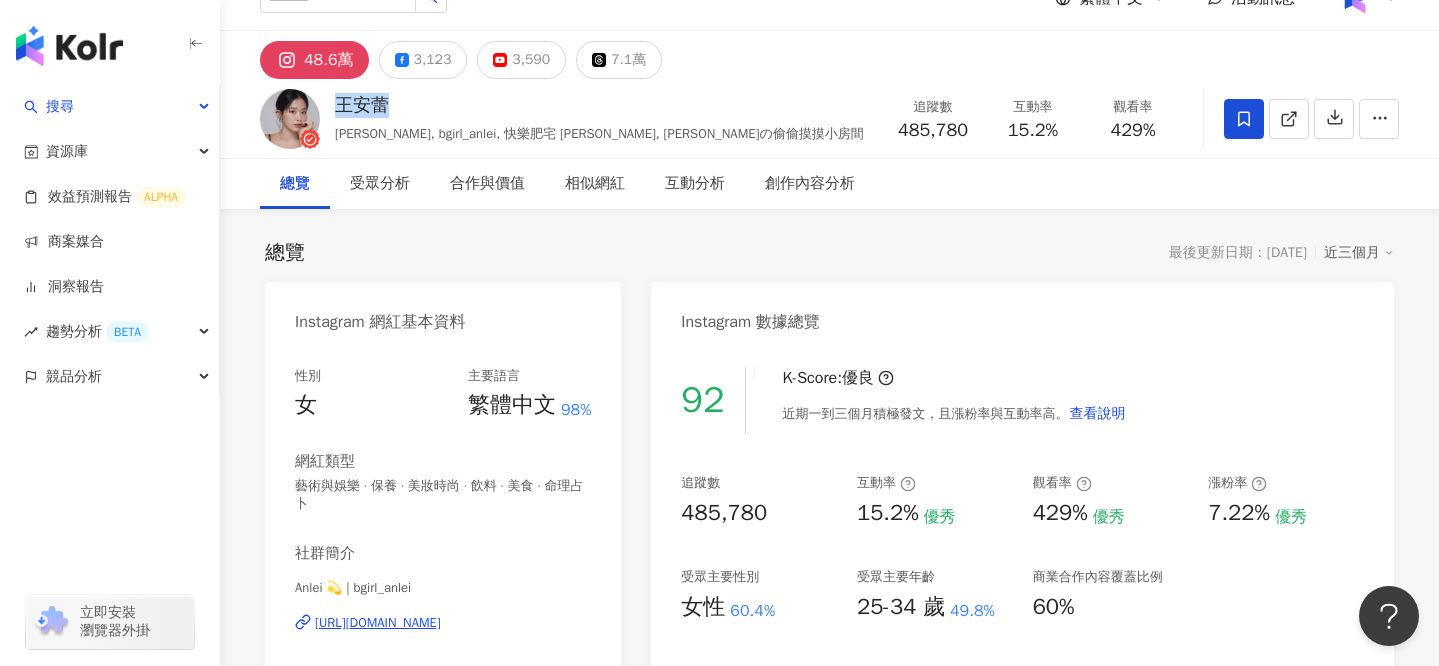 drag, startPoint x: 338, startPoint y: 101, endPoint x: 413, endPoint y: 101, distance: 75 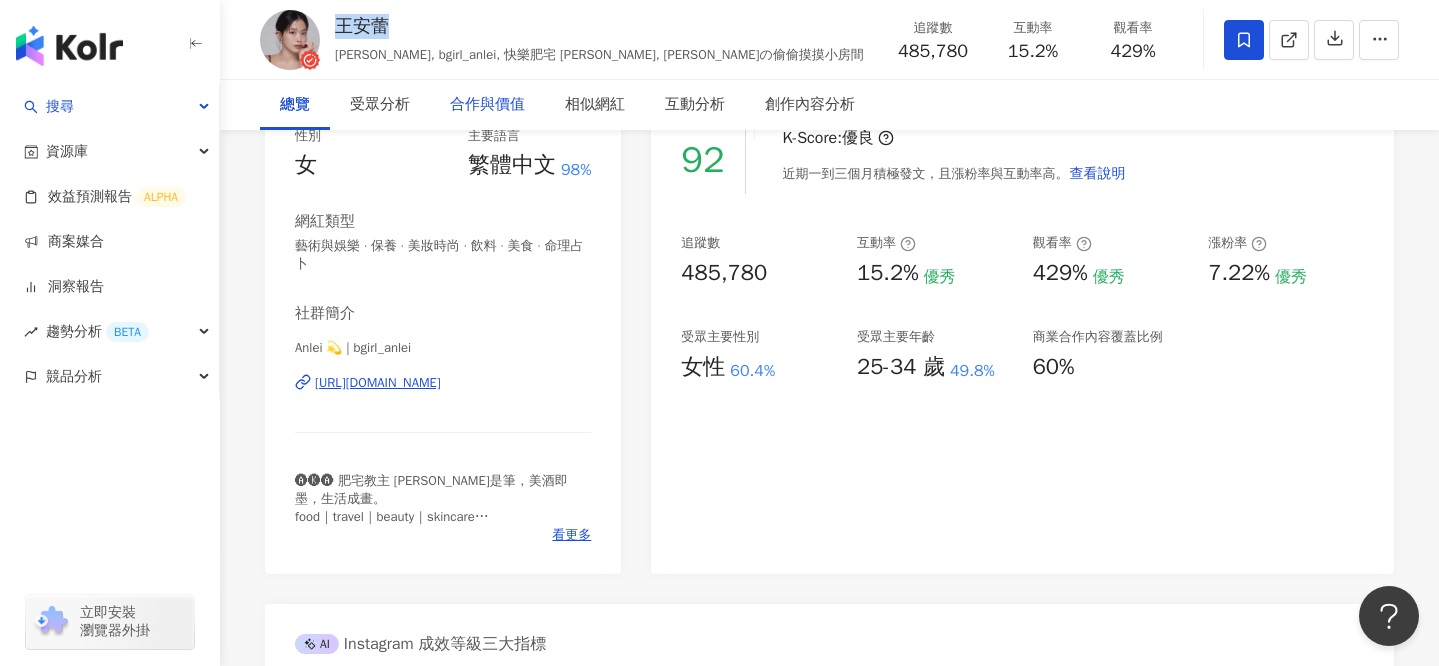 scroll, scrollTop: 372, scrollLeft: 0, axis: vertical 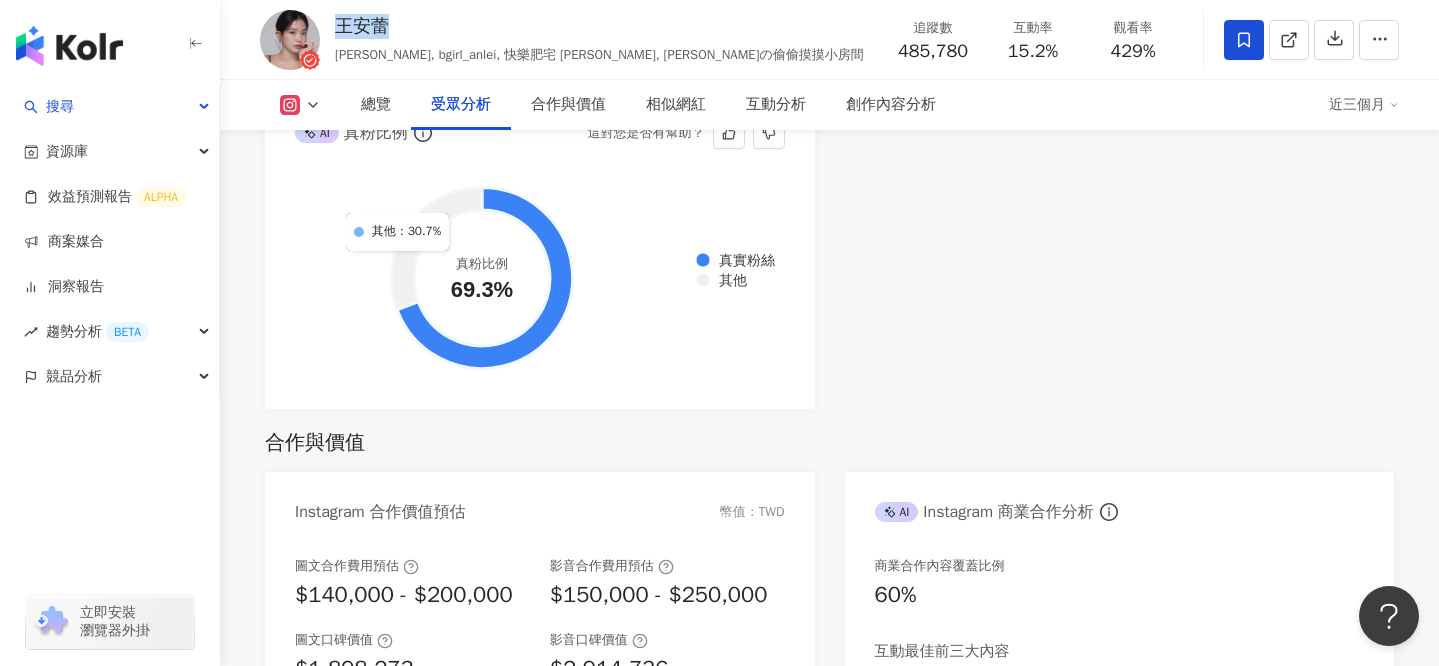 click 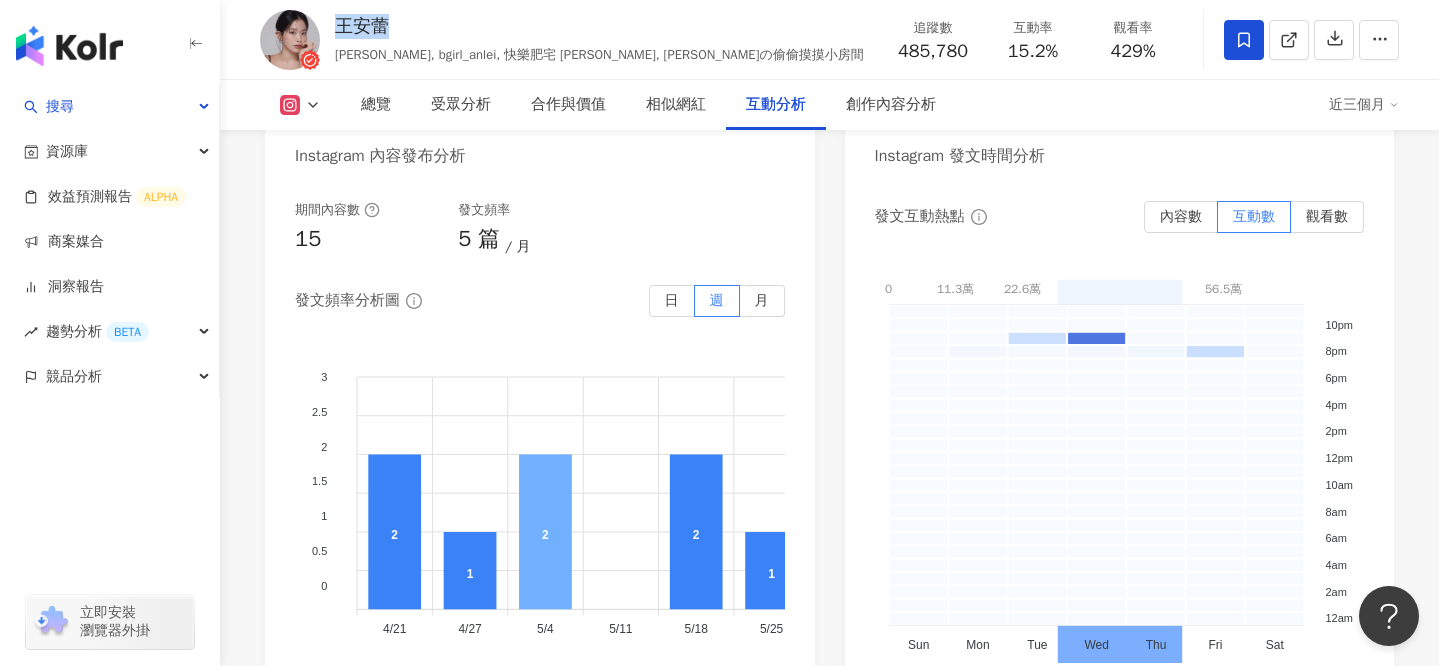 scroll, scrollTop: 5286, scrollLeft: 0, axis: vertical 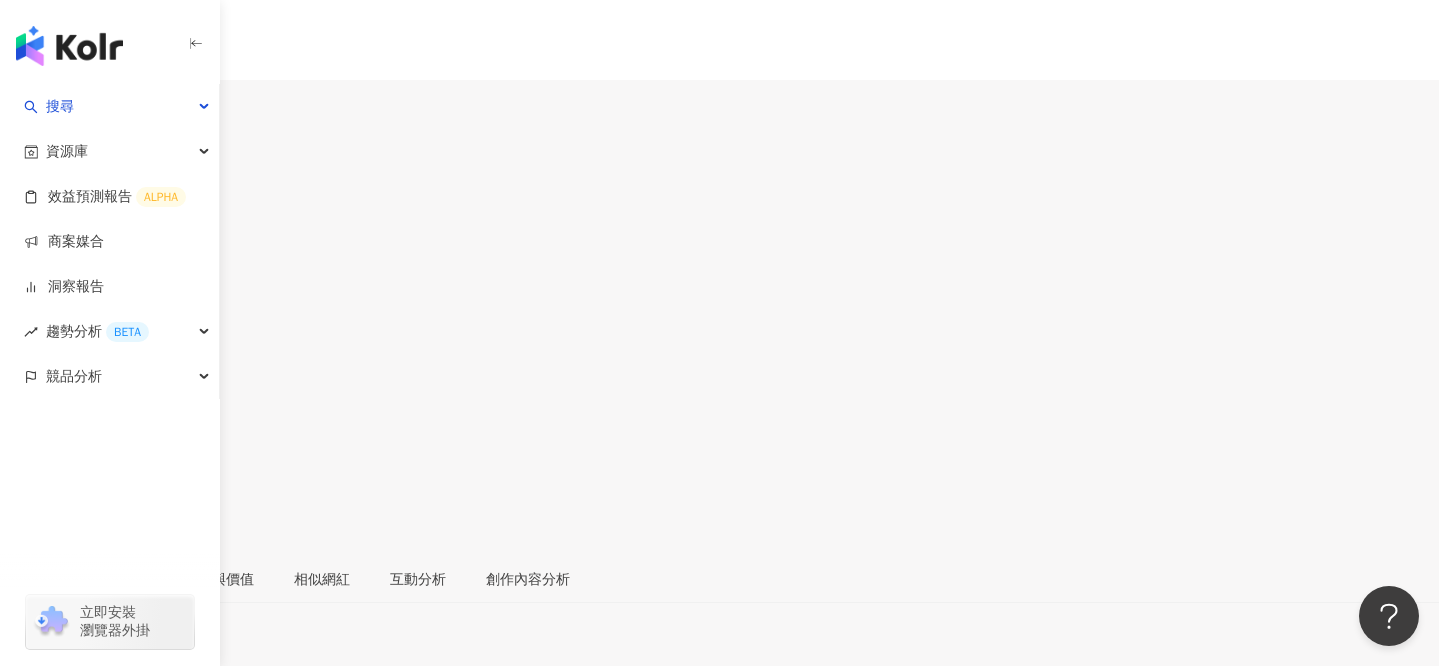 click 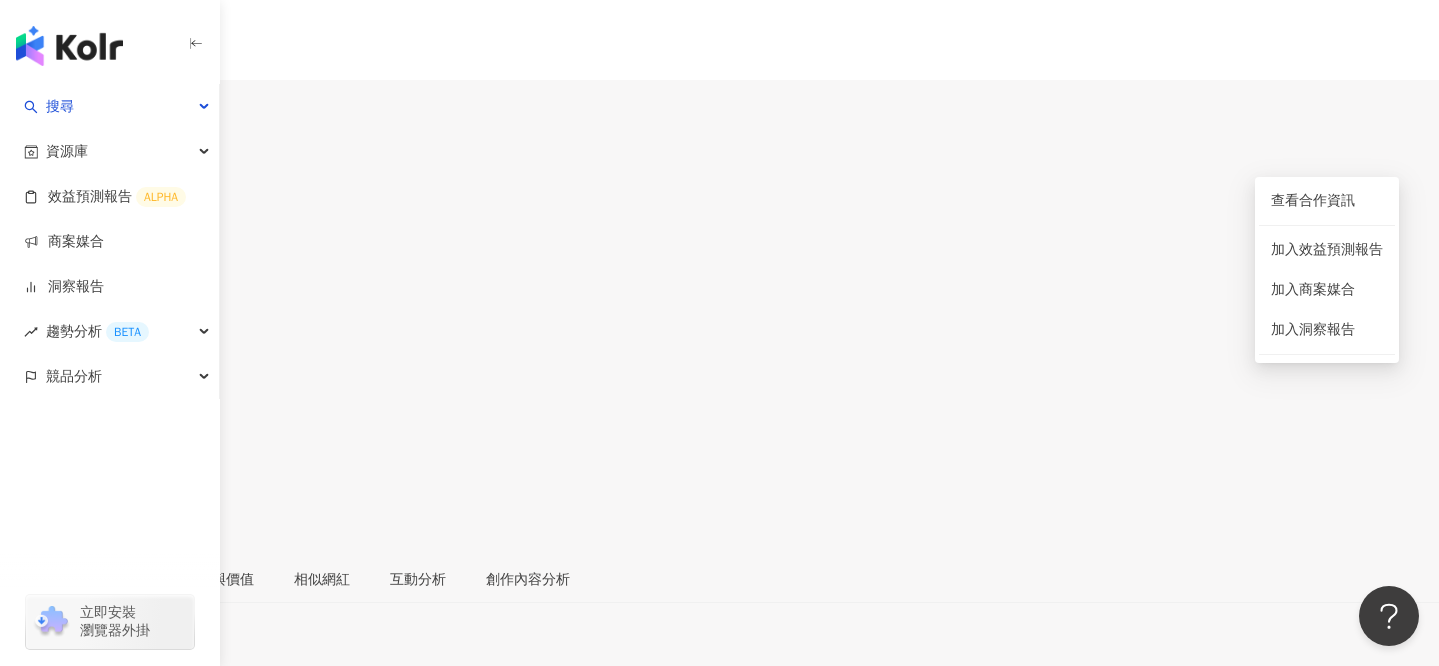 click on "總覽 受眾分析 合作與價值 相似網紅 互動分析 創作內容分析" at bounding box center (719, 580) 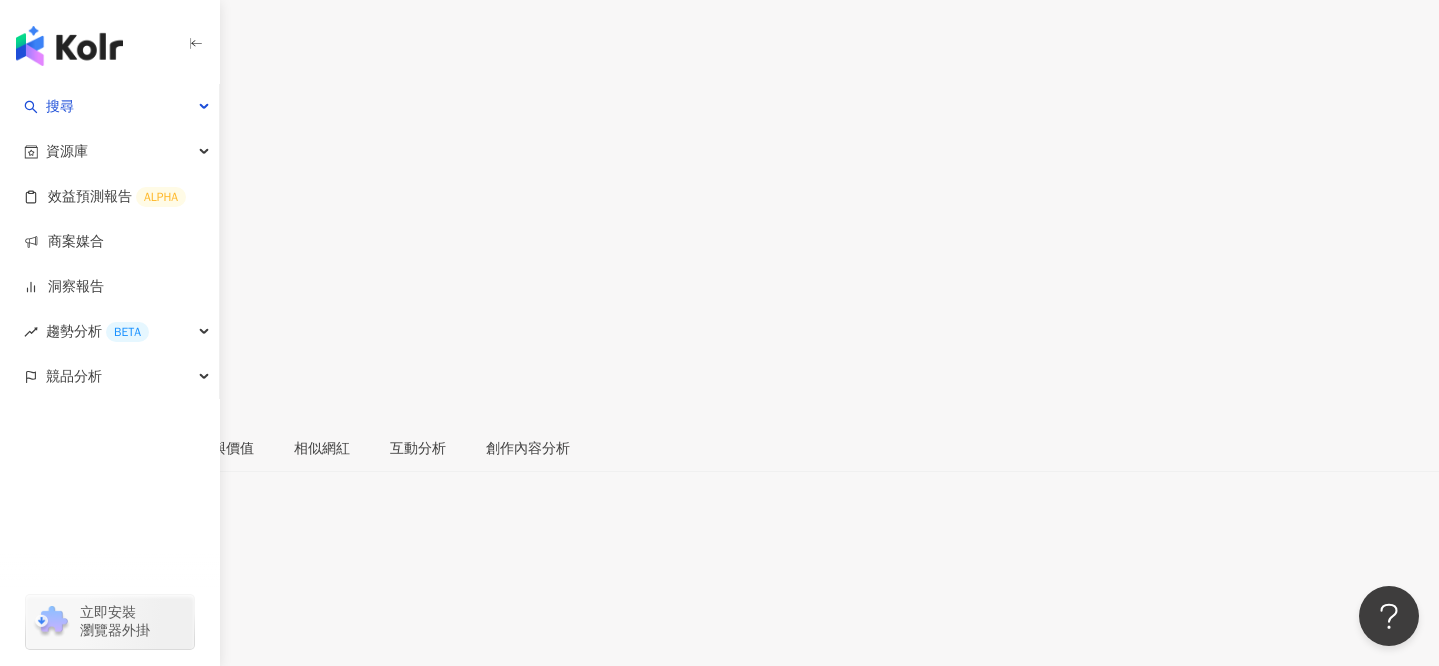 scroll, scrollTop: 0, scrollLeft: 0, axis: both 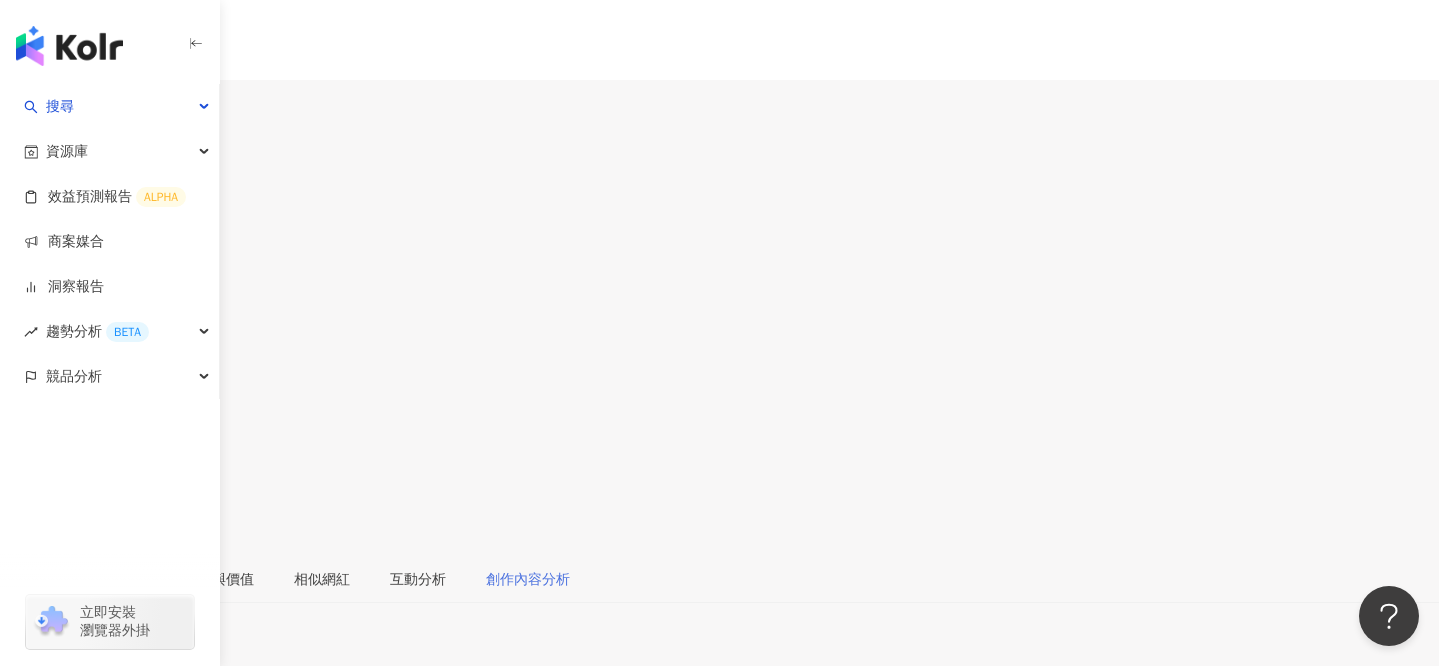 click on "創作內容分析" at bounding box center (528, 580) 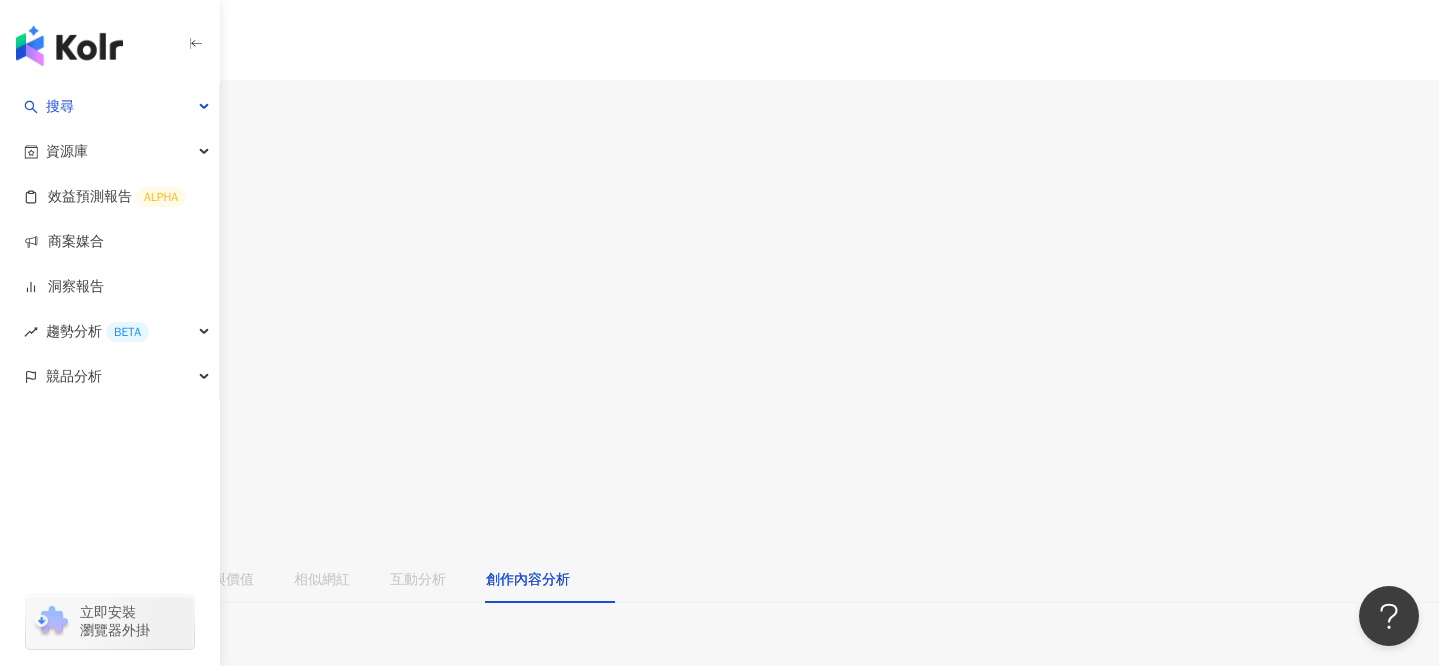 scroll, scrollTop: 5565, scrollLeft: 0, axis: vertical 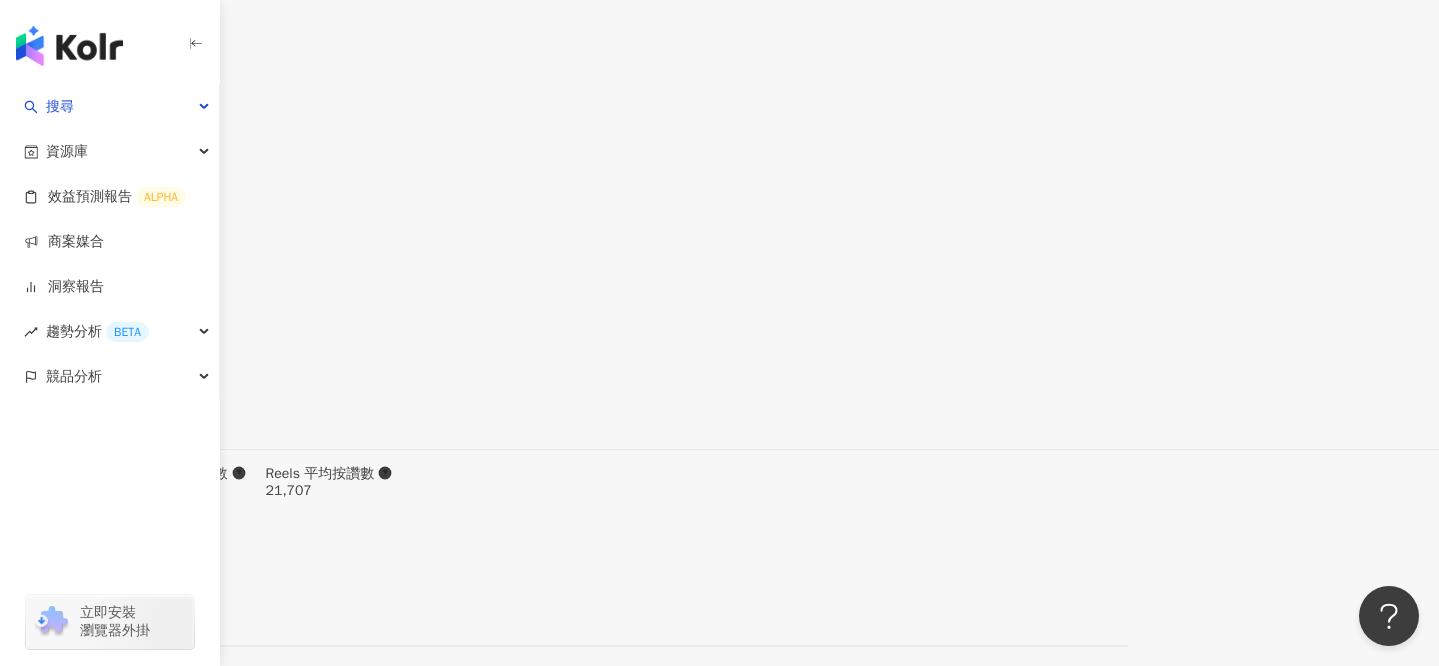 click on "互動分析" at bounding box center (470, -4985) 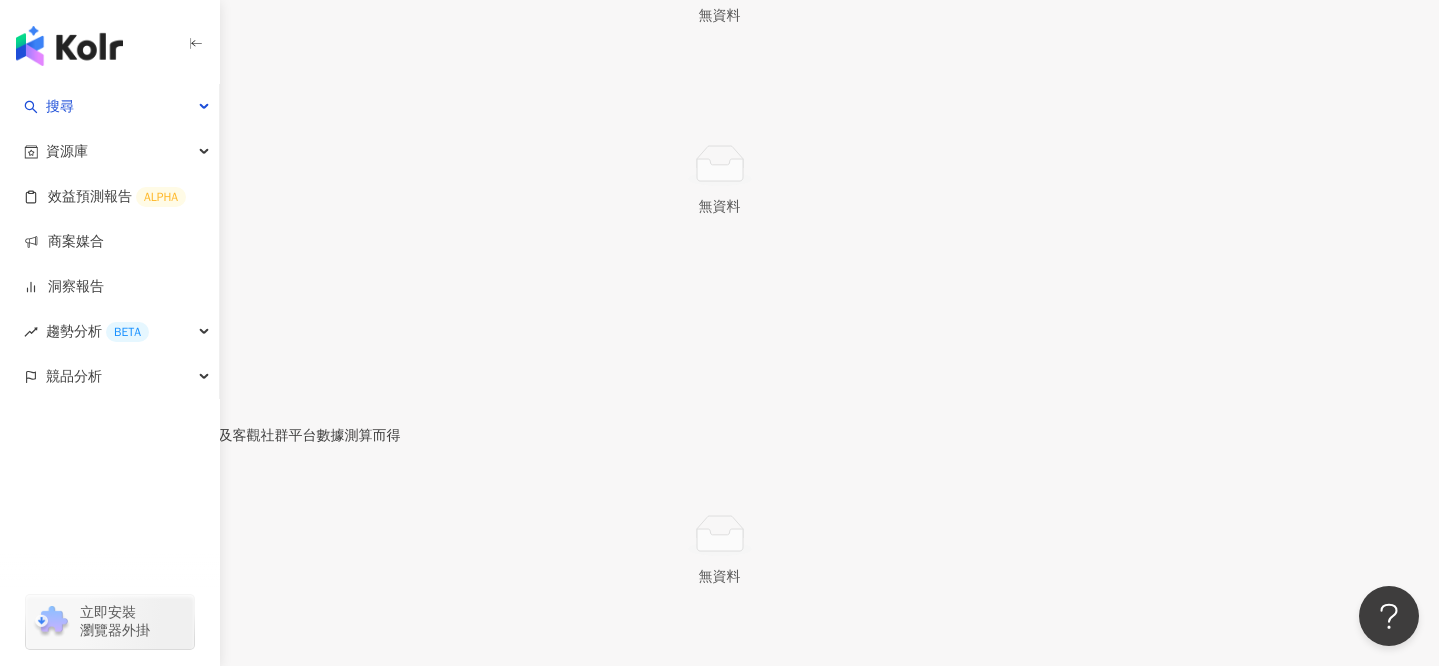 click on "相似網紅" at bounding box center (374, -3233) 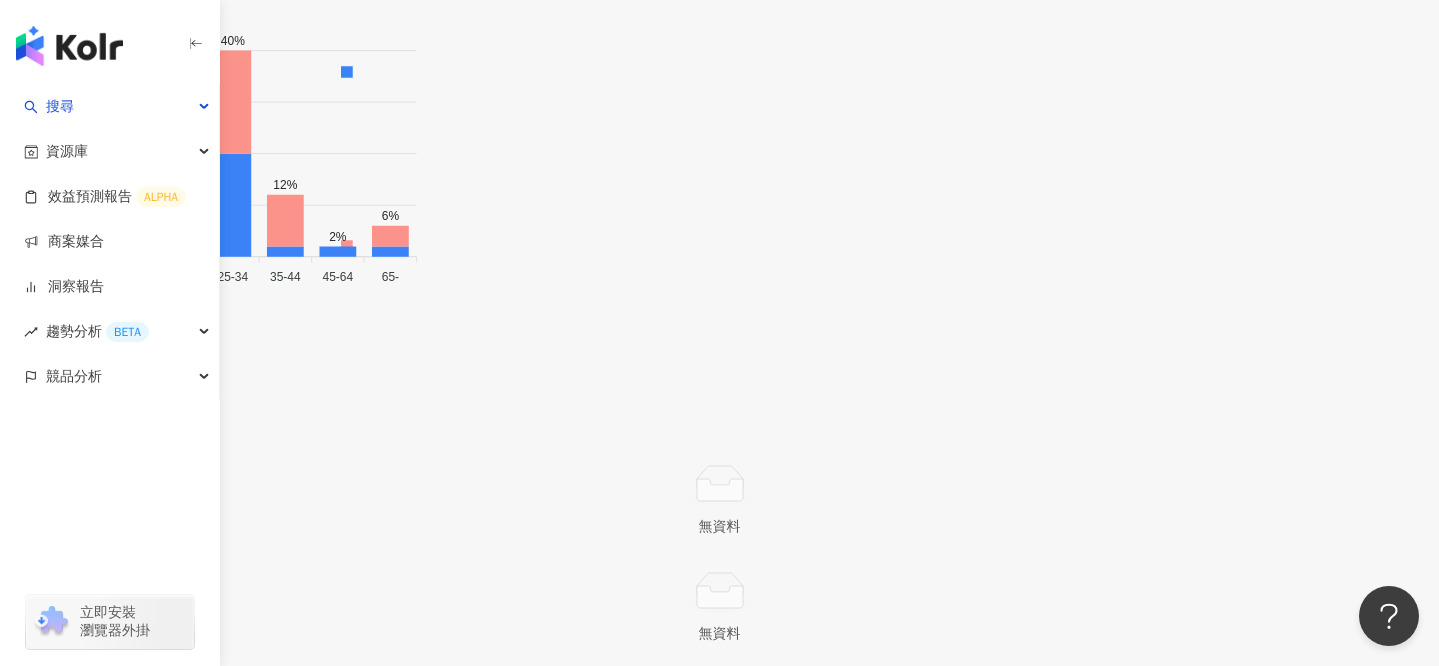 click on "總覽" at bounding box center [86, -2615] 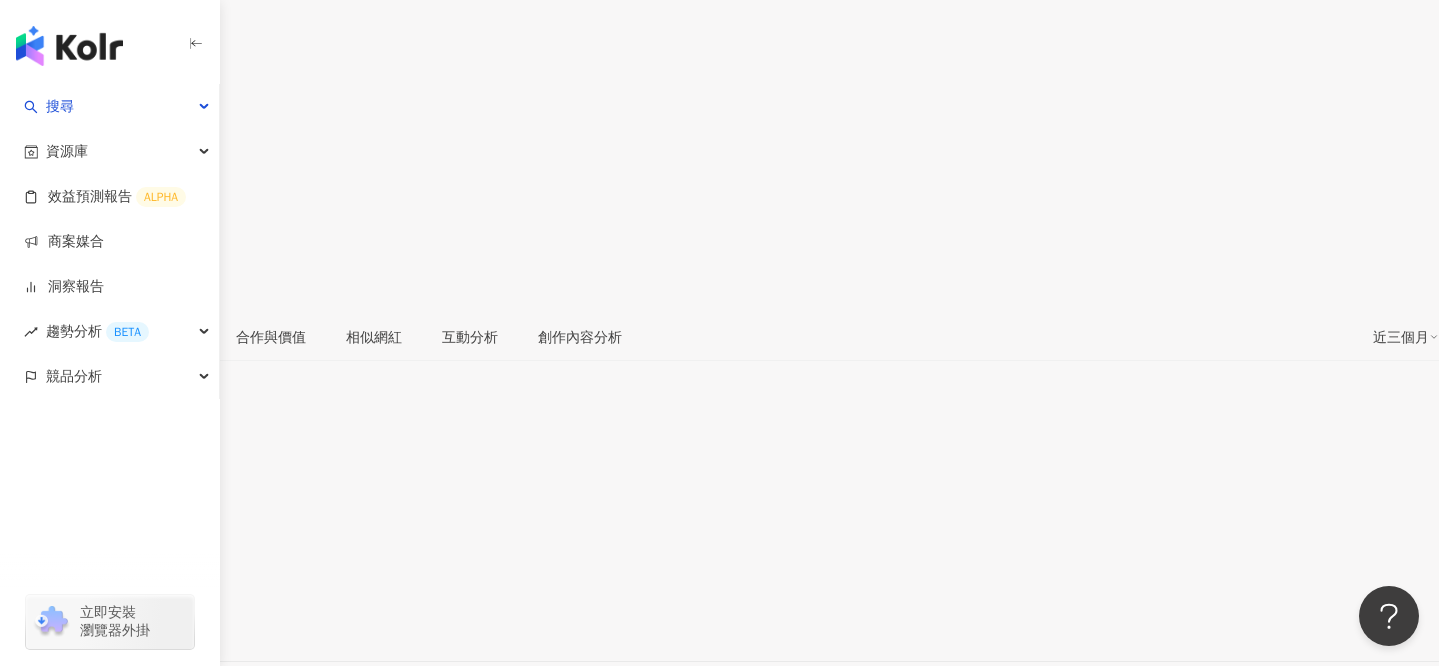 scroll, scrollTop: 446, scrollLeft: 0, axis: vertical 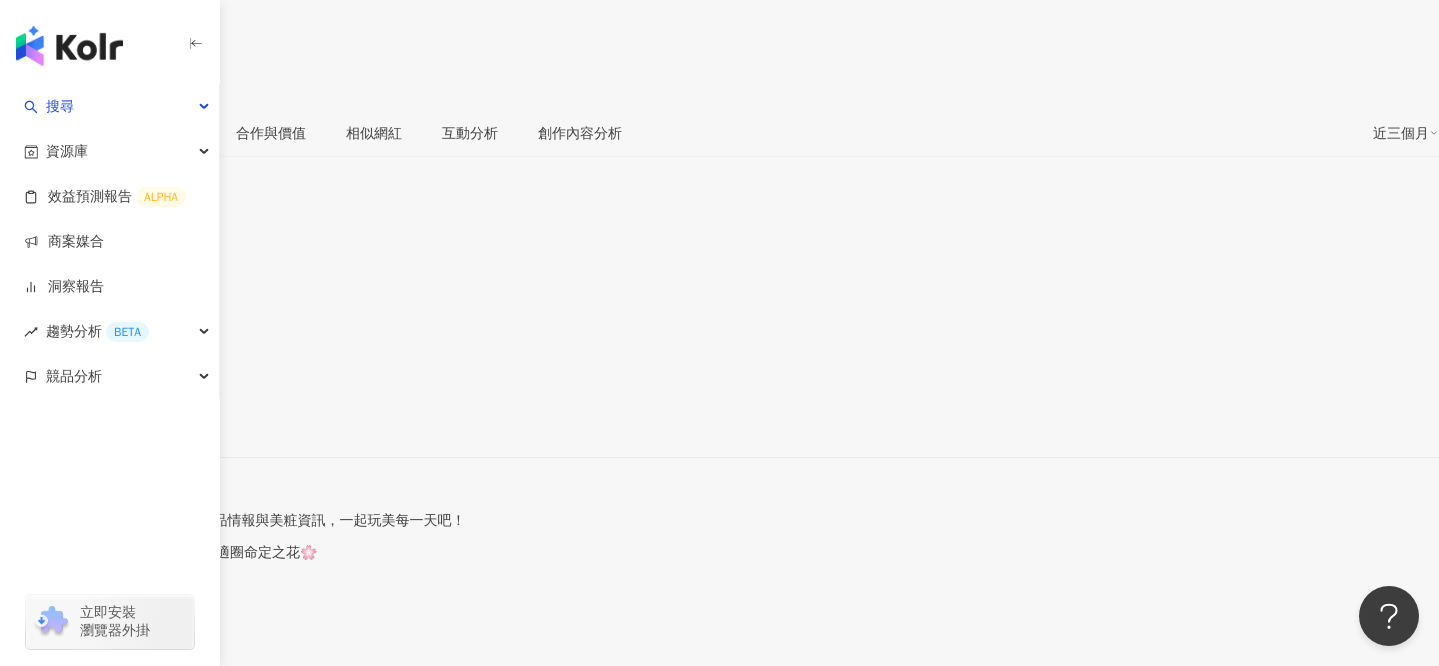 click 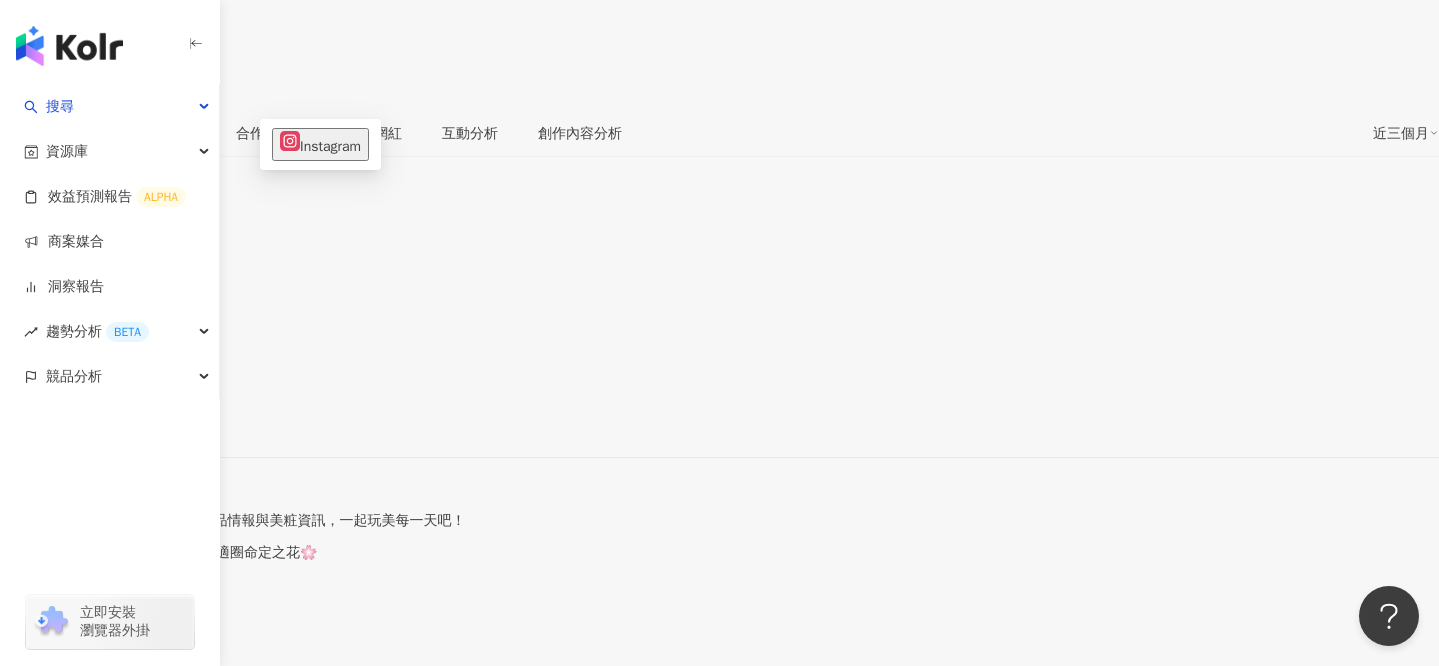 click 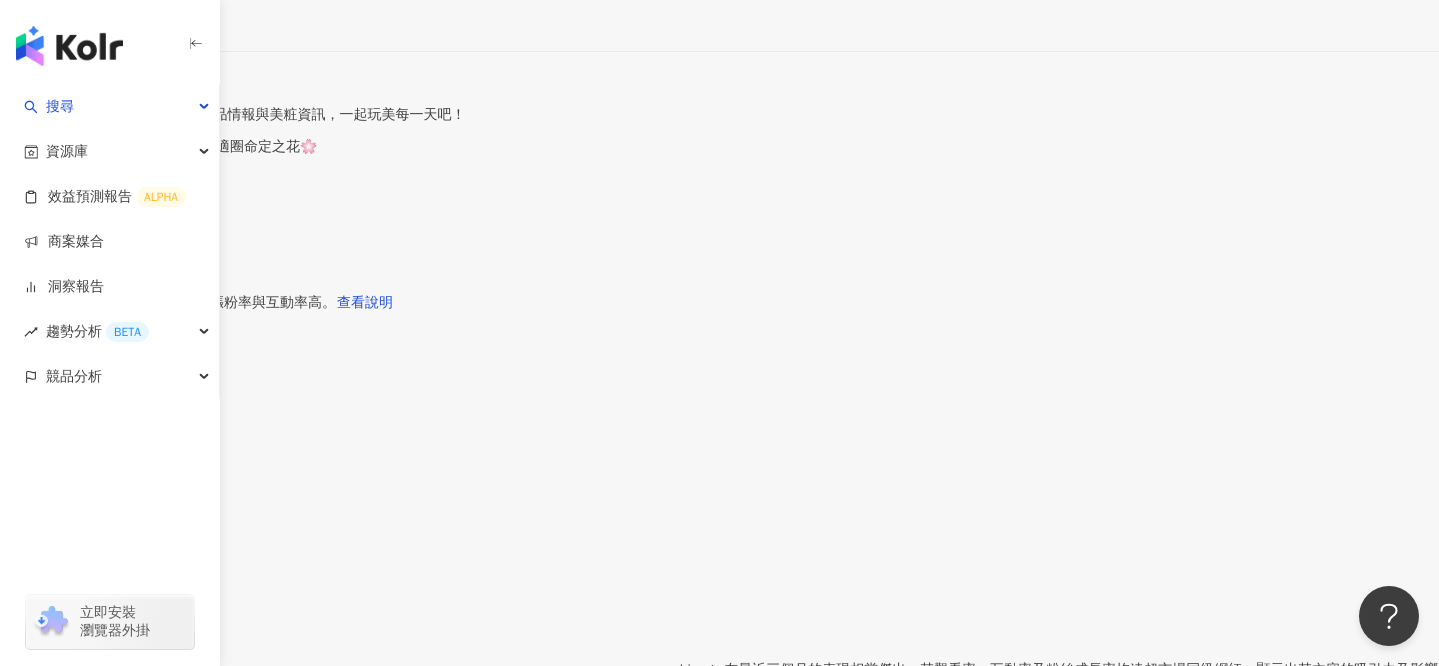 scroll, scrollTop: 0, scrollLeft: 0, axis: both 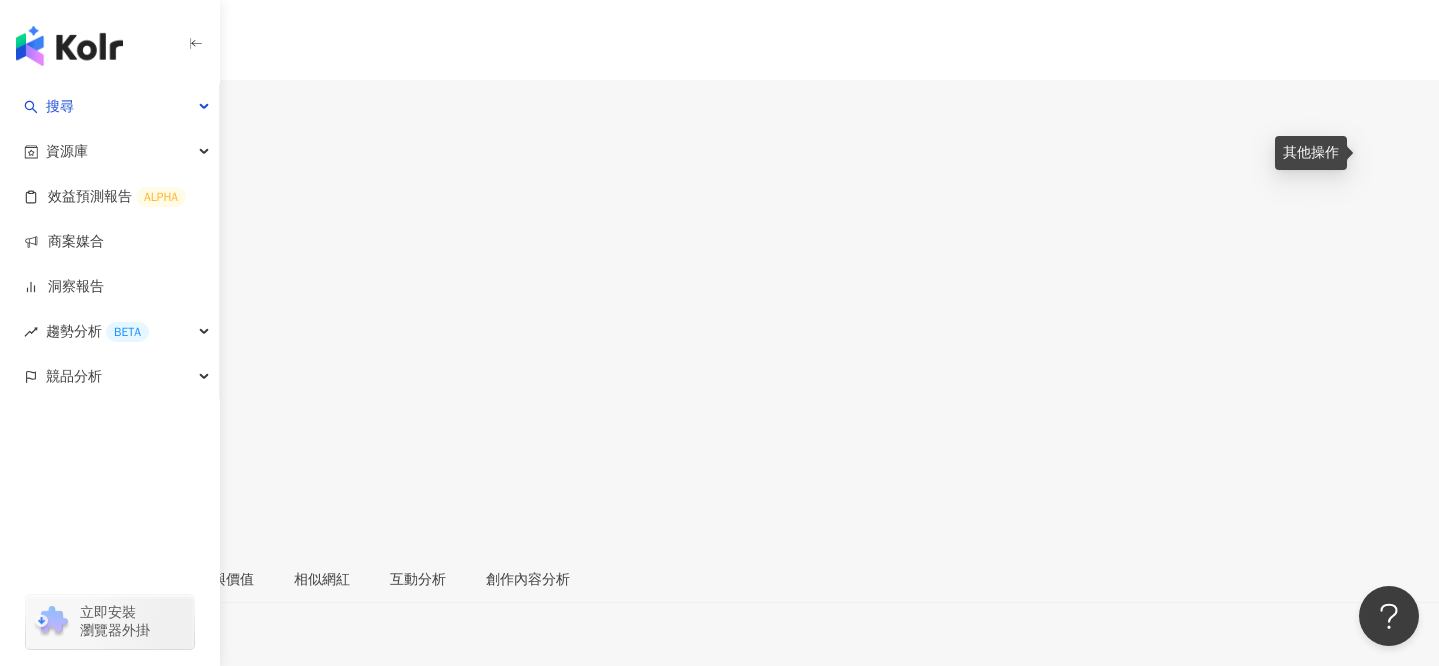 click 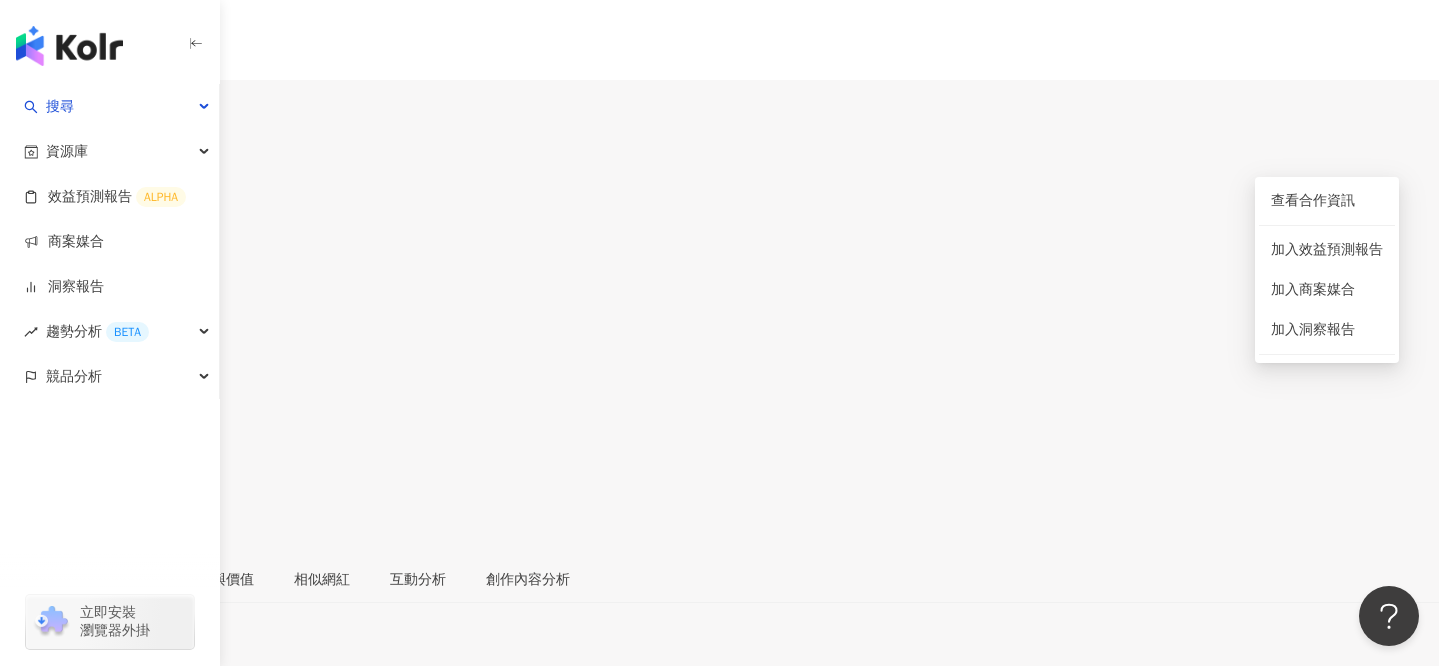 click on "總覽 最後更新日期：2025/7/15 近三個月 Instagram 網紅基本資料 性別   男 主要語言   繁體中文 92.1% 網紅類型 彩妝 · 運動 社群簡介 Bioré Taiwan | bioretw https://www.instagram.com/bioretw/ Bioré是陪在你身邊的美麗達人♡
為喜愛Bioré的朋友們提供最新的商品情報與美粧資訊，一起玩美每一天吧！
.
👇下方進入心理測驗🔗測出你的舒適圈命定之花🌸 看更多 Instagram 數據總覽 85 K-Score :   良好 近期一到三個月發文頻率正常，且漲粉率與互動率高。 查看說明 追蹤數   13,356 互動率   149% 優秀 觀看率   2,071% 優秀 漲粉率   101% 優秀 受眾主要性別   女性 68.6% 受眾主要年齡   25-34 歲 40.3% 商業合作內容覆蓋比例   100% AI Instagram 成效等級三大指標 互動率 149% 優秀 同等級網紅的互動率中位數為  0.54% 觀看率 2,071% 優秀 同等級網紅的觀看率中位數為  1.77% 漲粉率 101% 優秀 0% 成效等級 ： 優秀 良好" at bounding box center [719, 1801] 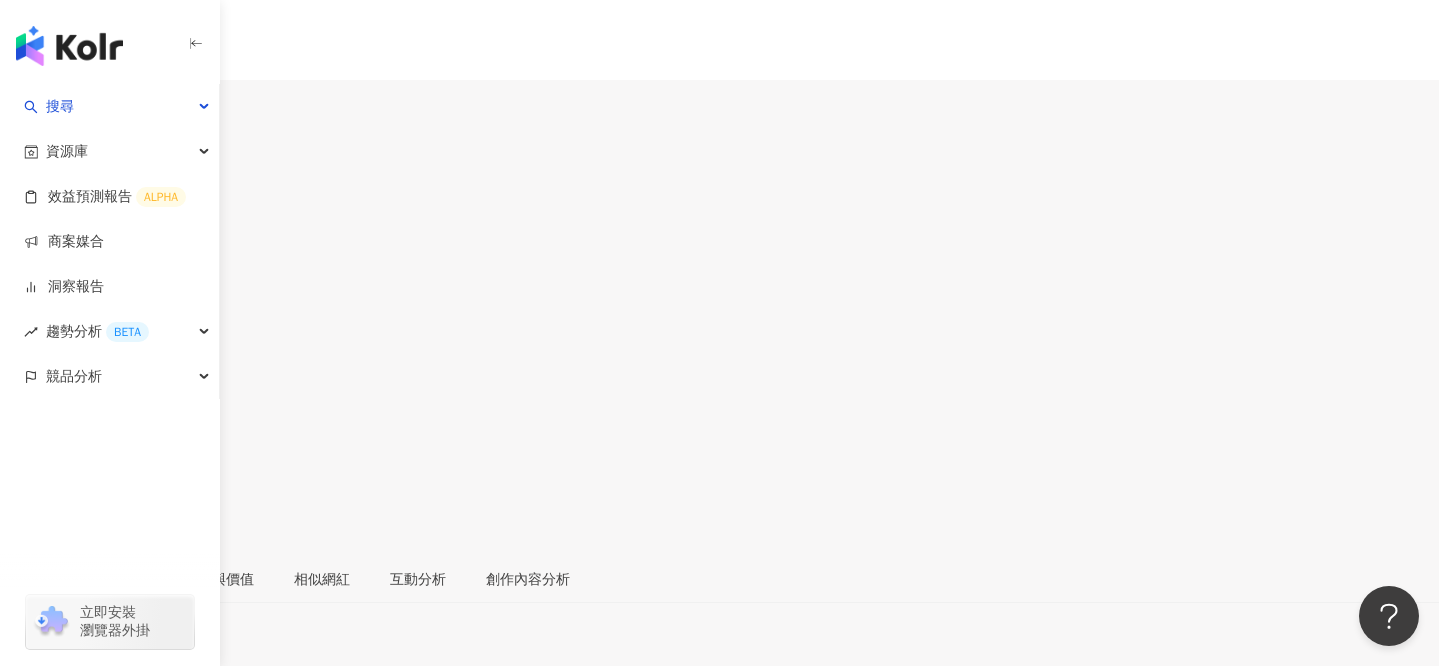 click on "近三個月" at bounding box center (719, 675) 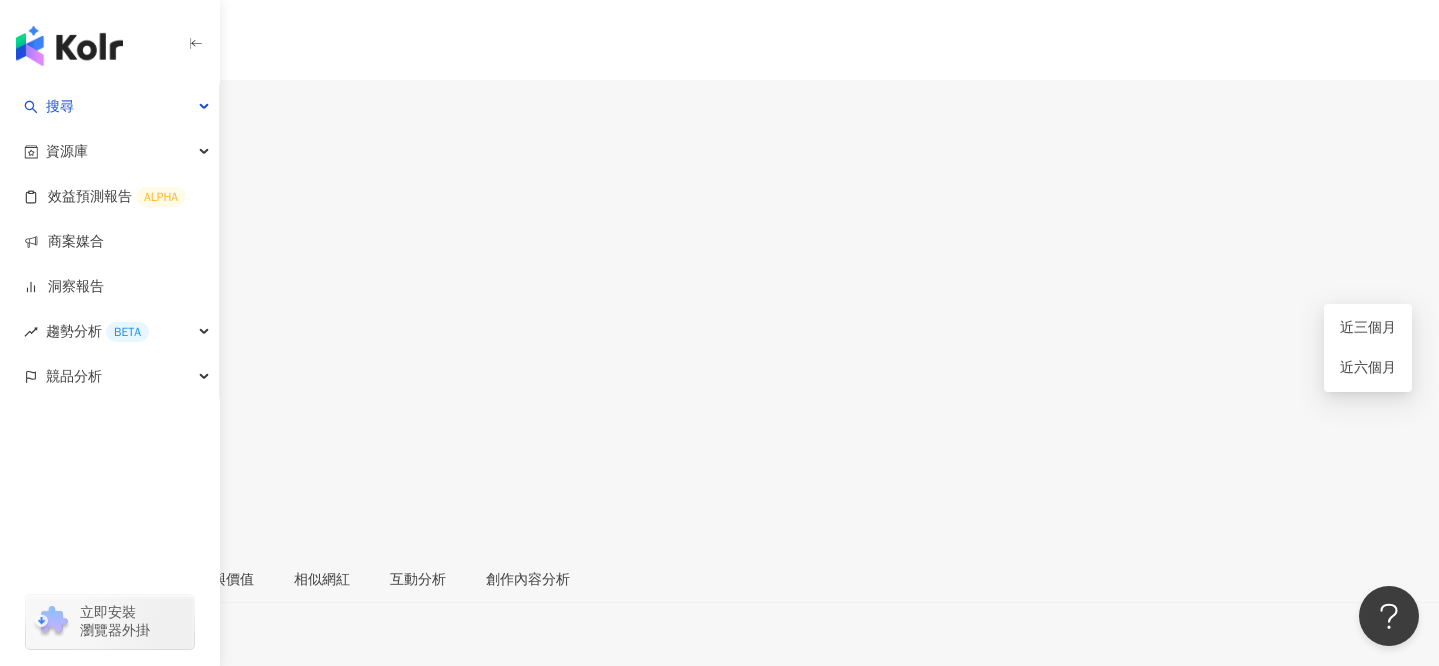 click on "近三個月" at bounding box center (719, 675) 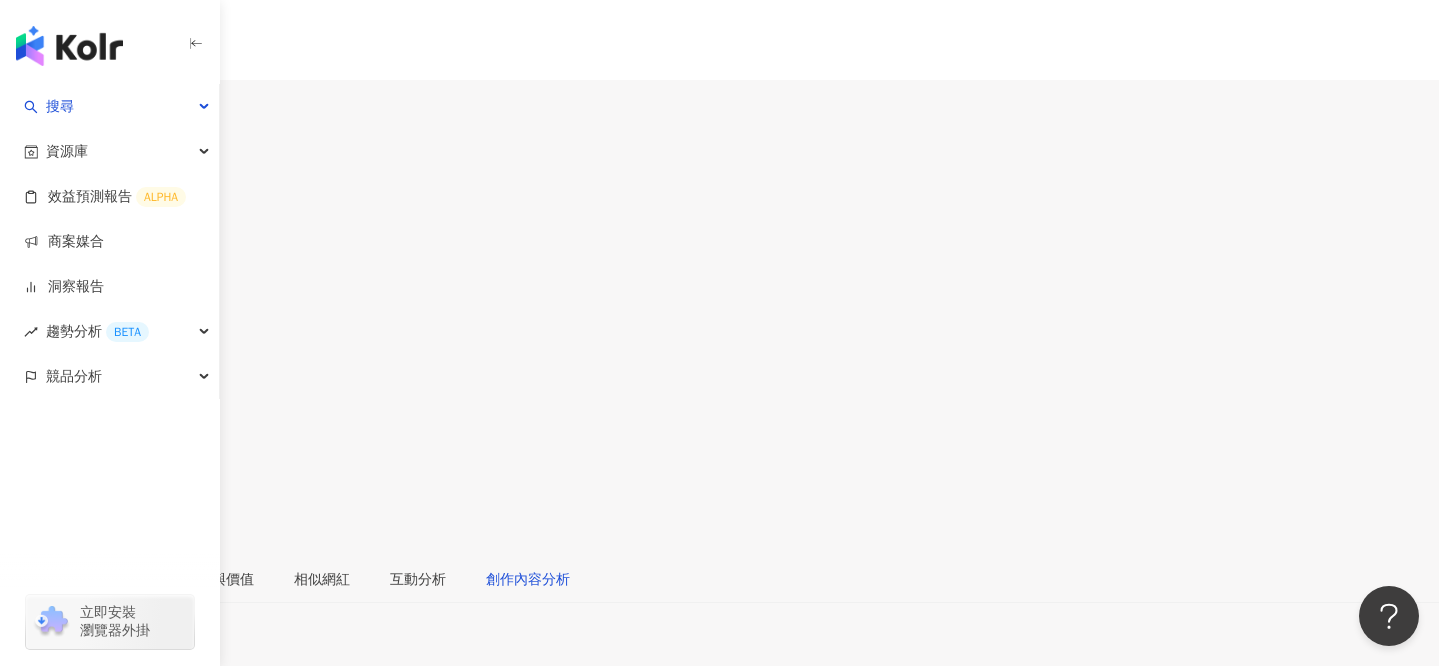 click on "創作內容分析" at bounding box center (528, 580) 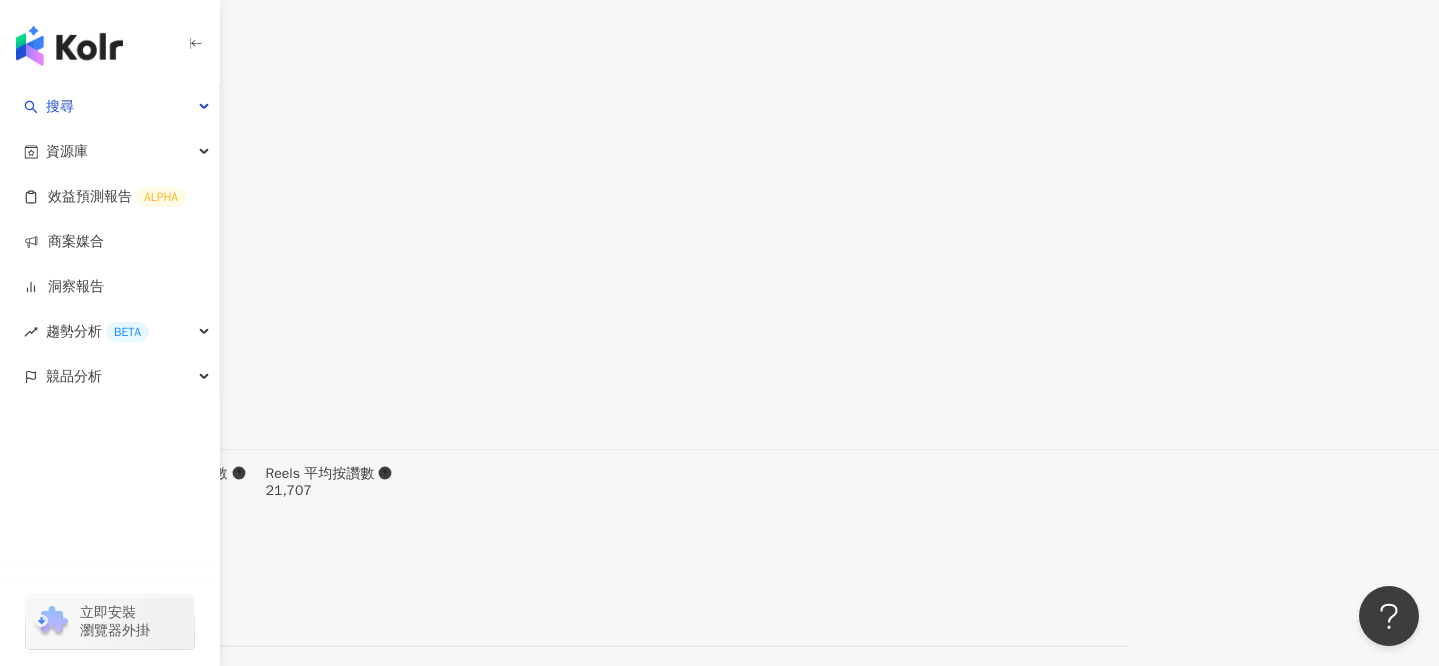 click on "相似網紅" at bounding box center (374, -4985) 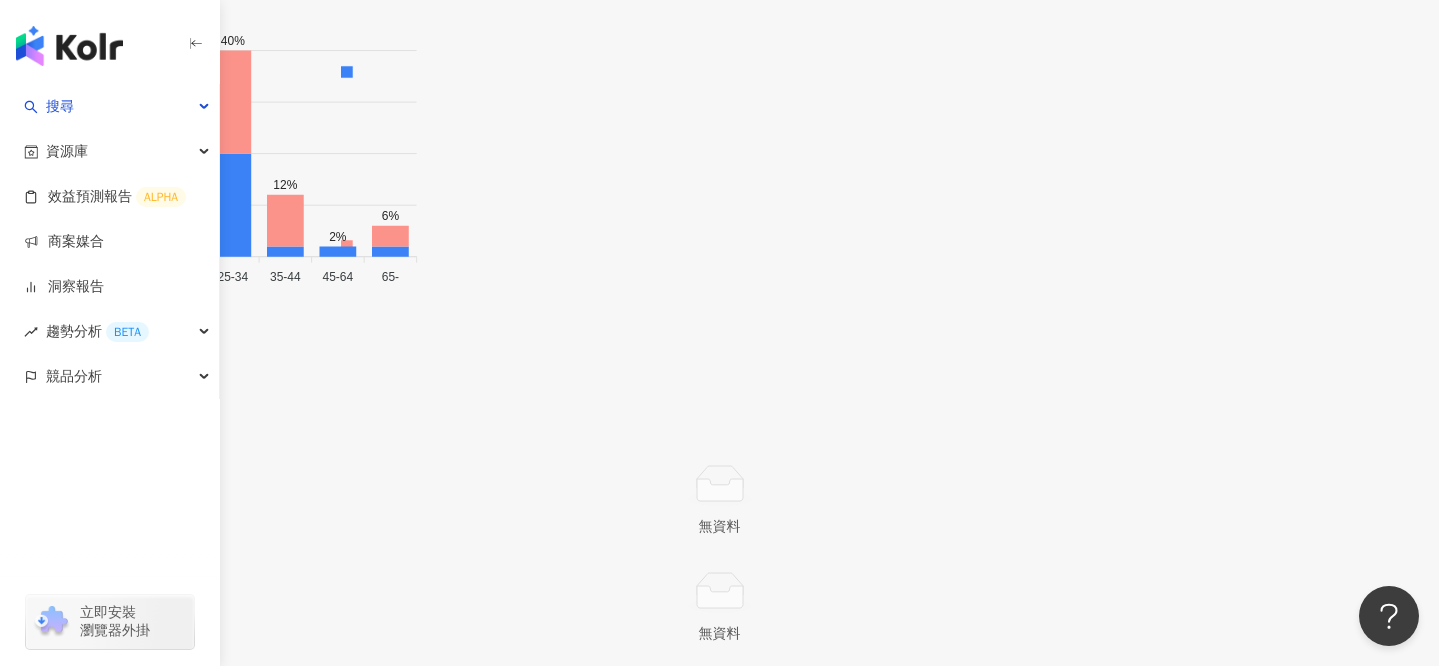 click on "互動分析" at bounding box center (470, -2615) 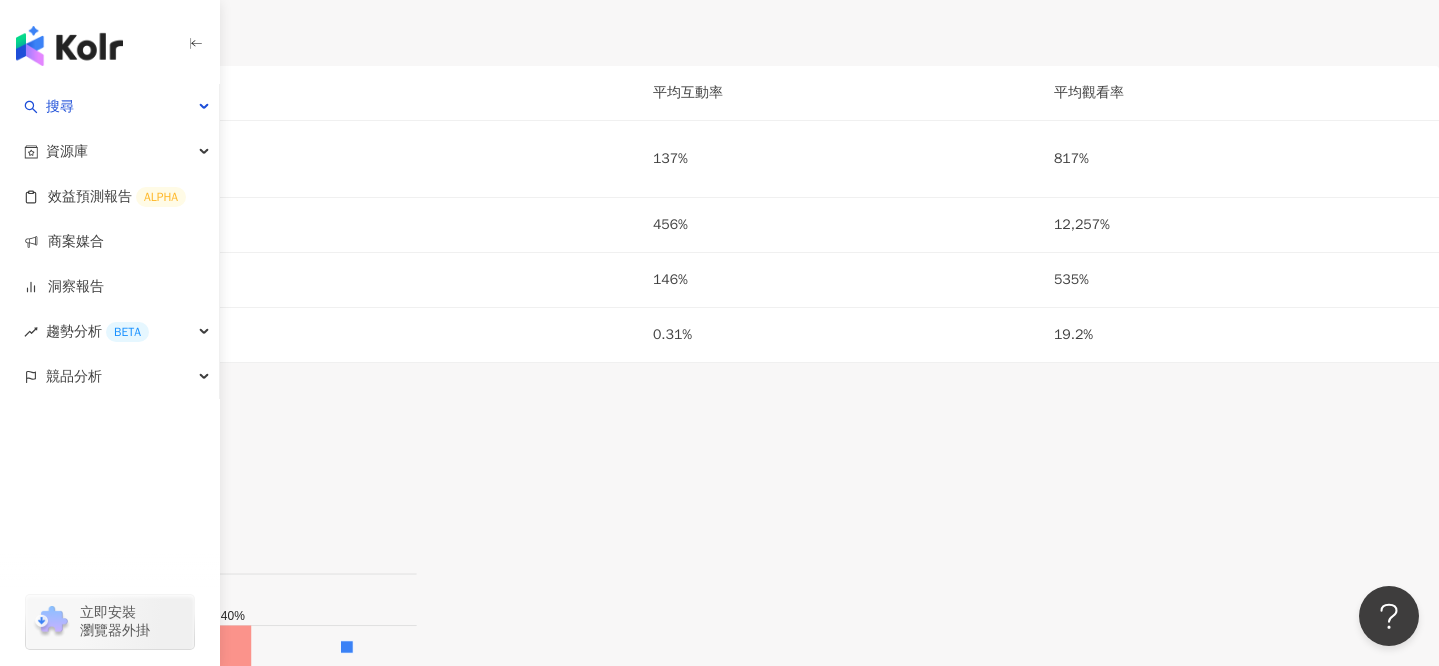 scroll, scrollTop: 0, scrollLeft: 0, axis: both 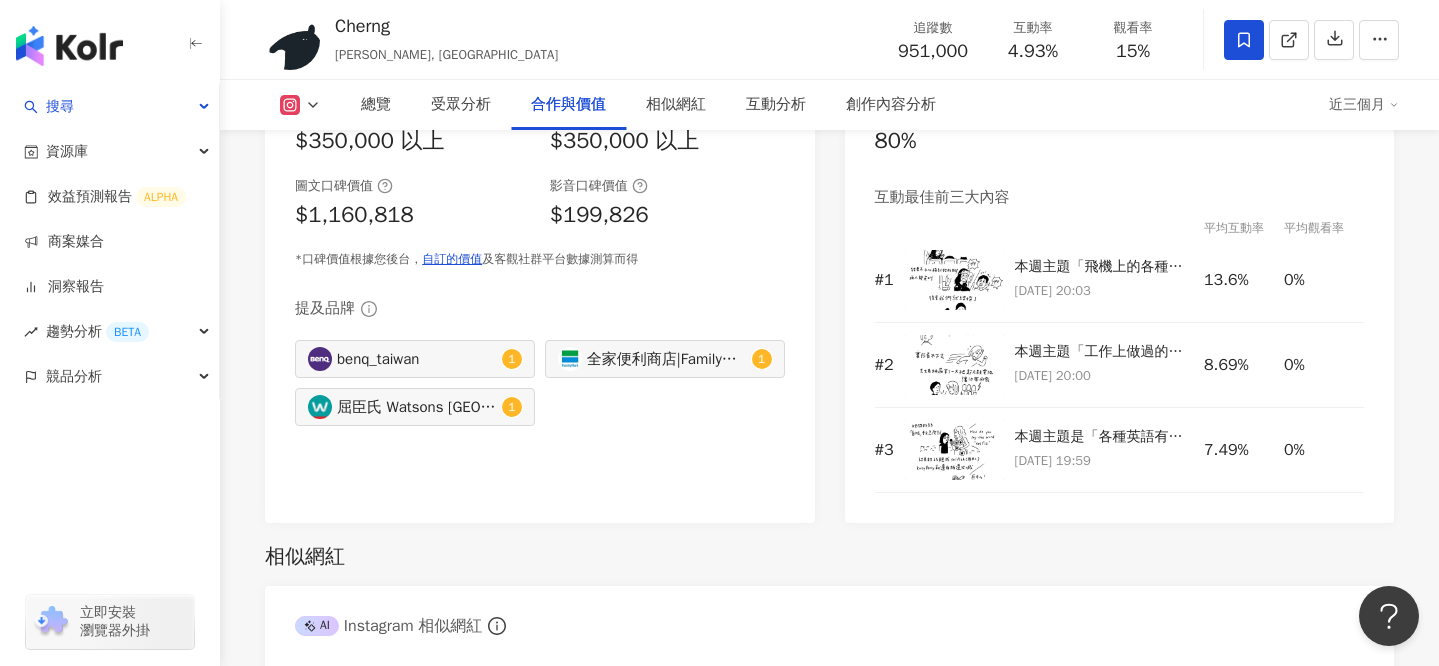 click on "總覽 受眾分析 合作與價值 相似網紅 互動分析 創作內容分析" at bounding box center (835, 105) 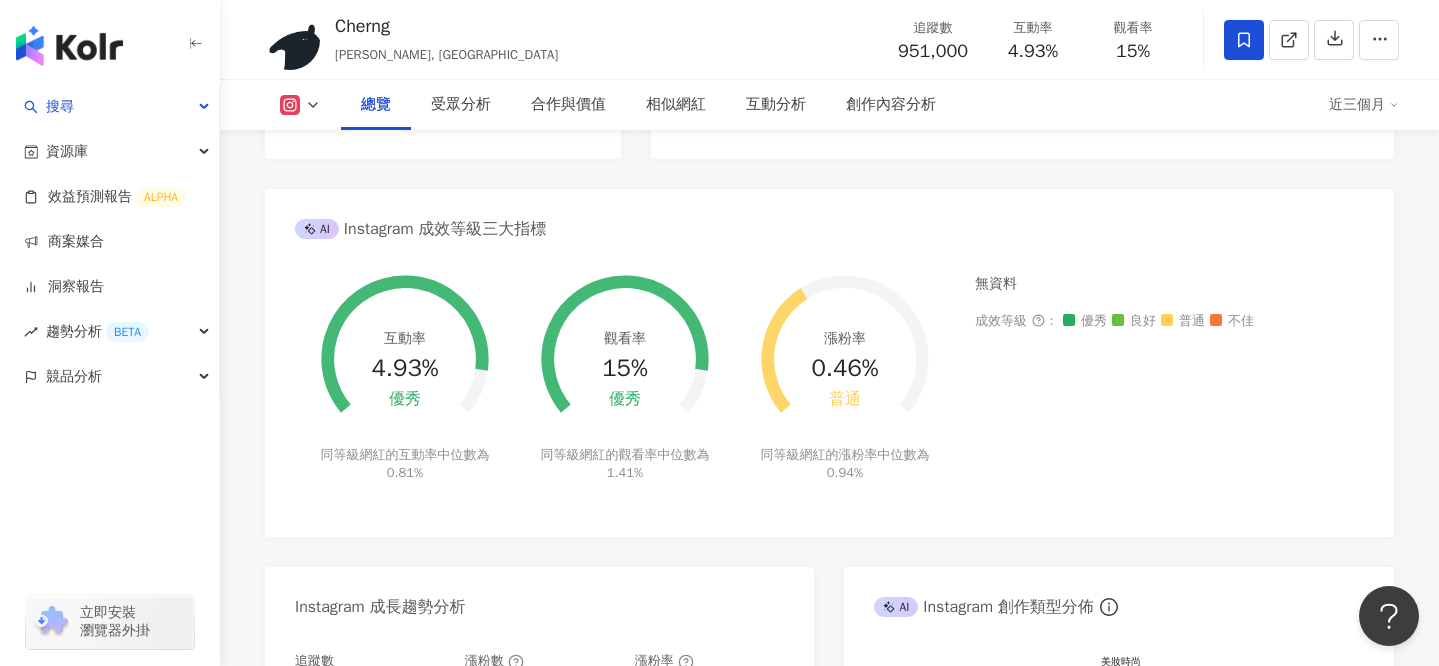 scroll, scrollTop: 0, scrollLeft: 0, axis: both 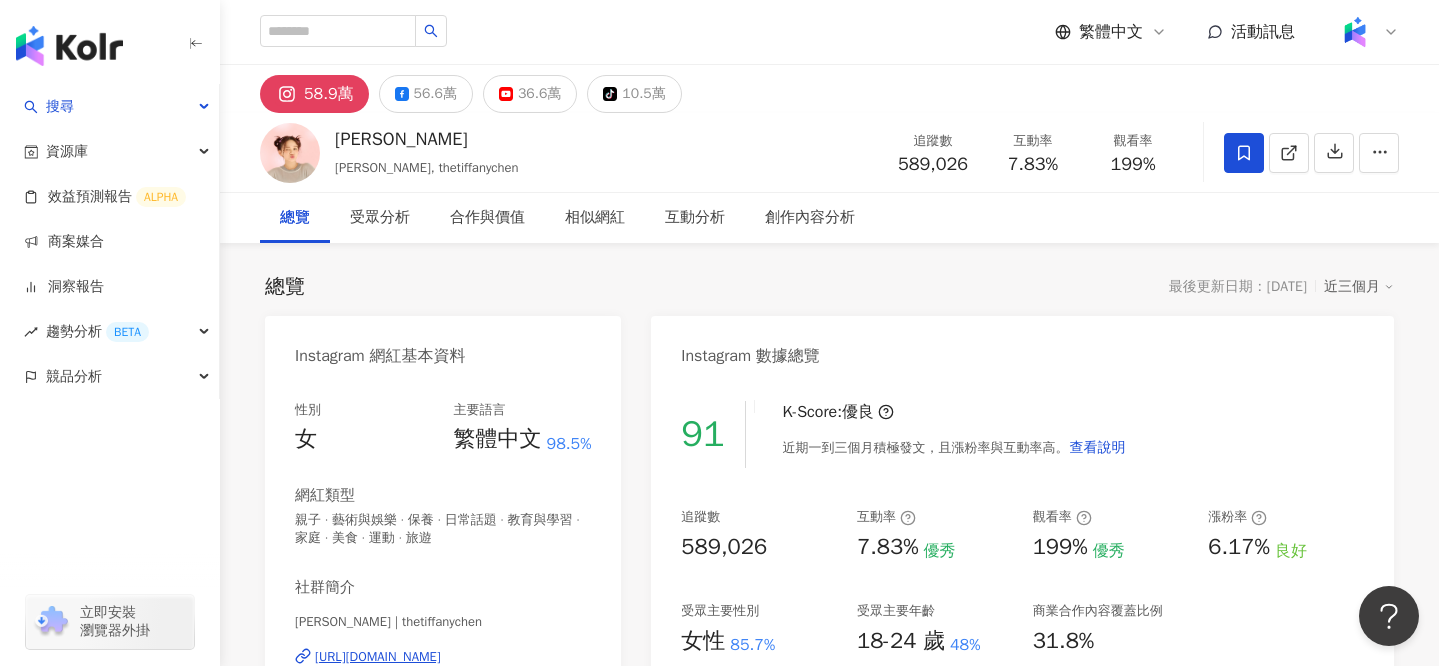 click on "[PERSON_NAME]tiffany [PERSON_NAME], [PERSON_NAME], thetiffanychen 追蹤數 589,026 互動率 7.83% 觀看率 199%" at bounding box center (829, 152) 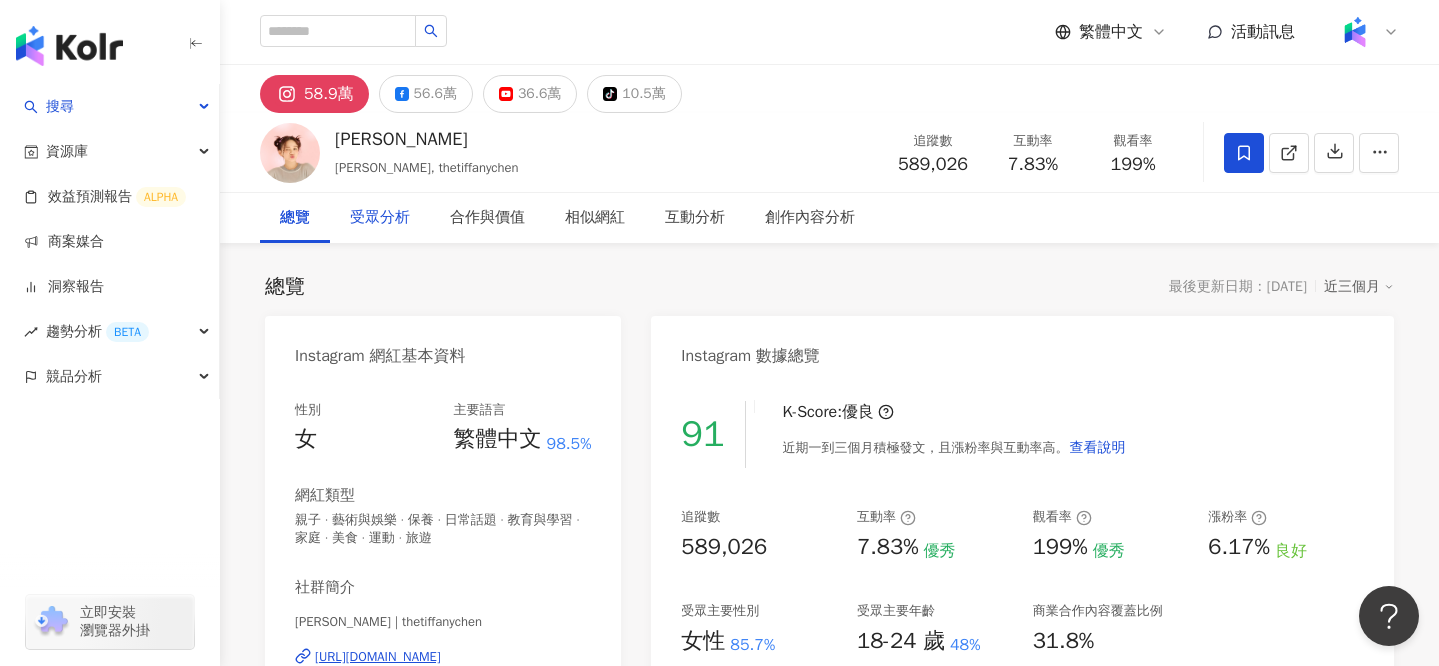 click on "受眾分析" at bounding box center (380, 218) 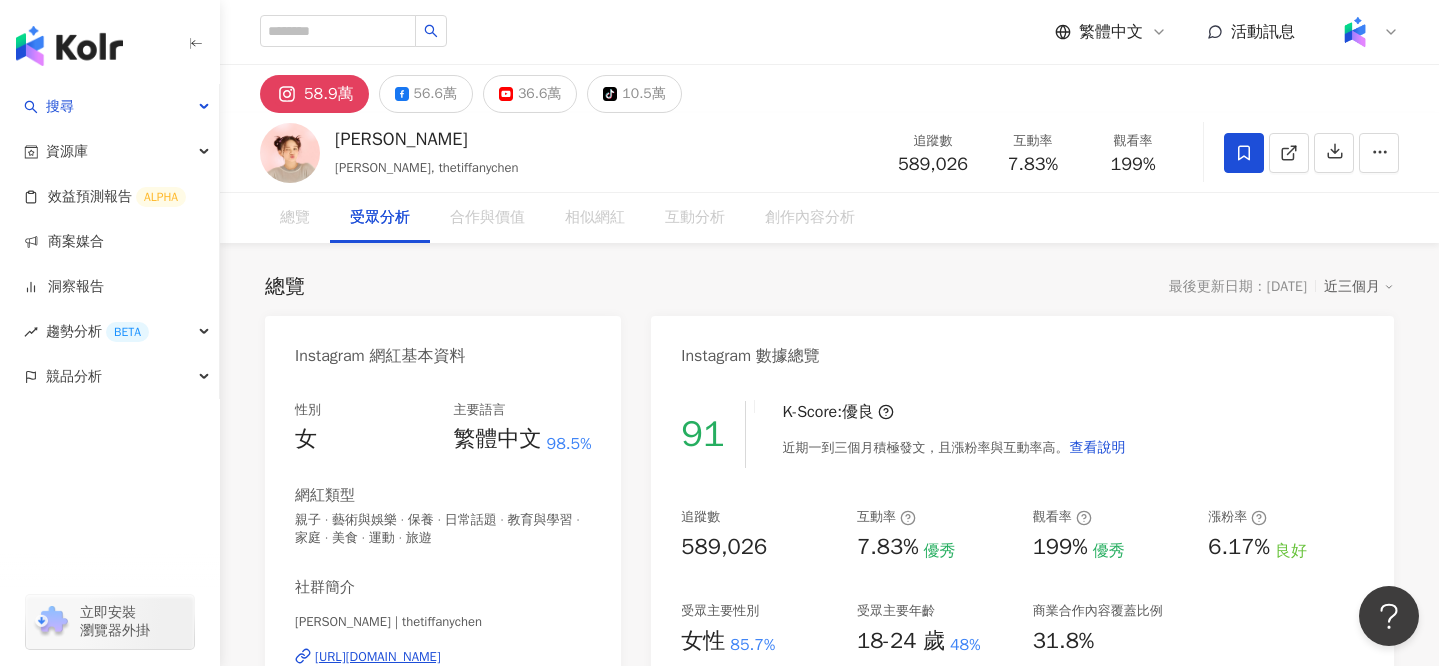 scroll, scrollTop: 1739, scrollLeft: 0, axis: vertical 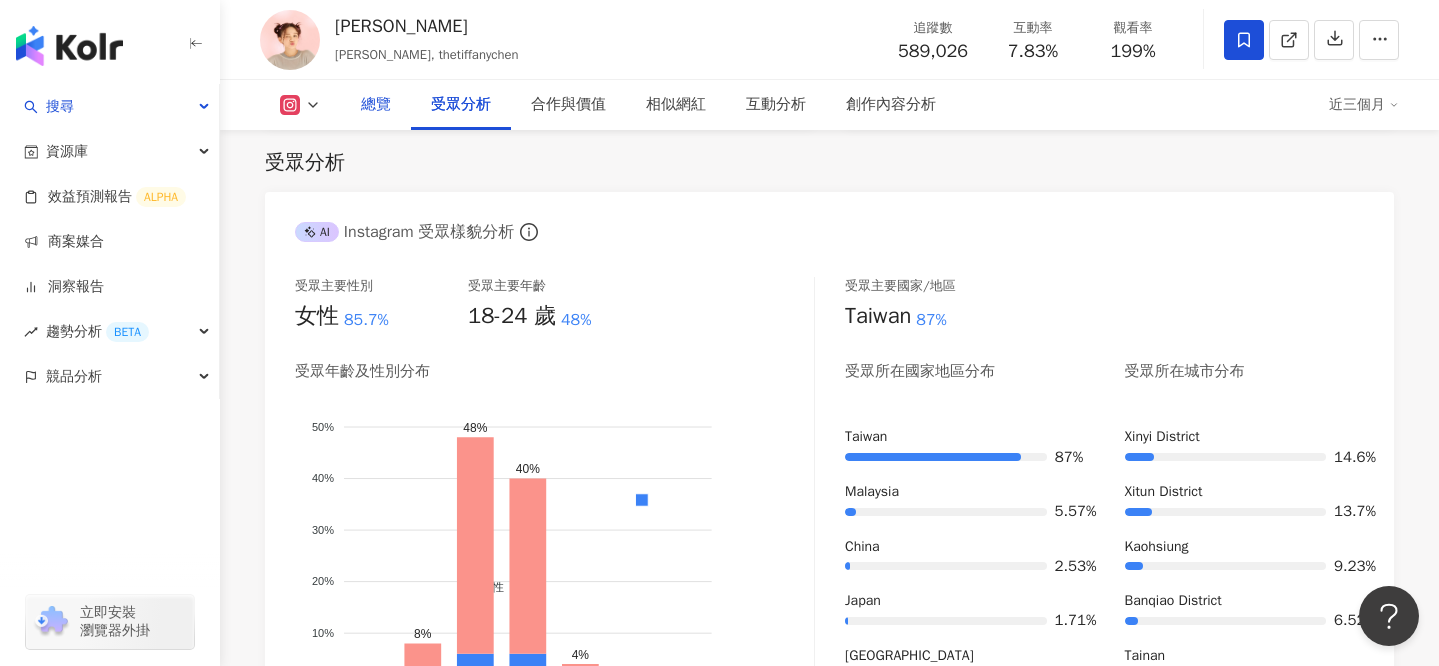click on "總覽" at bounding box center [376, 105] 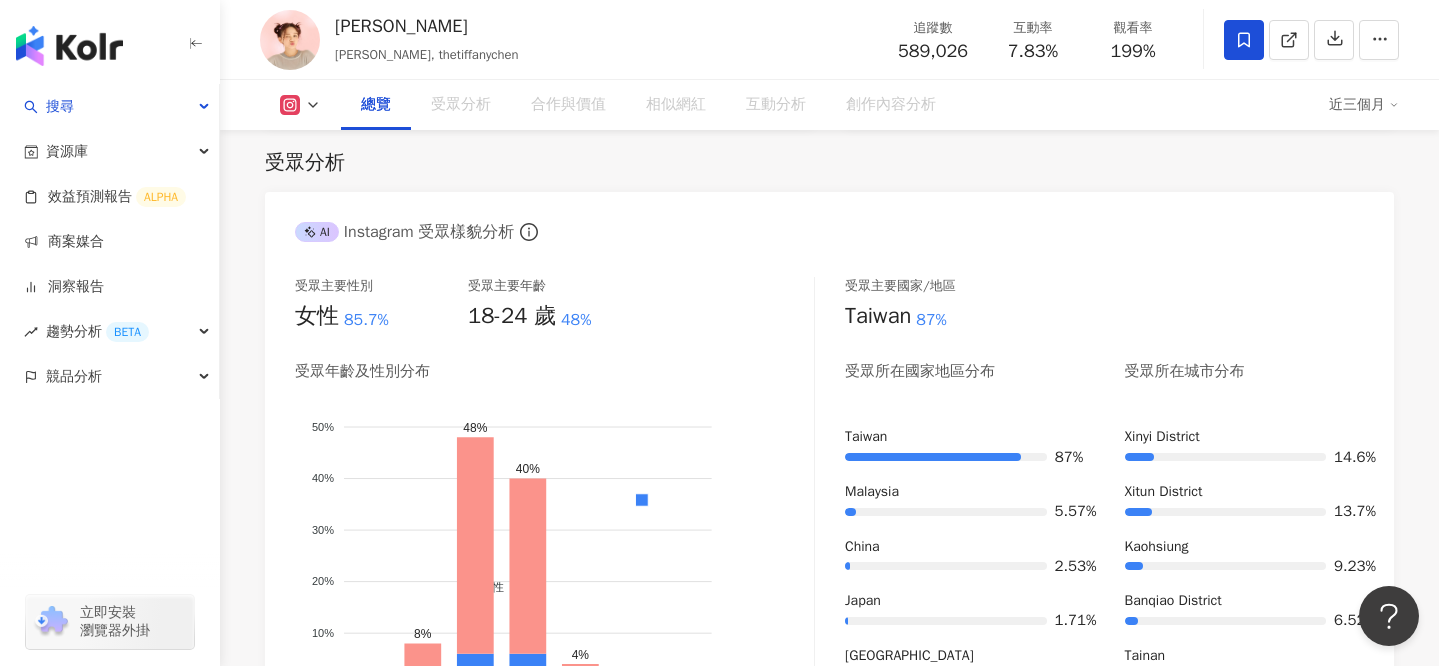 scroll, scrollTop: 123, scrollLeft: 0, axis: vertical 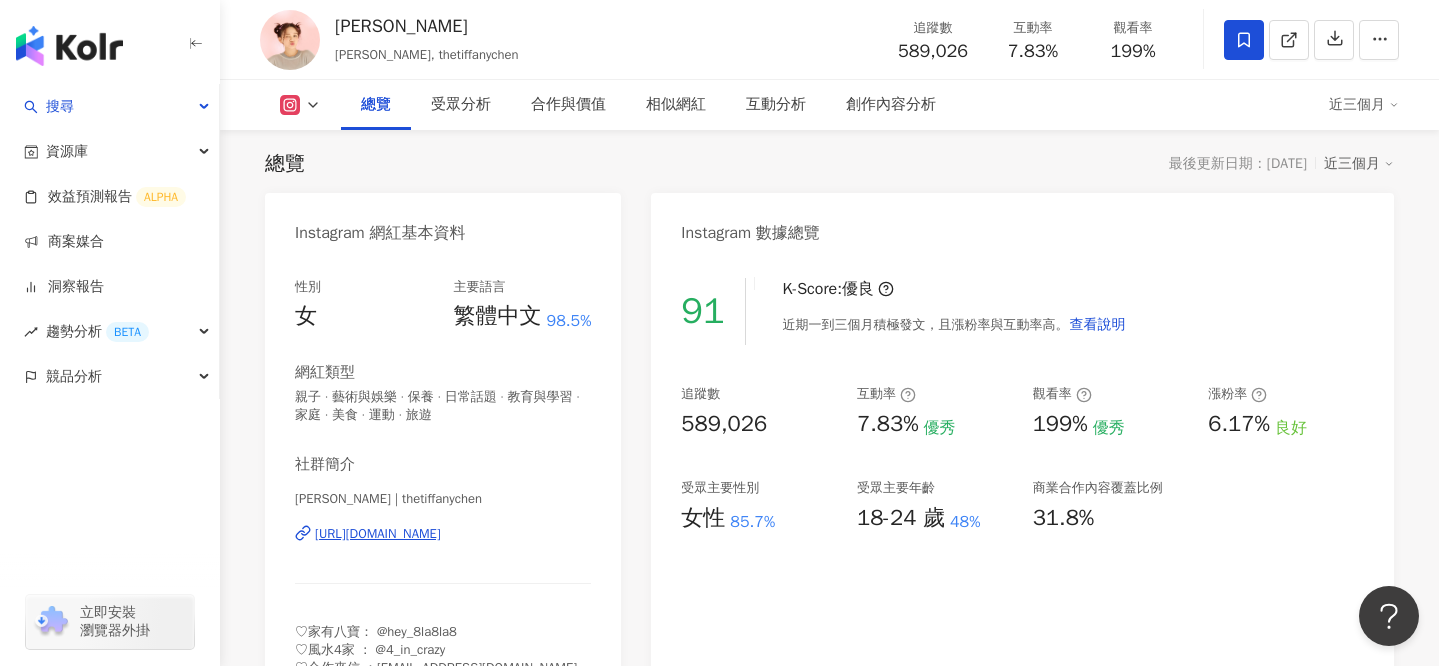 click on "總覽 最後更新日期：[DATE] 近三個月 Instagram 網紅基本資料 性別   女 主要語言   繁體中文 98.5% 網紅類型 親子 · 藝術與娛樂 · 保養 · 日常話題 · 教育與學習 · 家庭 · 美食 · 運動 · 旅遊 社群簡介 [PERSON_NAME] | thetiffanychen [URL][DOMAIN_NAME] ♡家有八寶： @hey_8la8la8
♡風水4家 ： @4_in_crazy
♡合作來信 ：[EMAIL_ADDRESS][DOMAIN_NAME] Instagram 數據總覽 91 K-Score :   優良 近期一到三個月積極發文，且漲粉率與互動率高。 查看說明 追蹤數   589,026 互動率   7.83% 優秀 觀看率   199% 優秀 漲粉率   6.17% 良好 受眾主要性別   女性 85.7% 受眾主要年齡   18-24 歲 48% 商業合作內容覆蓋比例   31.8% AI Instagram 成效等級三大指標 互動率 7.83% 優秀 同等級網紅的互動率中位數為  0.81% 觀看率 199% 優秀 同等級網紅的觀看率中位數為  1.41% 漲粉率 6.17% 良好 同等級網紅的漲粉率中位數為" at bounding box center [829, 937] 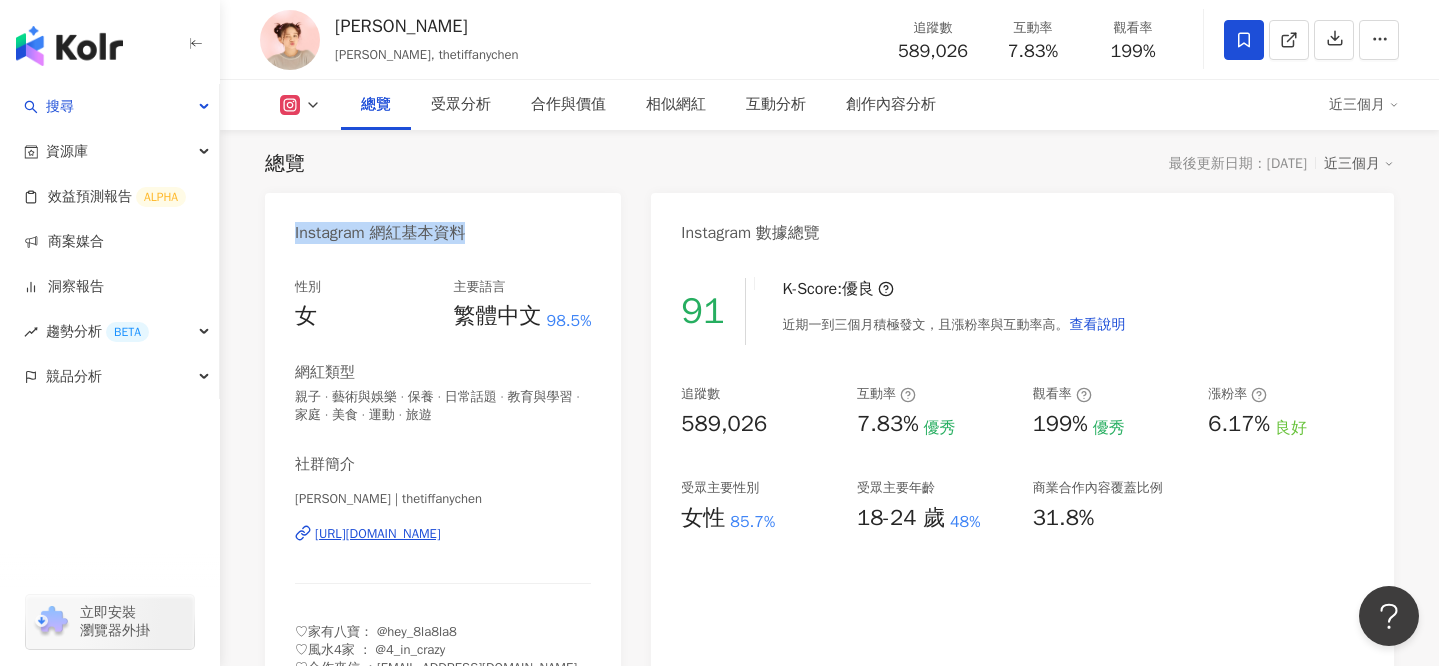 drag, startPoint x: 278, startPoint y: 240, endPoint x: 553, endPoint y: 239, distance: 275.00183 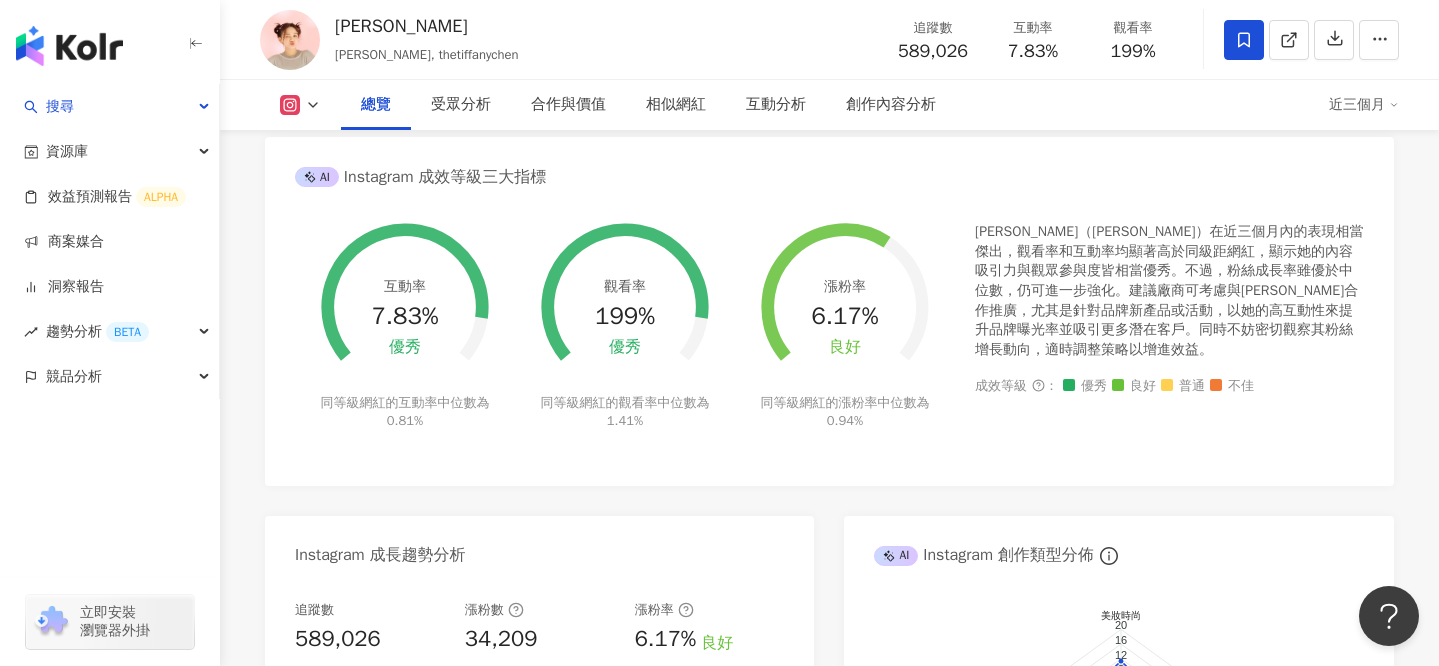scroll, scrollTop: 0, scrollLeft: 0, axis: both 